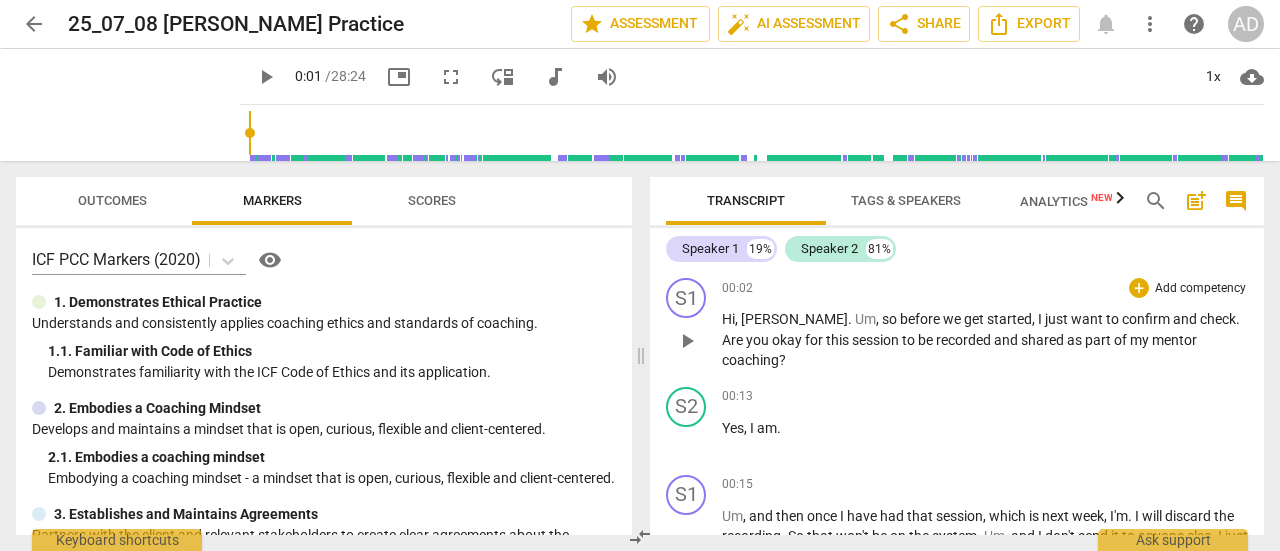 scroll, scrollTop: 0, scrollLeft: 0, axis: both 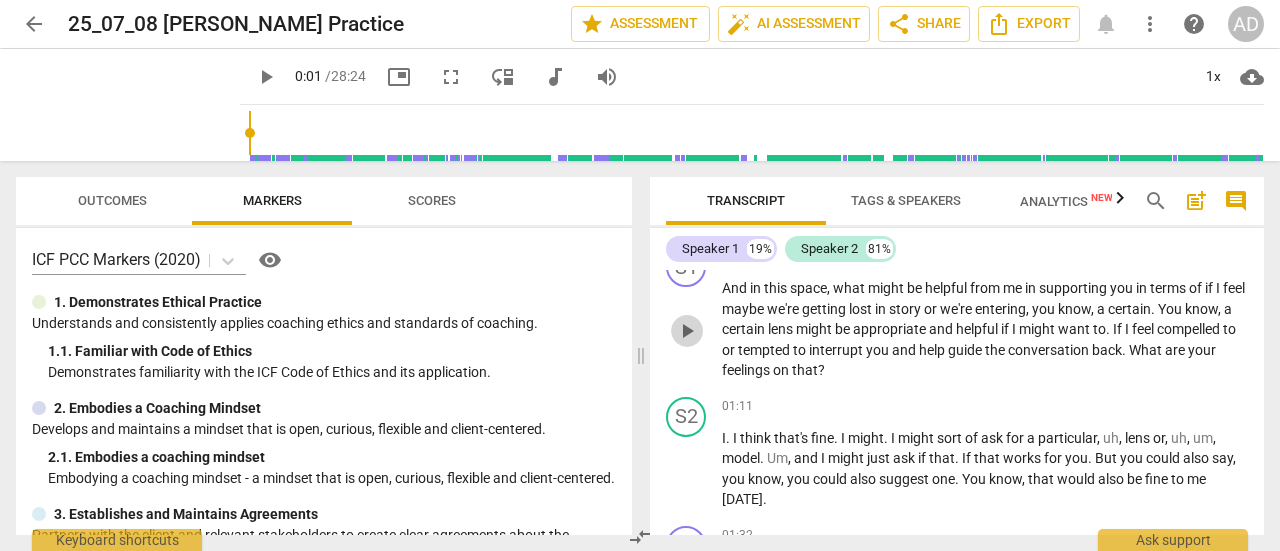 click on "play_arrow" at bounding box center [687, 331] 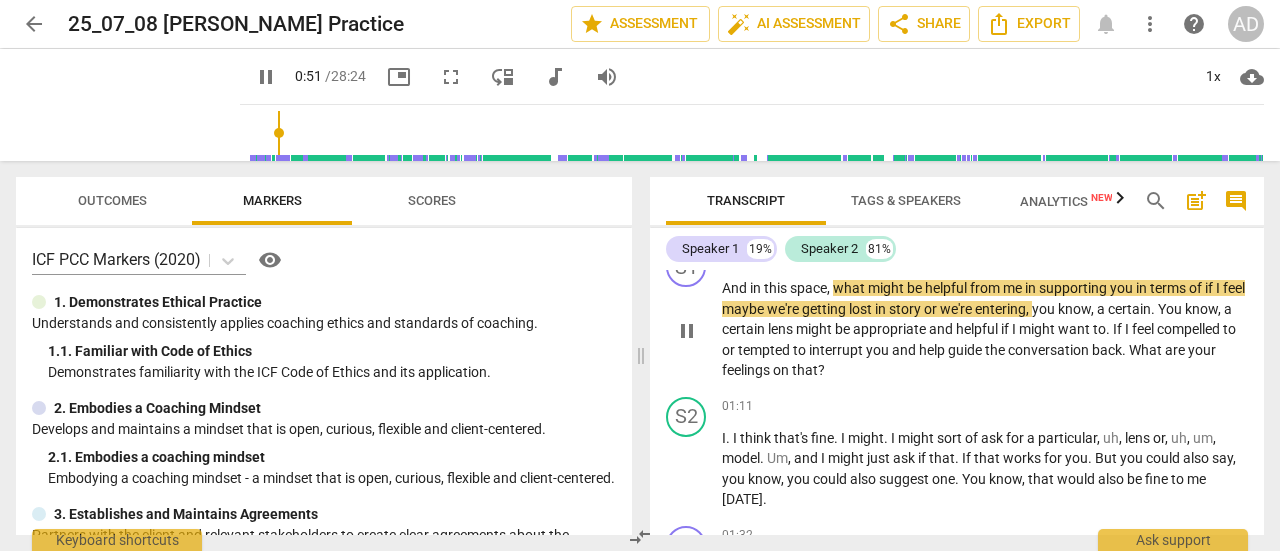 click on "or" at bounding box center [932, 309] 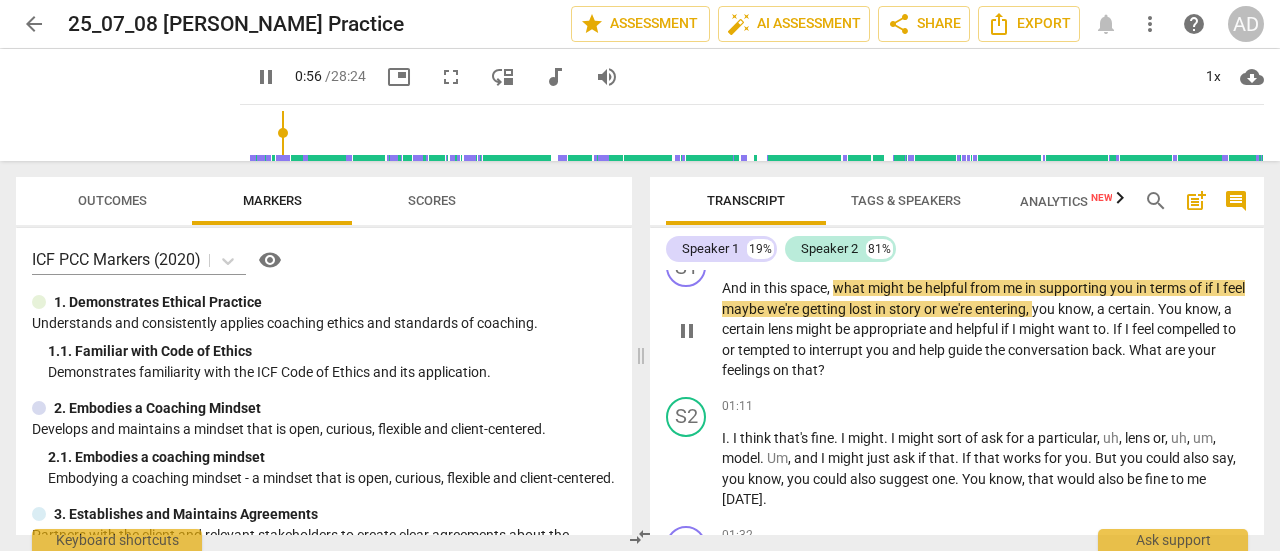click on "," at bounding box center [1029, 309] 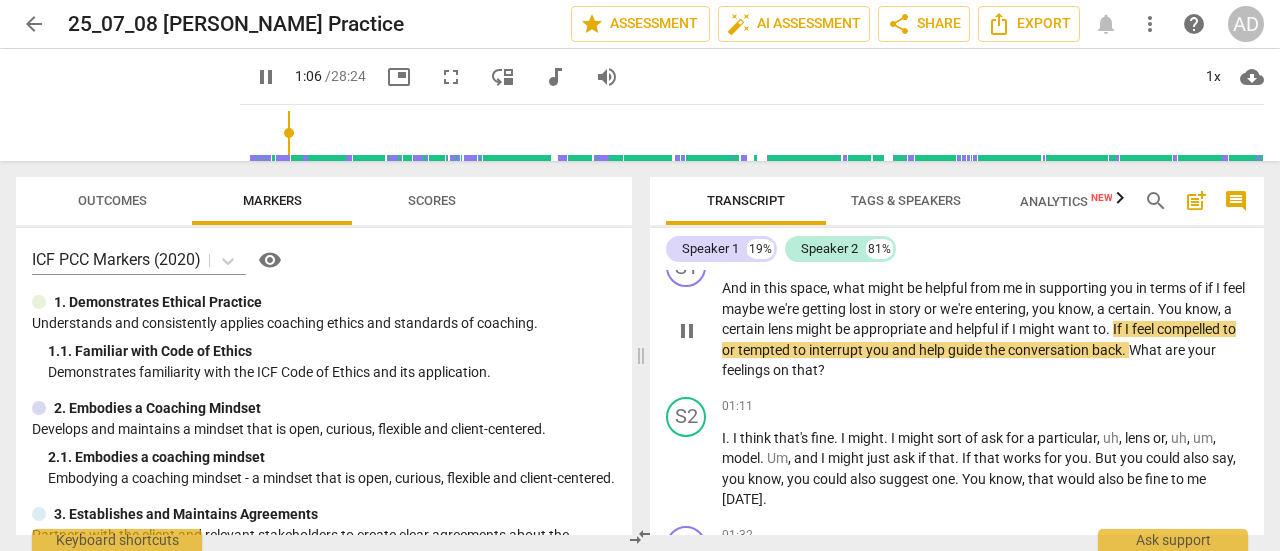 click on "And   in   this   space ,   what   might   be   helpful   from   me   in   supporting   you   in   terms   of   if   I   feel   maybe   we're   getting   lost   in   story   or   we're   entering ,   you   know ,   a   certain .   You   know ,   a   certain   lens   might   be   appropriate   and   helpful   if   I   might   want   to .   If   I   feel   compelled   to   or   tempted   to   interrupt   you   and   help   guide   the   conversation   back .   What   are   your   feelings   on   that ?" at bounding box center (985, 329) 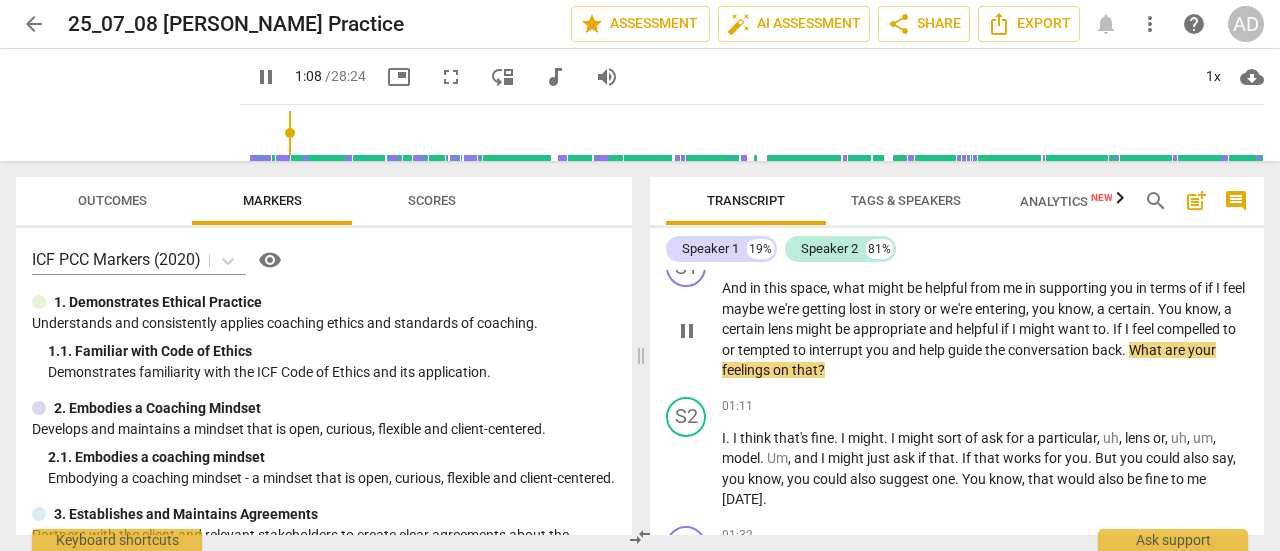 click on "S1 play_arrow pause 00:46 + Add competency keyboard_arrow_right And   in   this   space ,   what   might   be   helpful   from   me   in   supporting   you   in   terms   of   if   I   feel   maybe   we're   getting   lost   in   story   or   we're   entering ,   you   know ,   a   certain .   You   know ,   a   certain   lens   might   be   appropriate   and   helpful   if   I   might   want   to .   If   I   feel   compelled   to   or   tempted   to   interrupt   you   and   help   guide   the   conversation   back .   What   are   your   feelings   on   that ?" at bounding box center [957, 314] 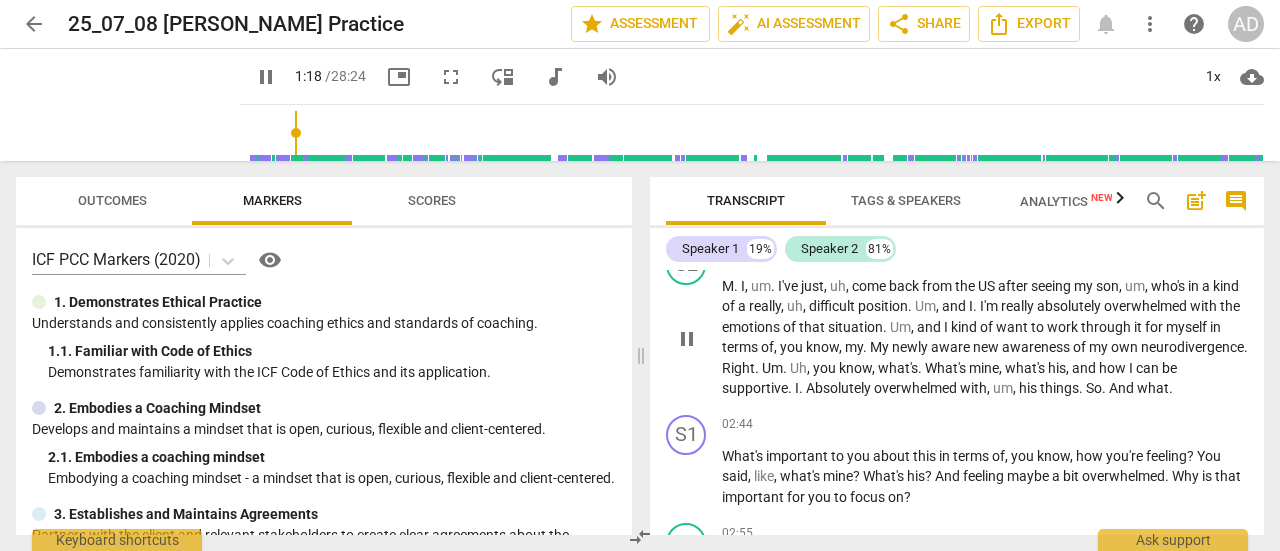 scroll, scrollTop: 1000, scrollLeft: 0, axis: vertical 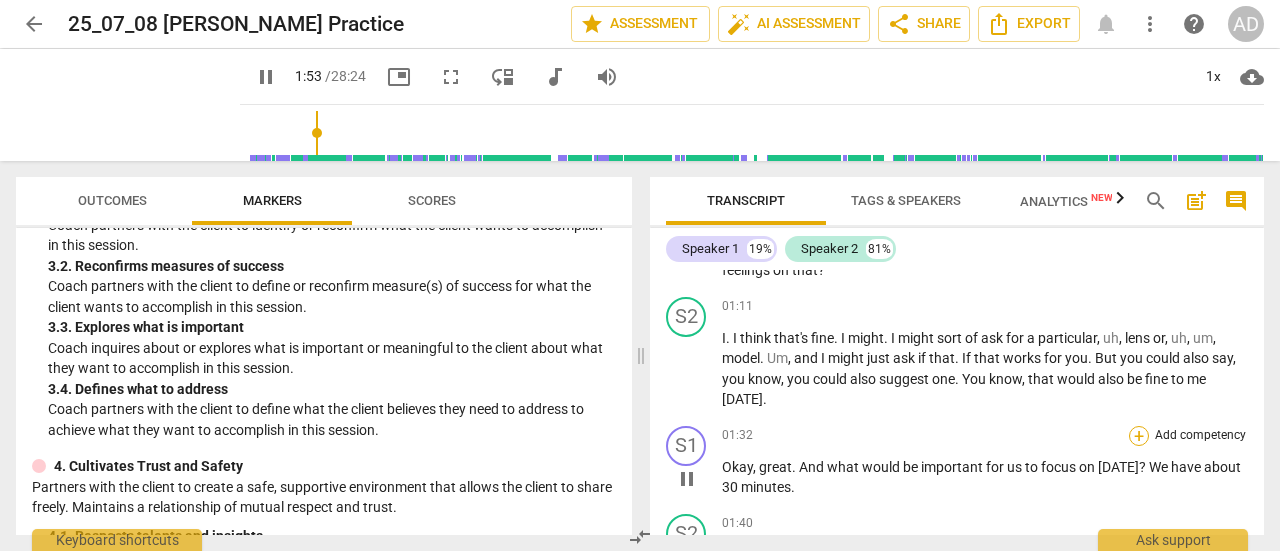 click on "+" at bounding box center [1139, 436] 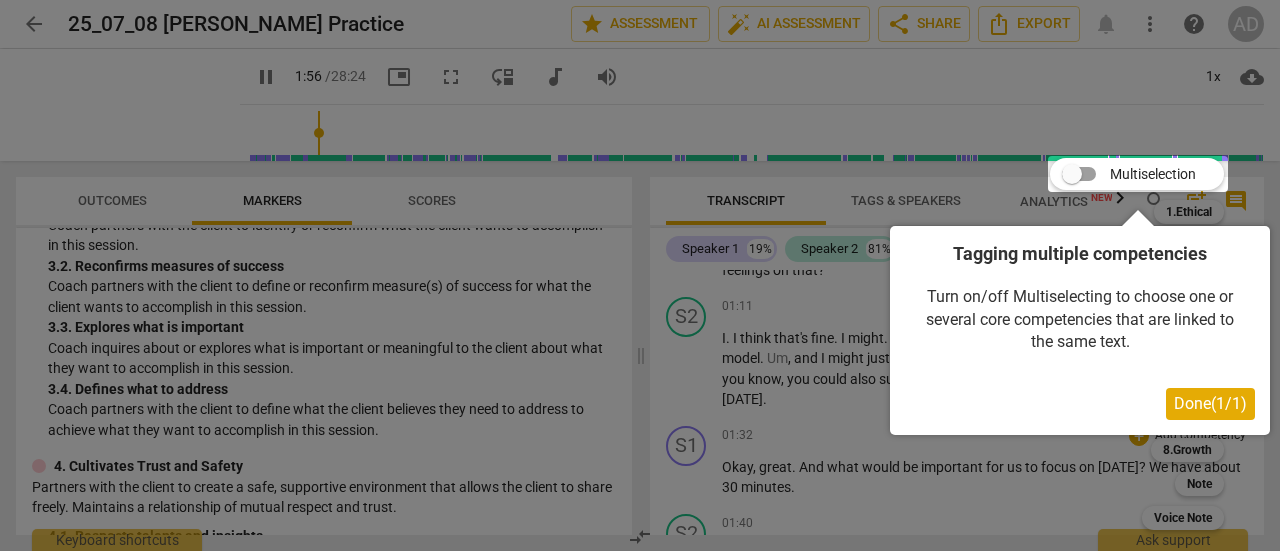 click on "Done  ( 1 / 1 )" at bounding box center [1210, 403] 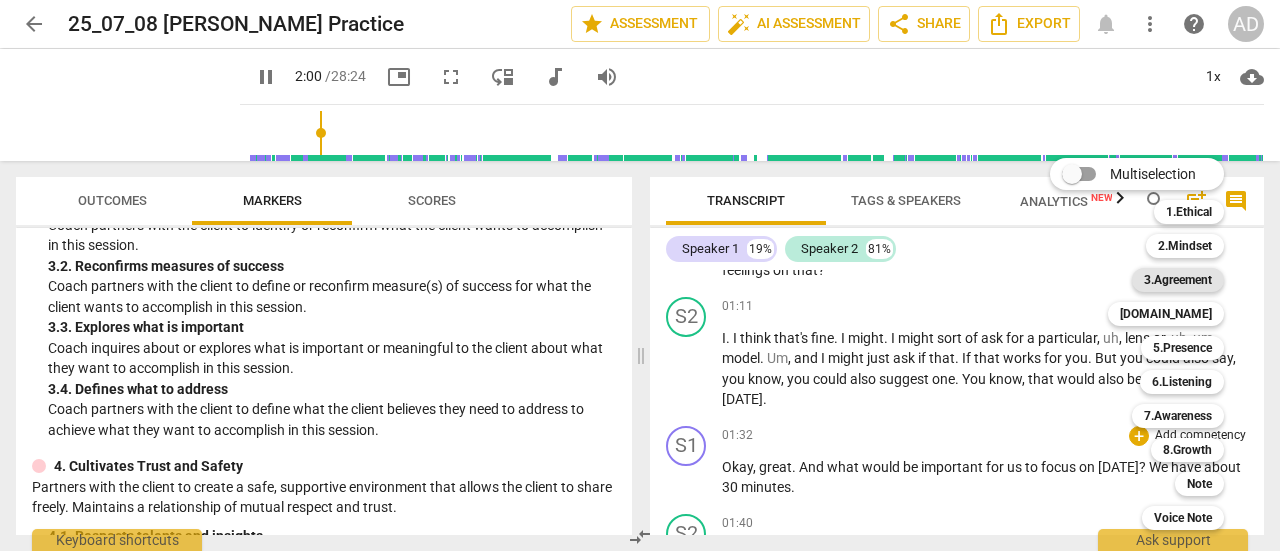 click on "3.Agreement" at bounding box center [1178, 280] 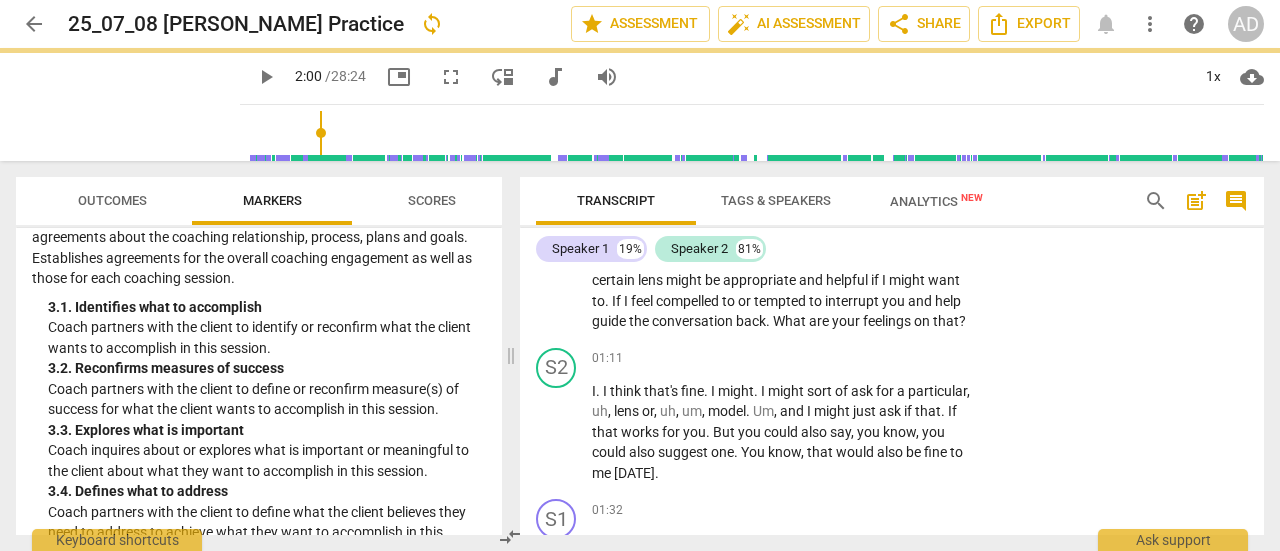 type on "121" 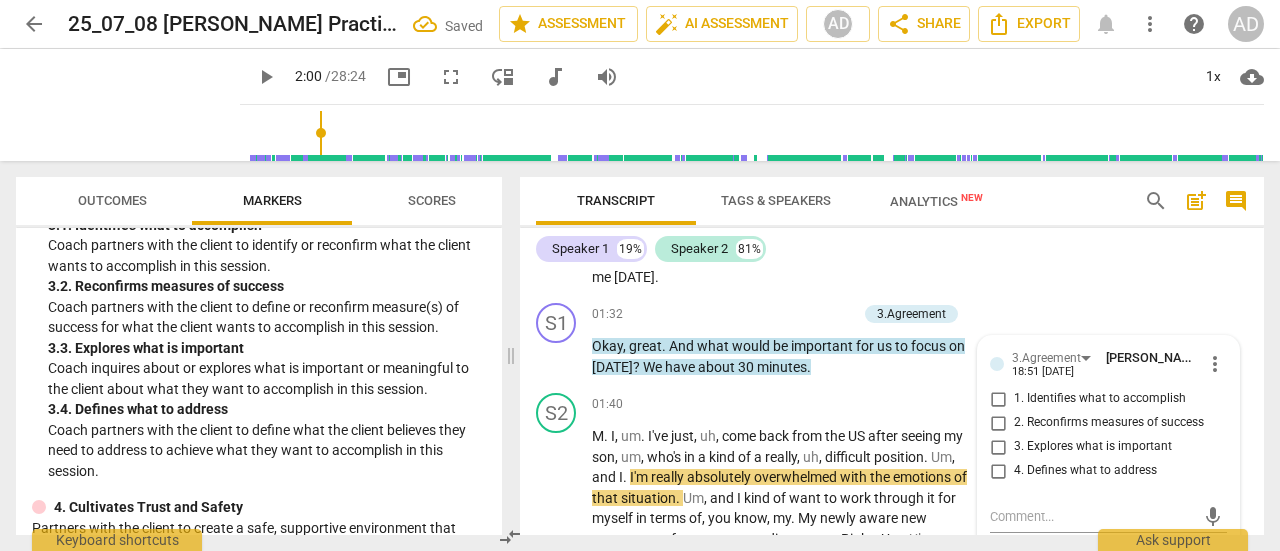 scroll, scrollTop: 895, scrollLeft: 0, axis: vertical 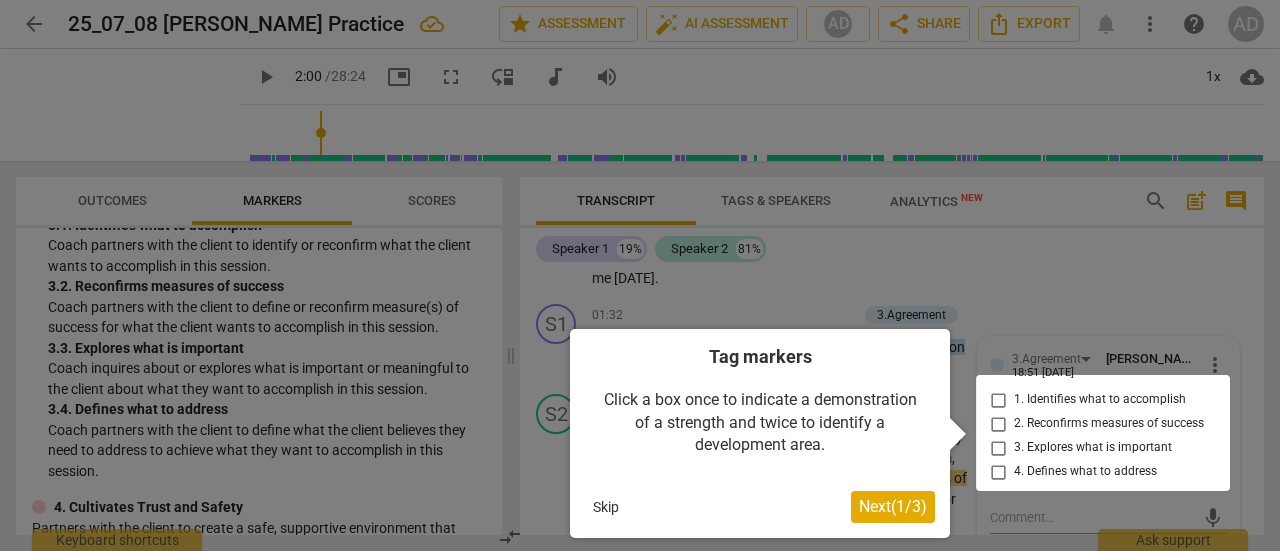 click at bounding box center (1103, 433) 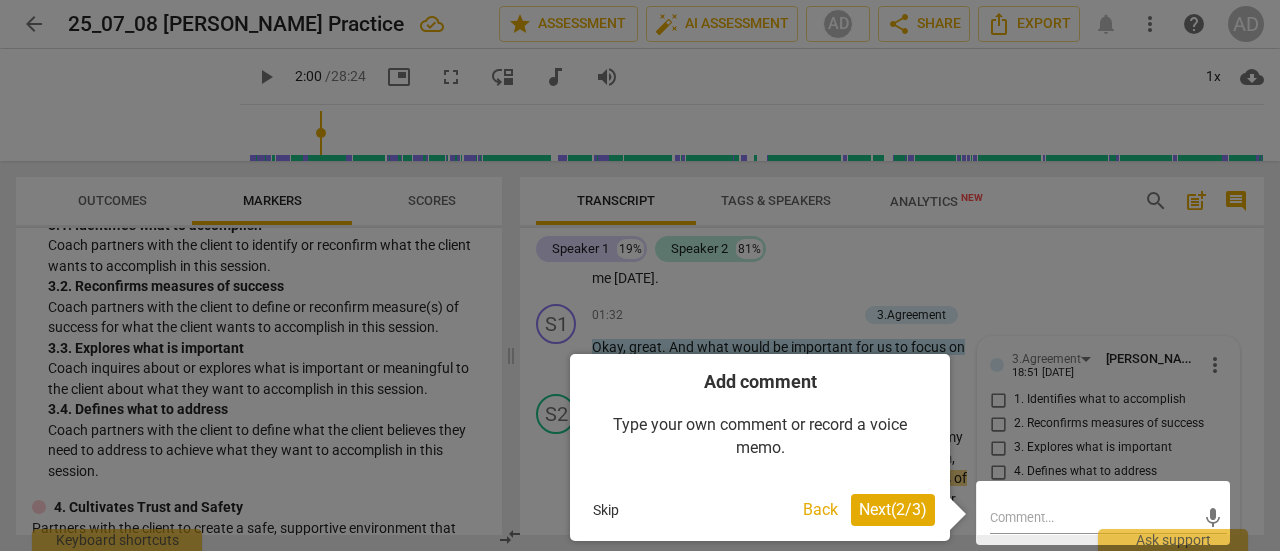 click on "Next  ( 2 / 3 )" at bounding box center (893, 509) 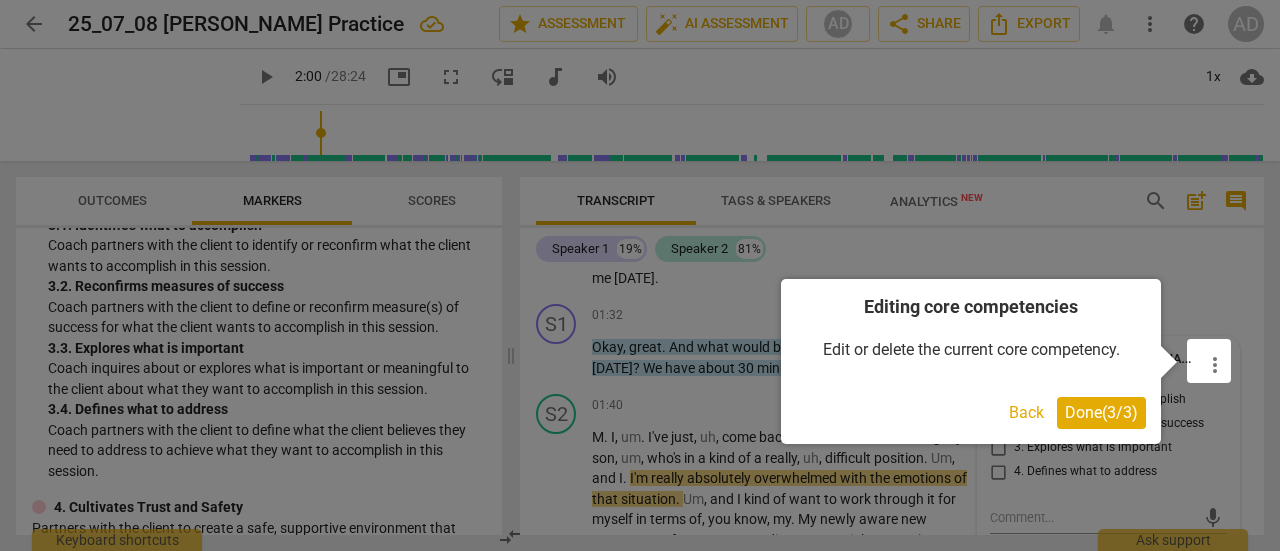 click on "Done  ( 3 / 3 )" at bounding box center [1101, 413] 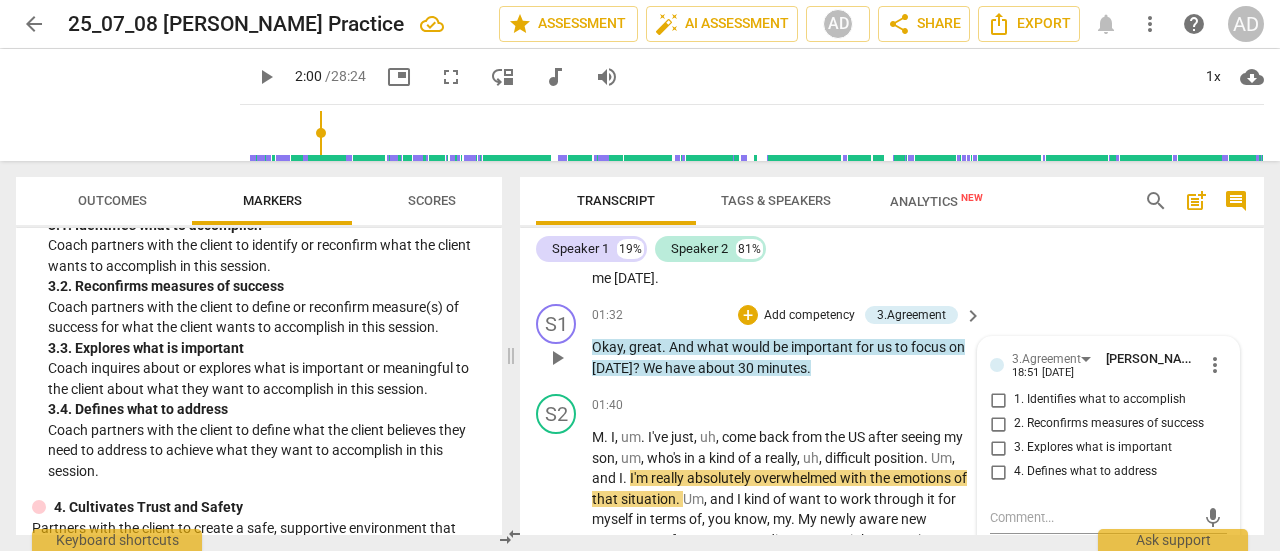 click on "1. Identifies what to accomplish" at bounding box center [998, 400] 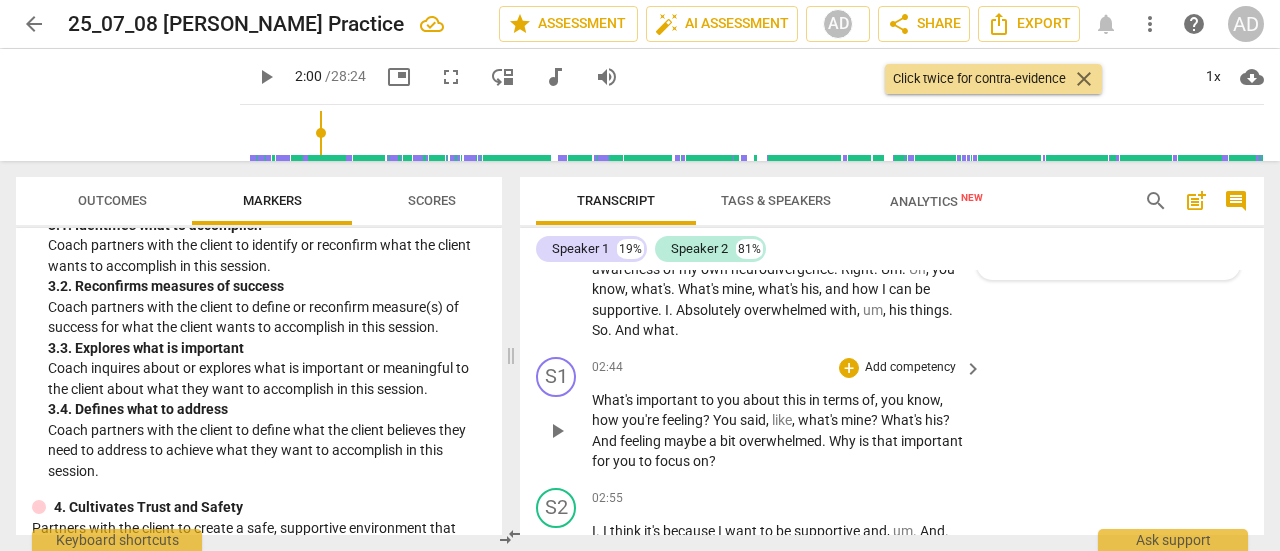 scroll, scrollTop: 1195, scrollLeft: 0, axis: vertical 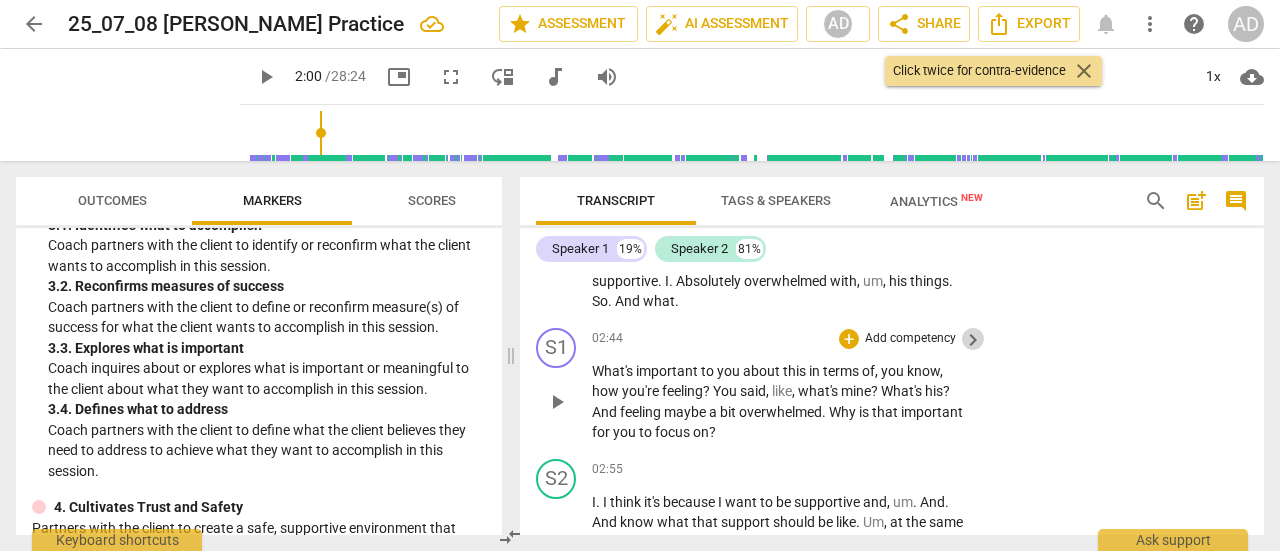 click on "keyboard_arrow_right" at bounding box center (973, 340) 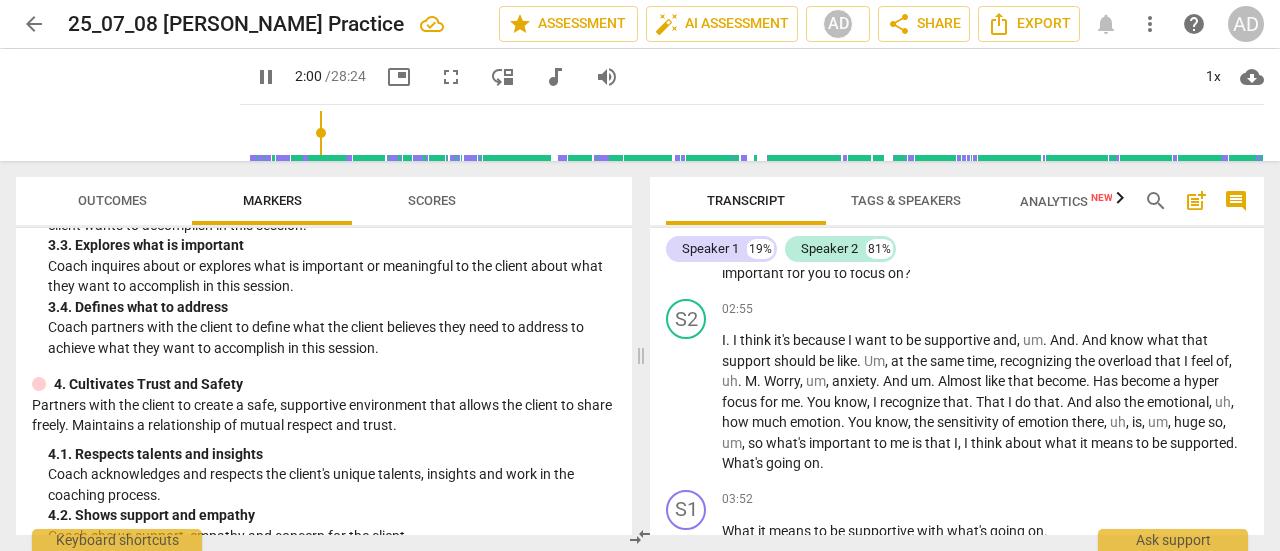 scroll, scrollTop: 1123, scrollLeft: 0, axis: vertical 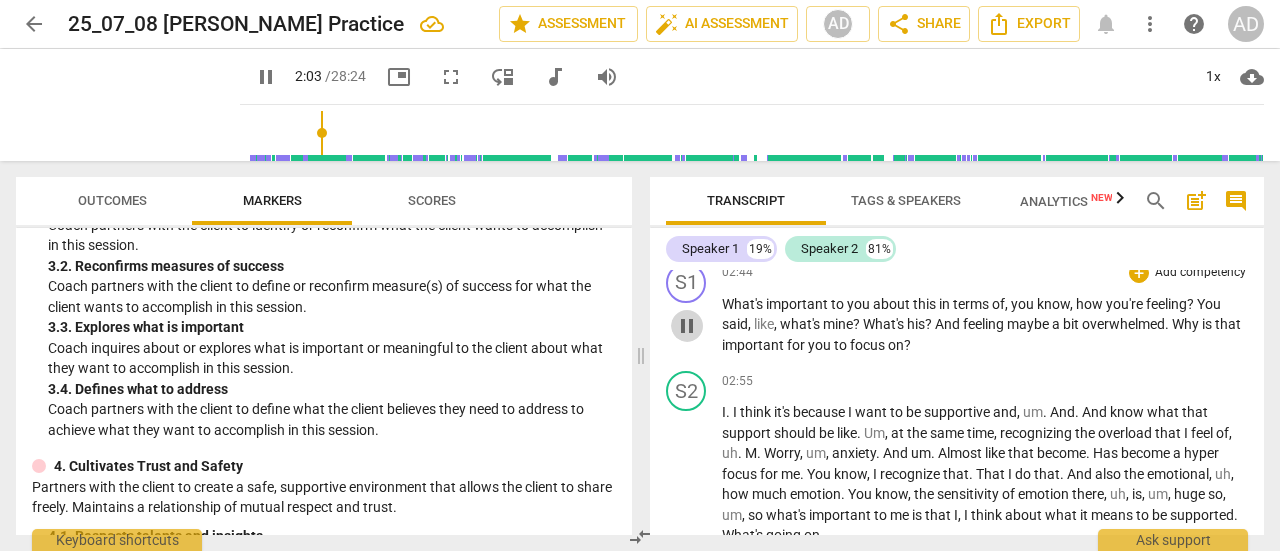 click on "pause" at bounding box center [687, 326] 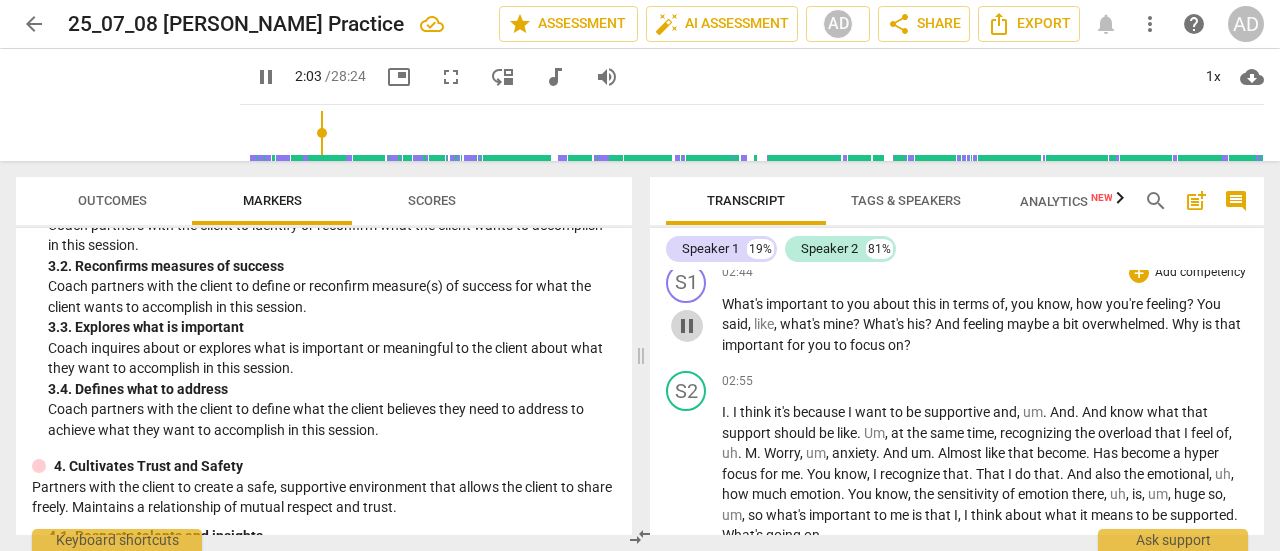 type on "123" 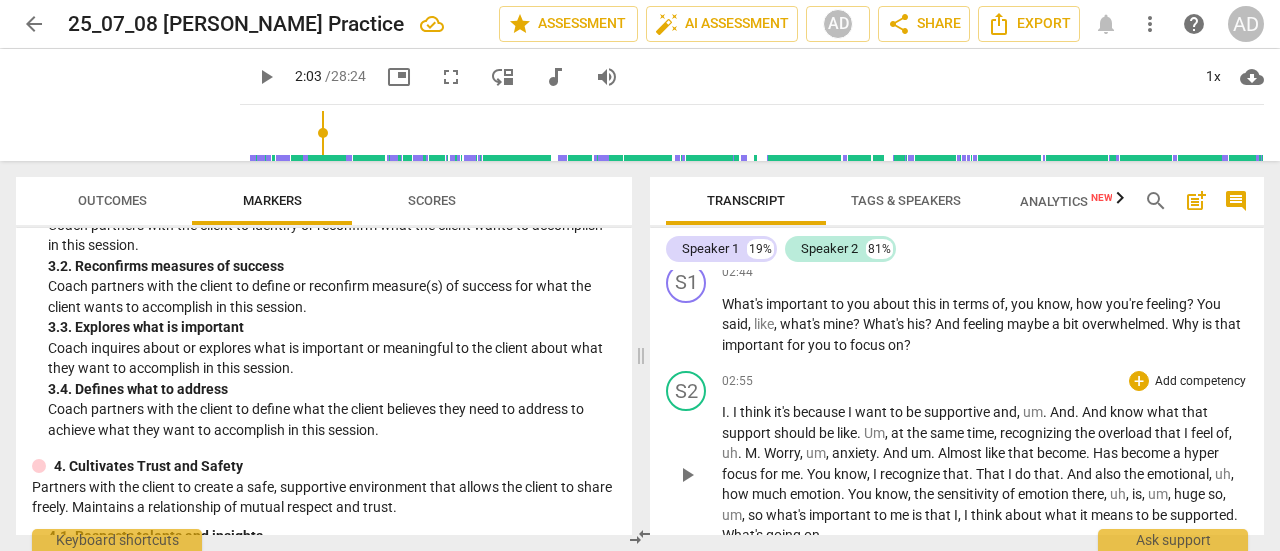 scroll, scrollTop: 1023, scrollLeft: 0, axis: vertical 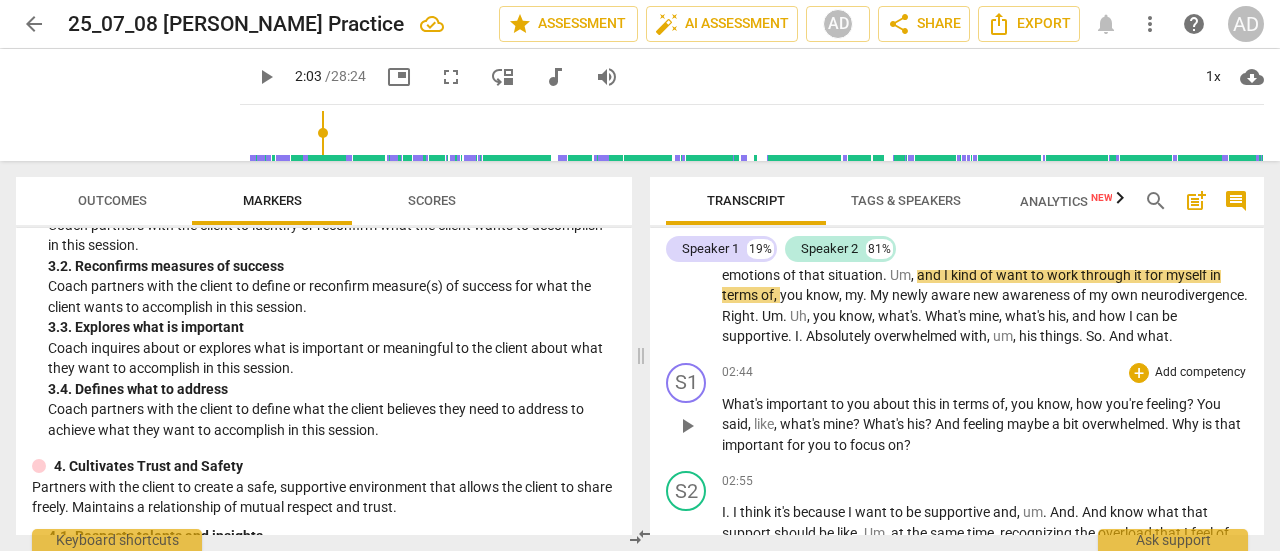 click on "Add competency" at bounding box center (1200, 373) 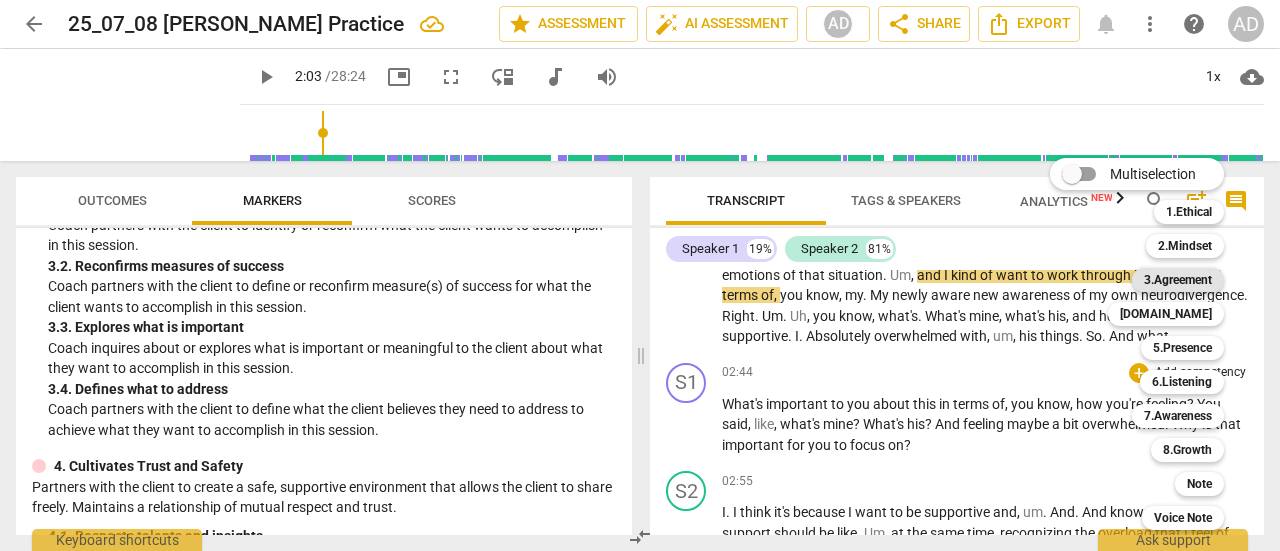 click on "3.Agreement" at bounding box center (1178, 280) 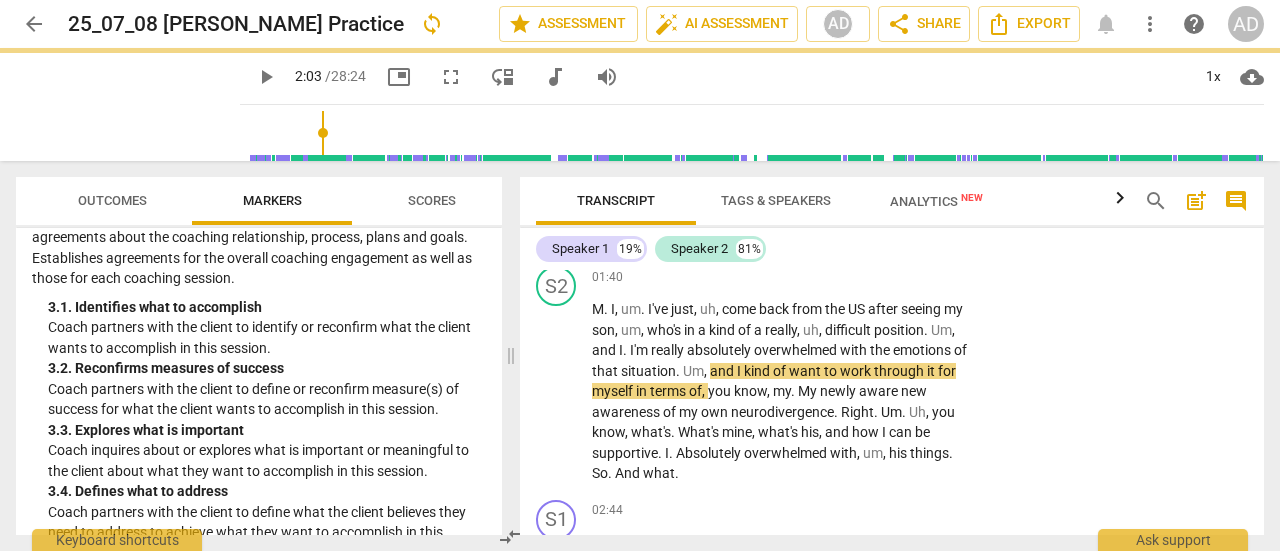 scroll, scrollTop: 1126, scrollLeft: 0, axis: vertical 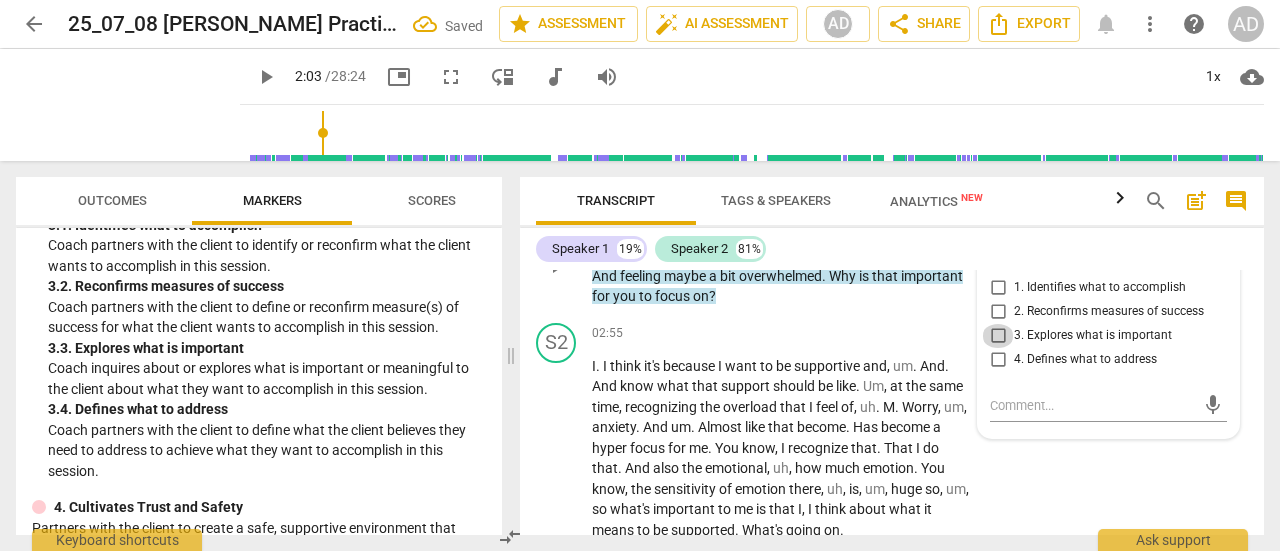 click on "3. Explores what is important" at bounding box center [998, 336] 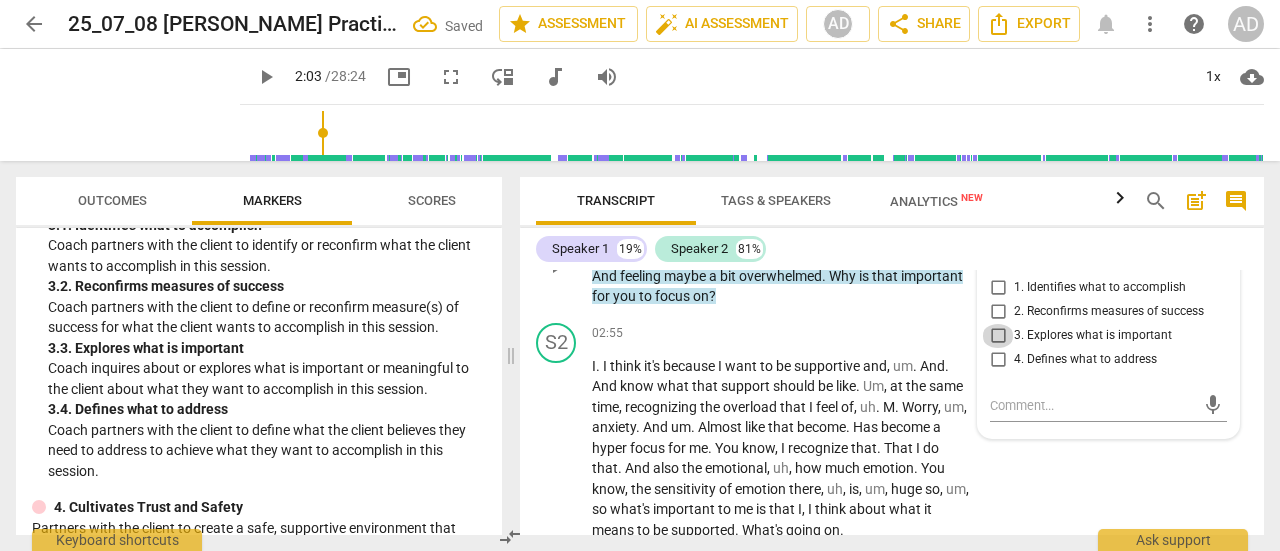 checkbox on "true" 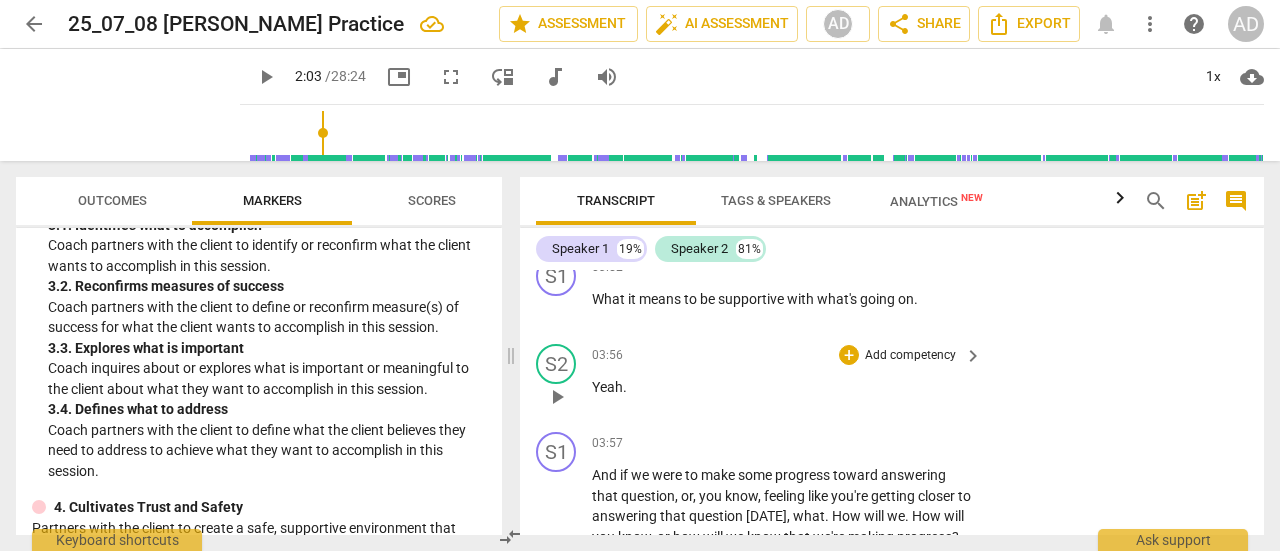 scroll, scrollTop: 1731, scrollLeft: 0, axis: vertical 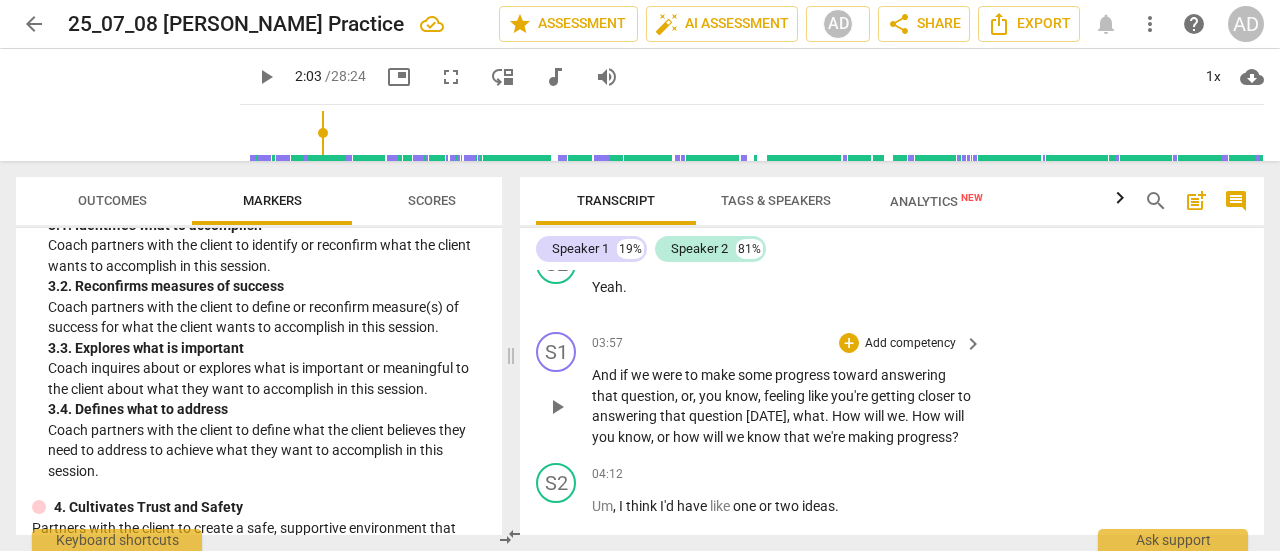 click on "Add competency" at bounding box center (910, 344) 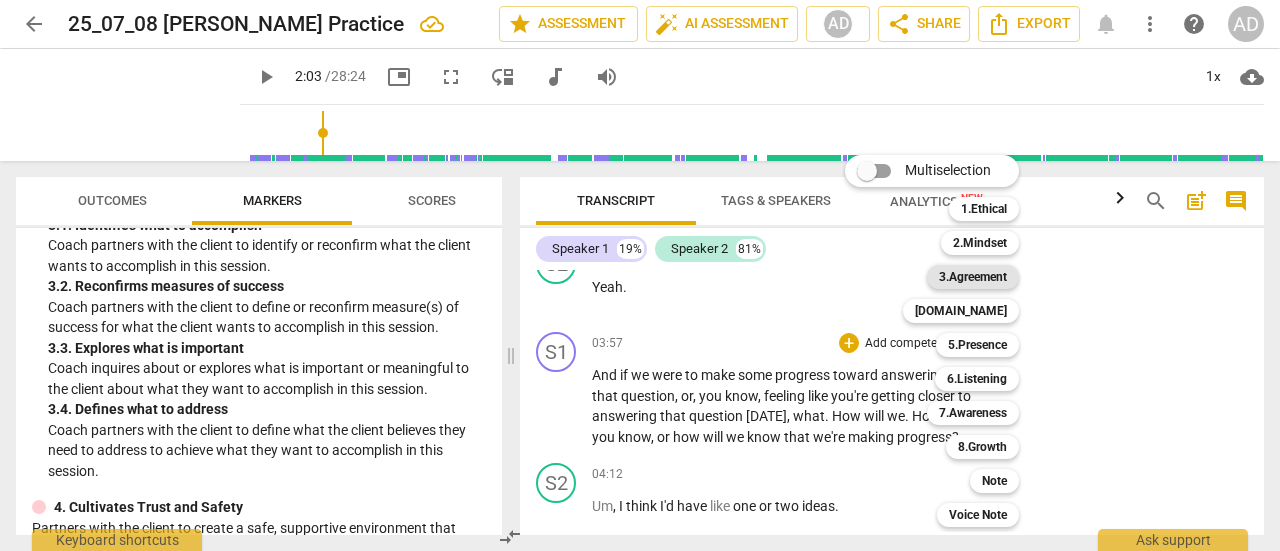 click on "3.Agreement" at bounding box center (973, 277) 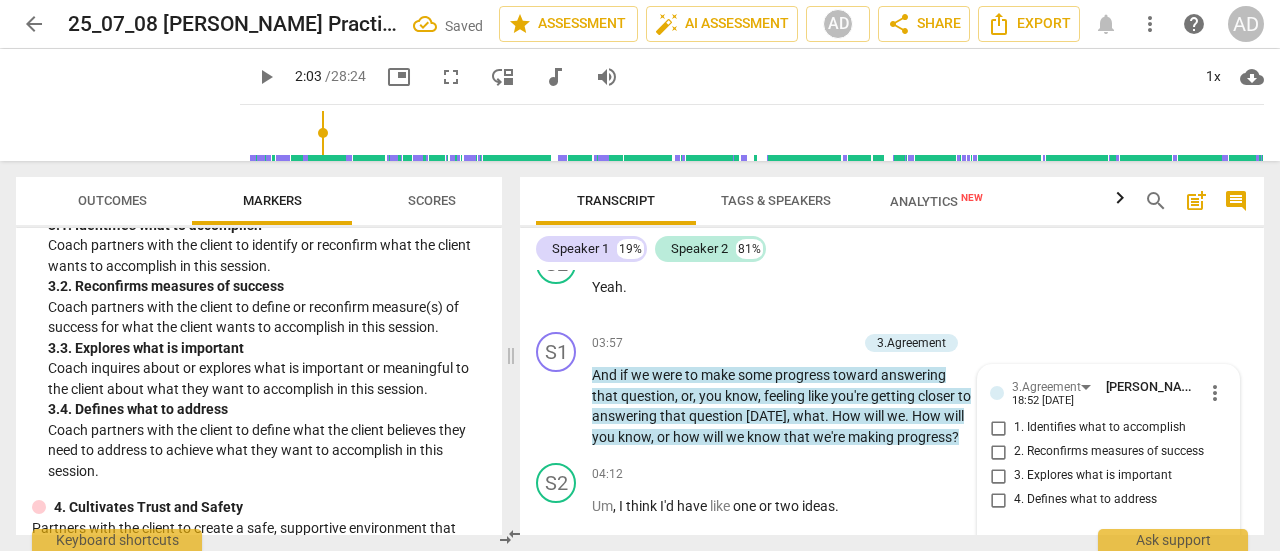 scroll, scrollTop: 1872, scrollLeft: 0, axis: vertical 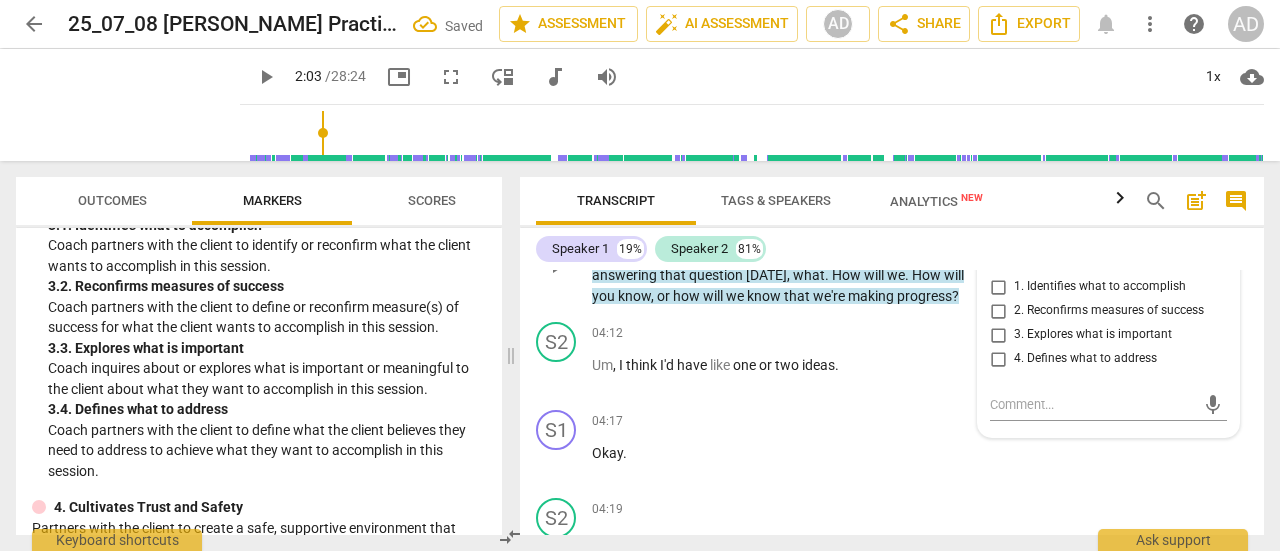 drag, startPoint x: 994, startPoint y: 336, endPoint x: 1032, endPoint y: 355, distance: 42.48529 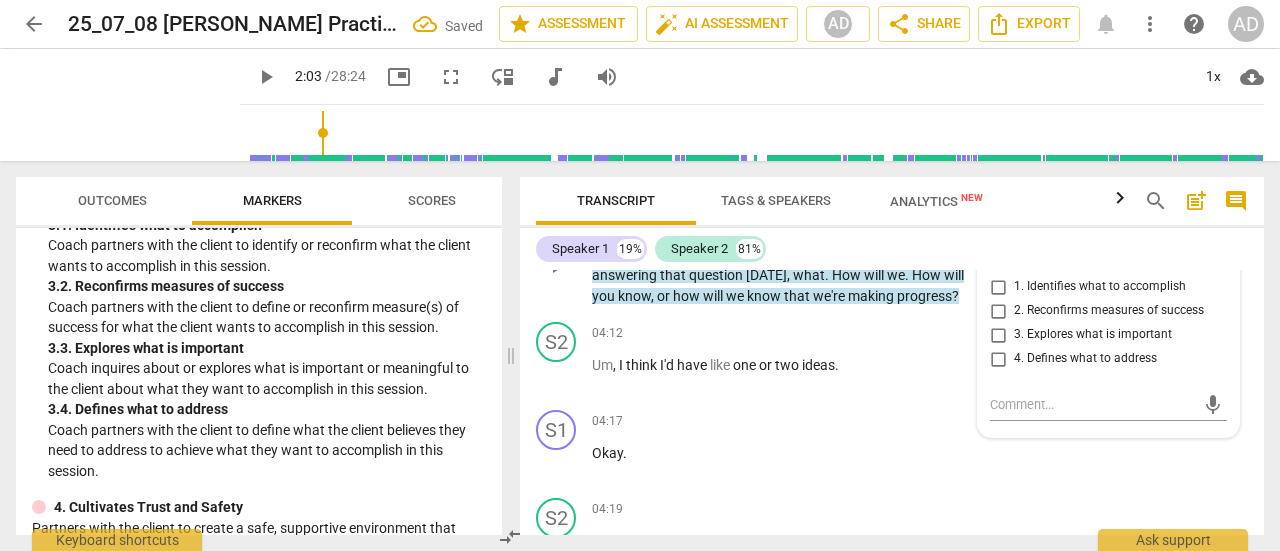click on "1. Identifies what to accomplish 2. Reconfirms measures of success 3. Explores what is important 4. Defines what to address" at bounding box center (1108, 323) 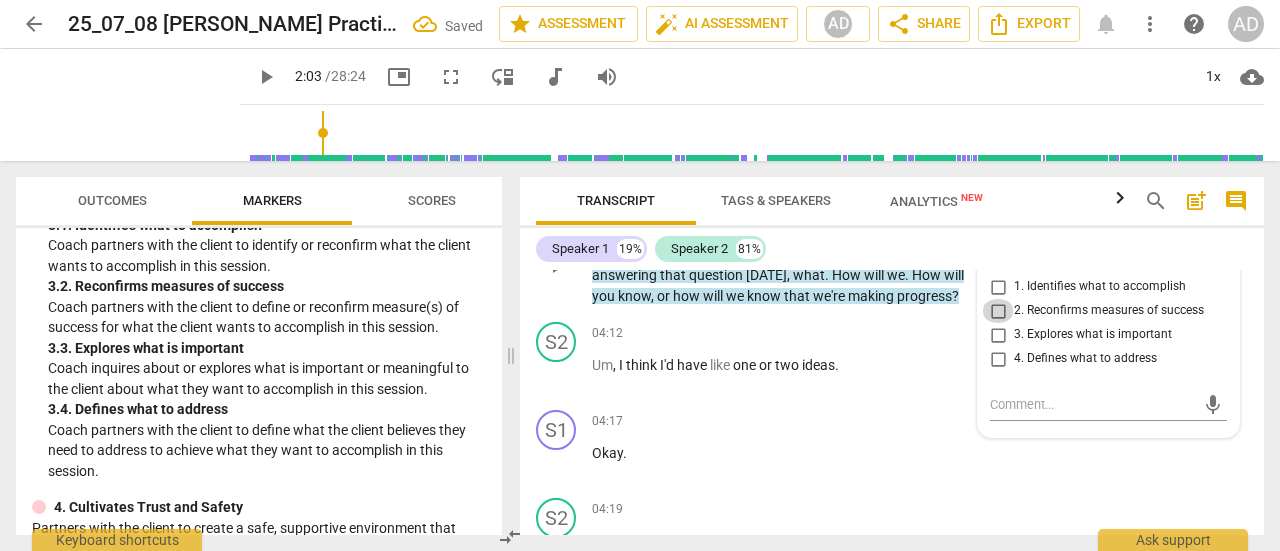 click on "2. Reconfirms measures of success" at bounding box center (998, 311) 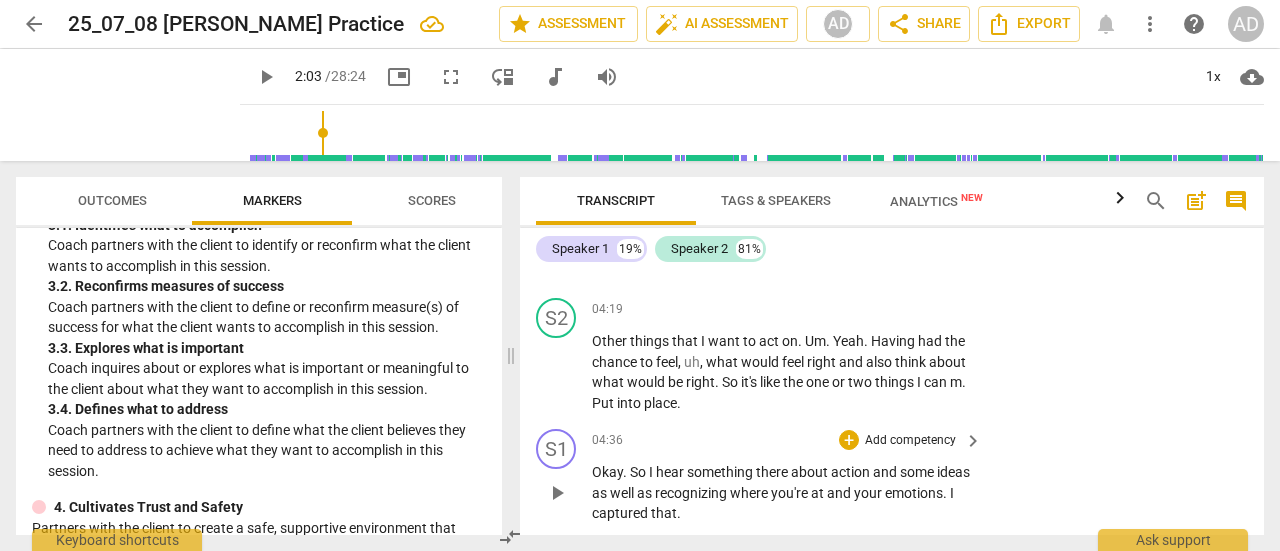 scroll, scrollTop: 2172, scrollLeft: 0, axis: vertical 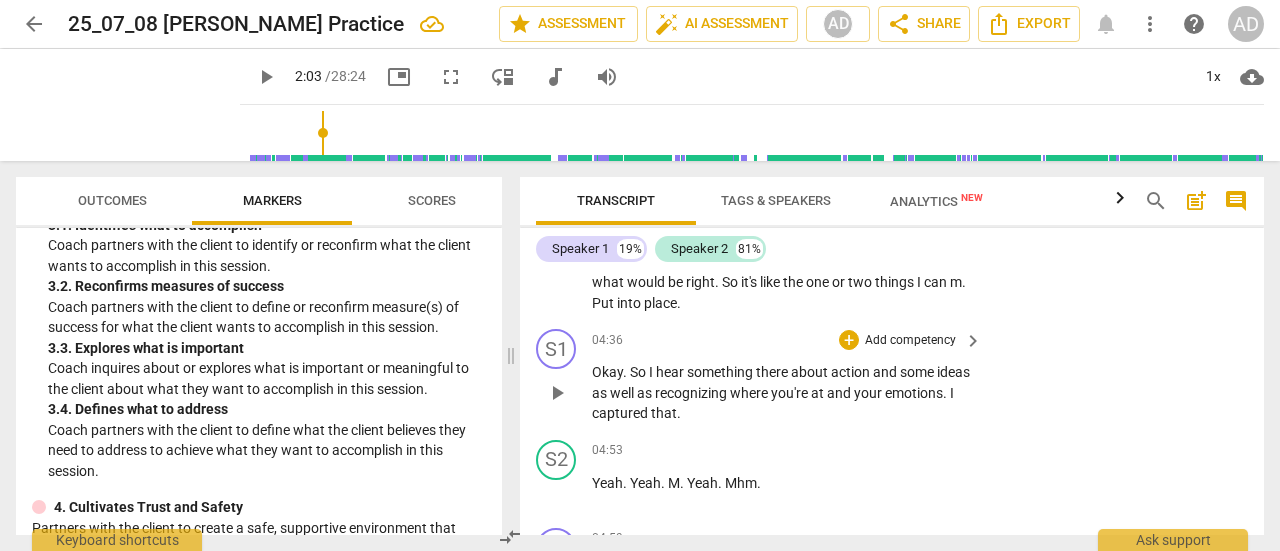 click on "Add competency" at bounding box center (910, 341) 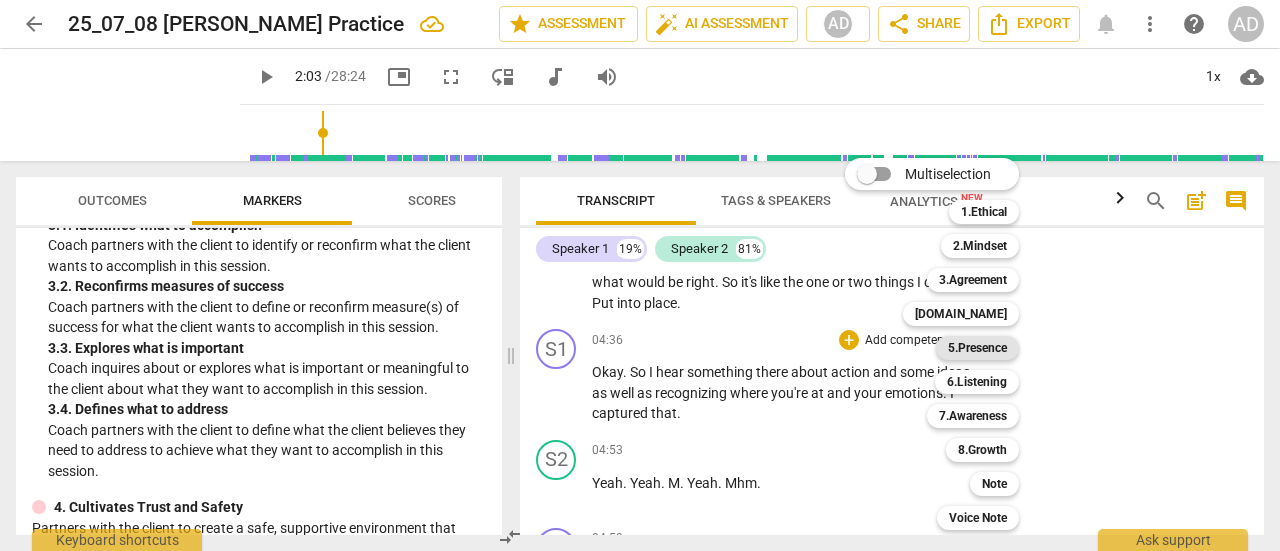 click on "5.Presence" at bounding box center [977, 348] 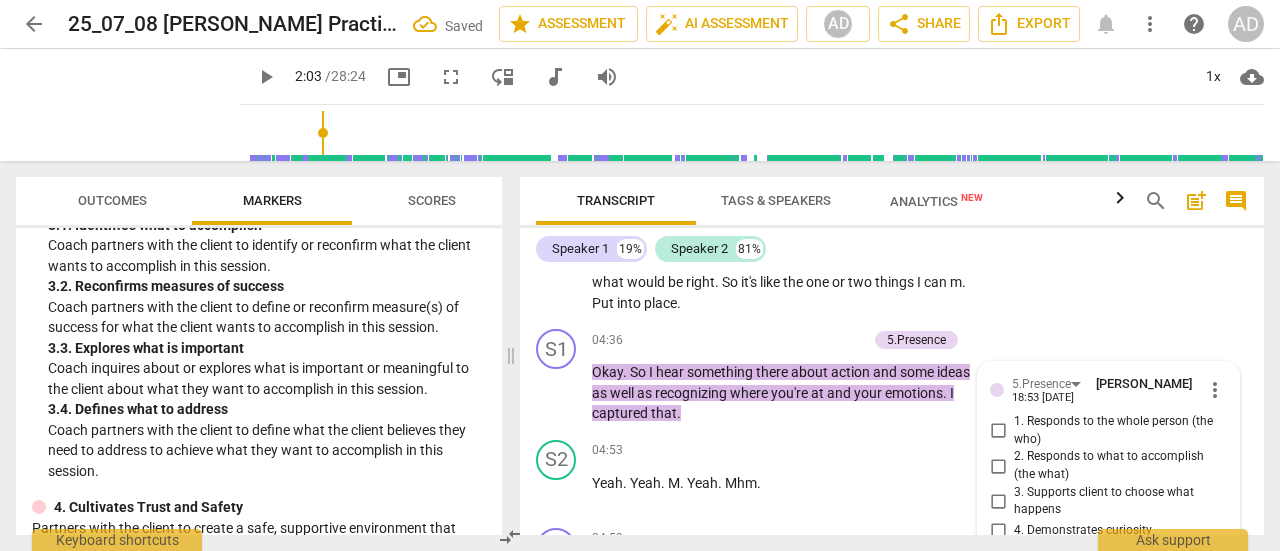scroll, scrollTop: 2388, scrollLeft: 0, axis: vertical 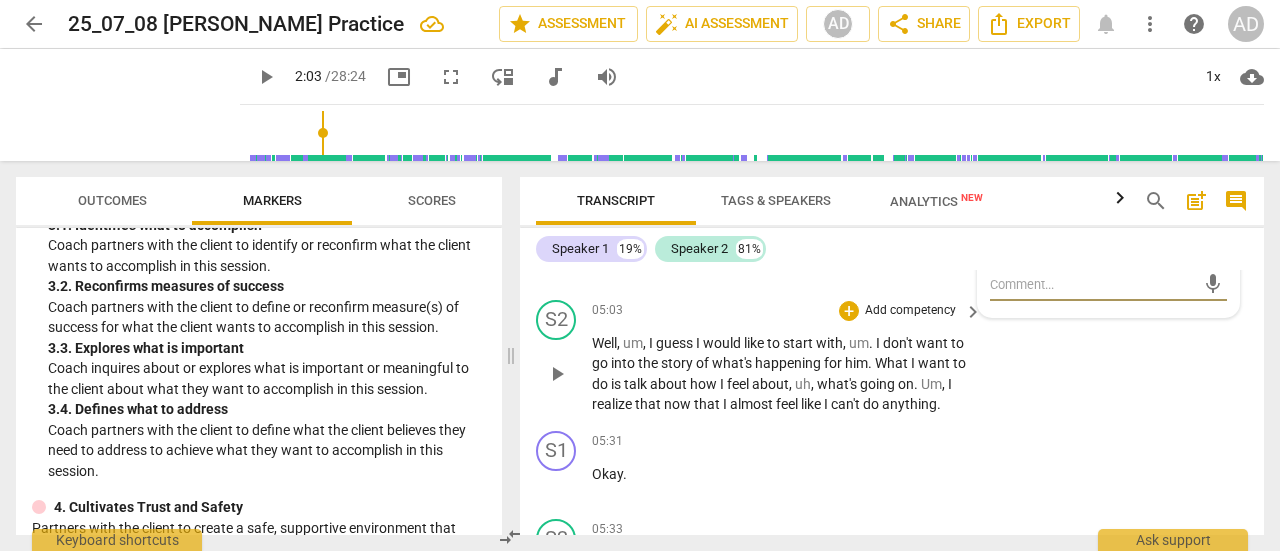 click on "S2 play_arrow pause 05:03 + Add competency keyboard_arrow_right Well ,   um ,   I   guess   I   would   like   to   start   with ,   um .   I   don't   want   to   go   into   the   story   of   what's   happening   for   him .   What   I   want   to   do   is   talk   about   how   I   feel   about ,   uh ,   what's   going   on .   Um ,   I   realize   that   now   that   I   almost   feel   like   I   can't   do   anything ." at bounding box center [892, 357] 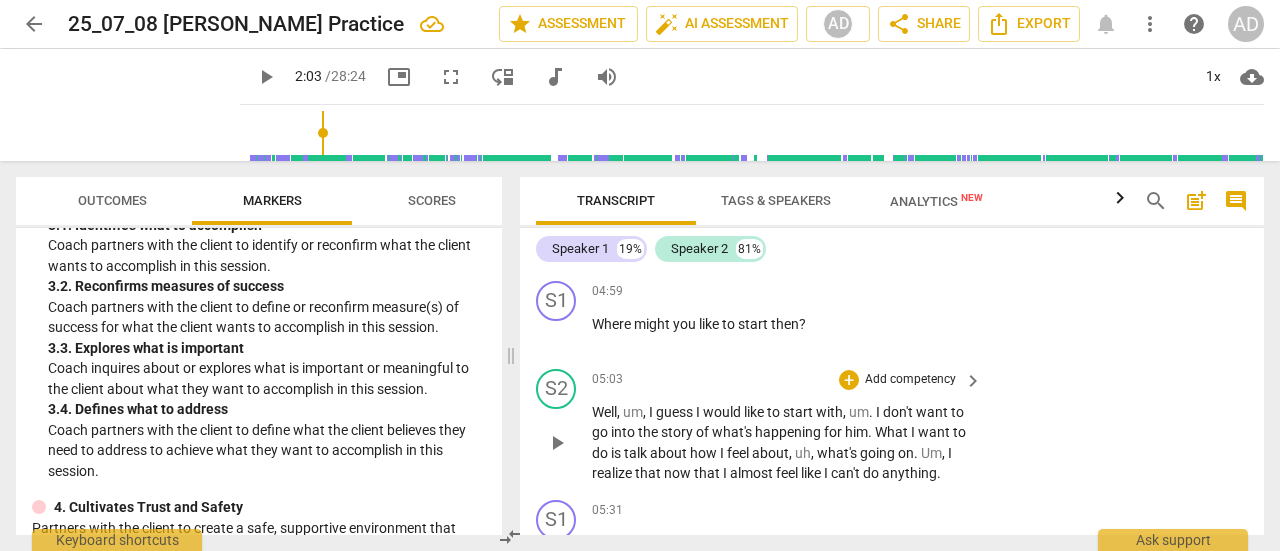 scroll, scrollTop: 2388, scrollLeft: 0, axis: vertical 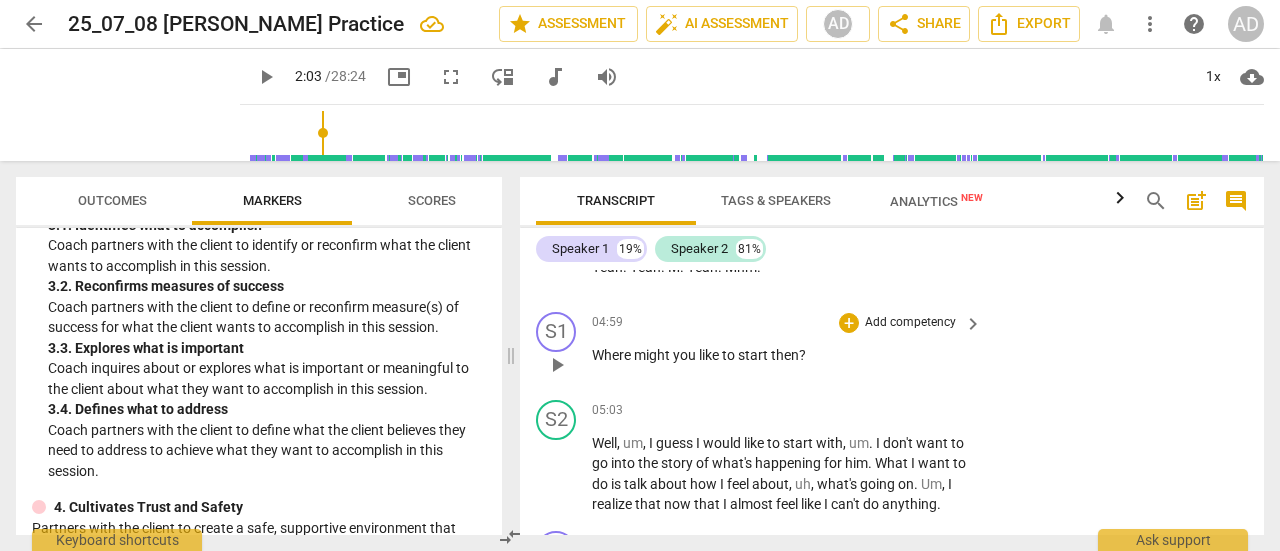 click on "Add competency" at bounding box center [910, 323] 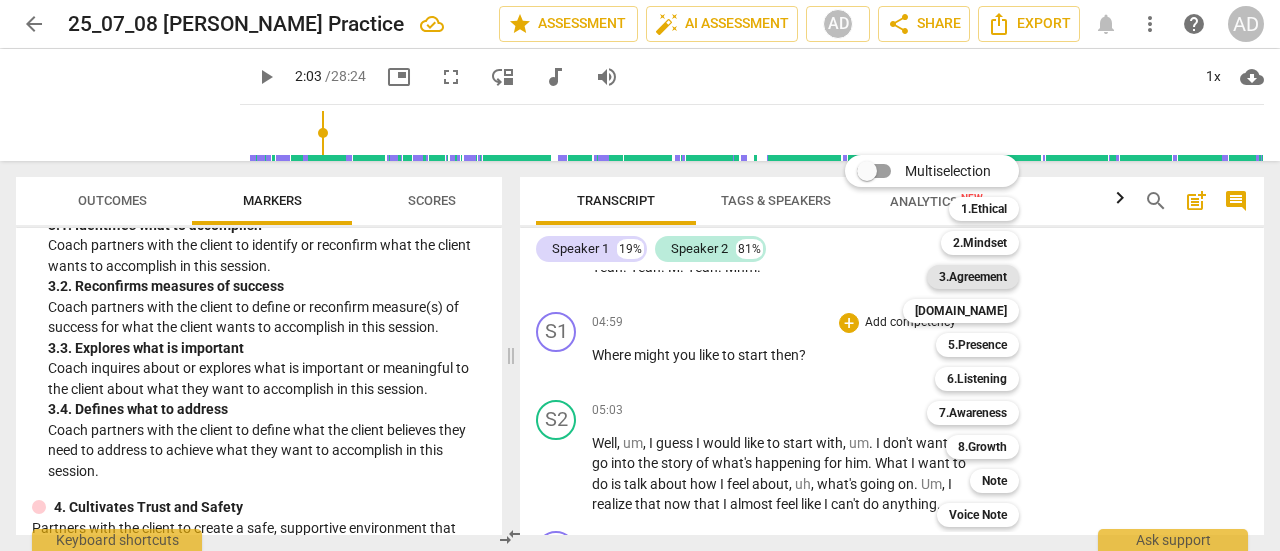click on "3.Agreement" at bounding box center [973, 277] 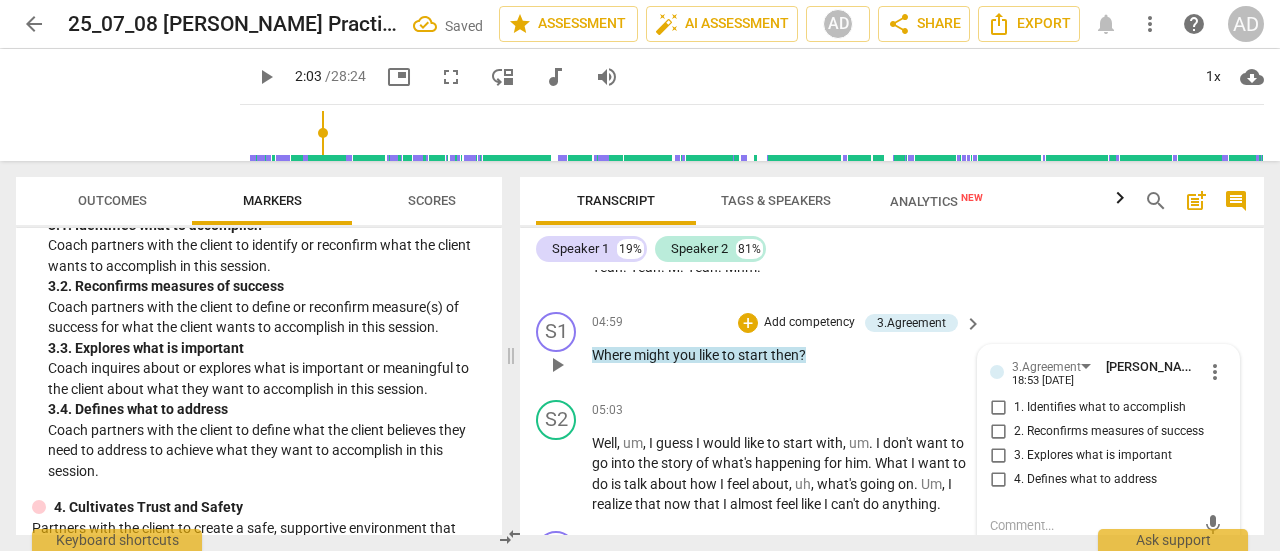 scroll, scrollTop: 2528, scrollLeft: 0, axis: vertical 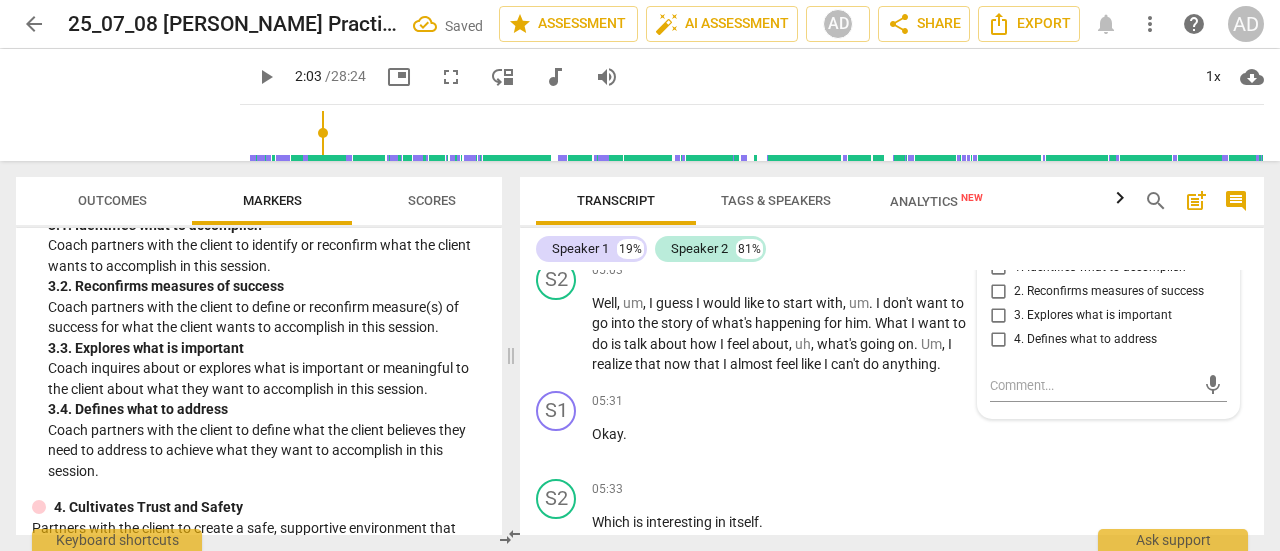 click on "4. Defines what to address" at bounding box center [1085, 340] 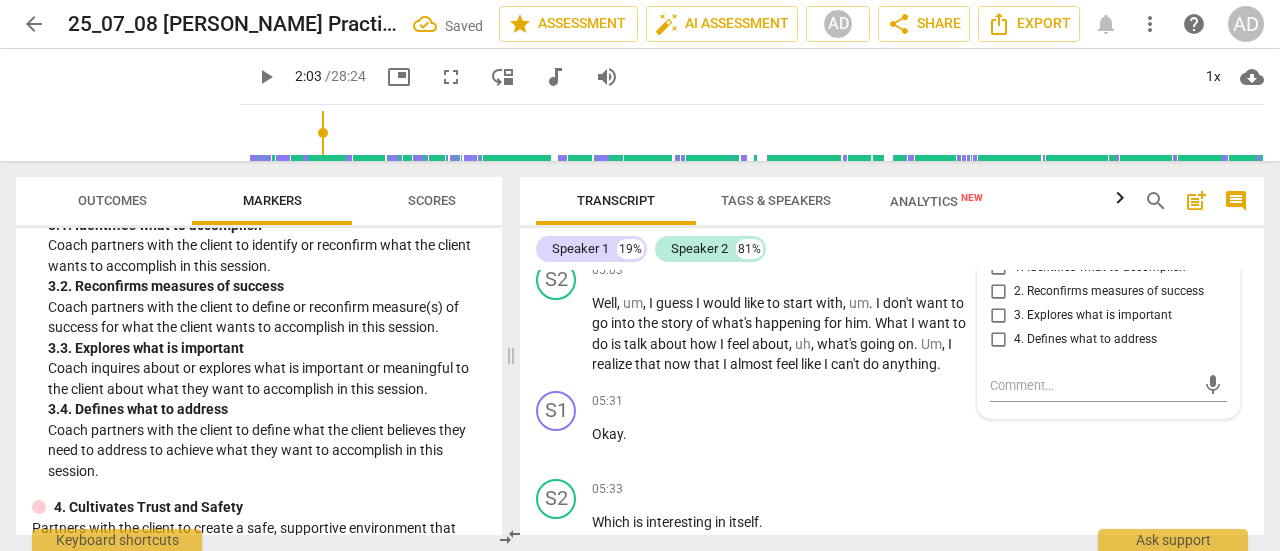 click on "4. Defines what to address" at bounding box center [998, 340] 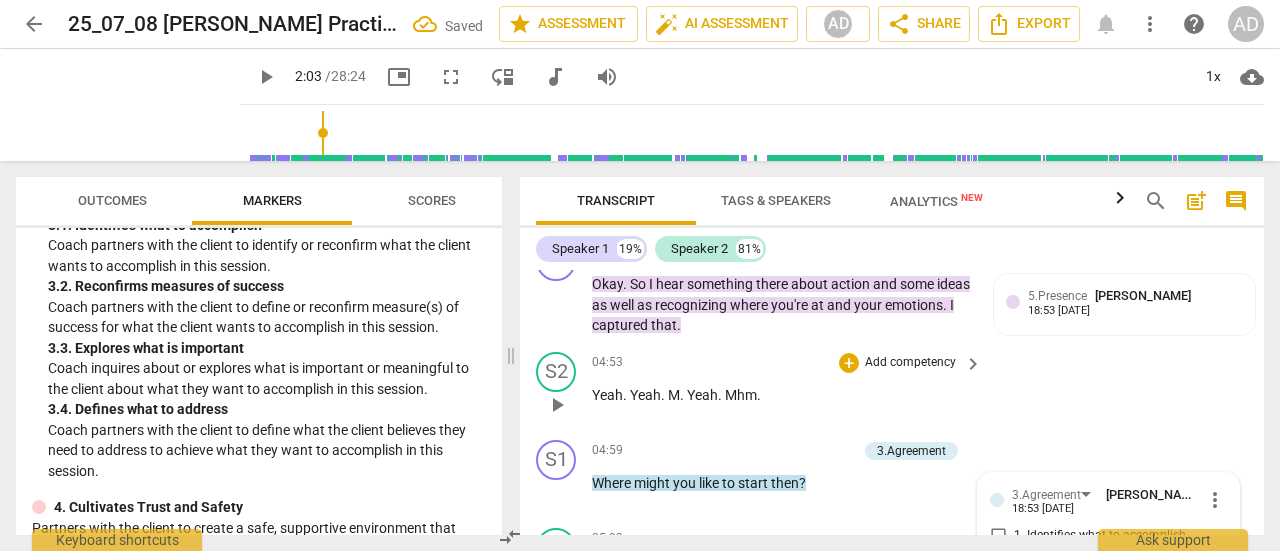 scroll, scrollTop: 2228, scrollLeft: 0, axis: vertical 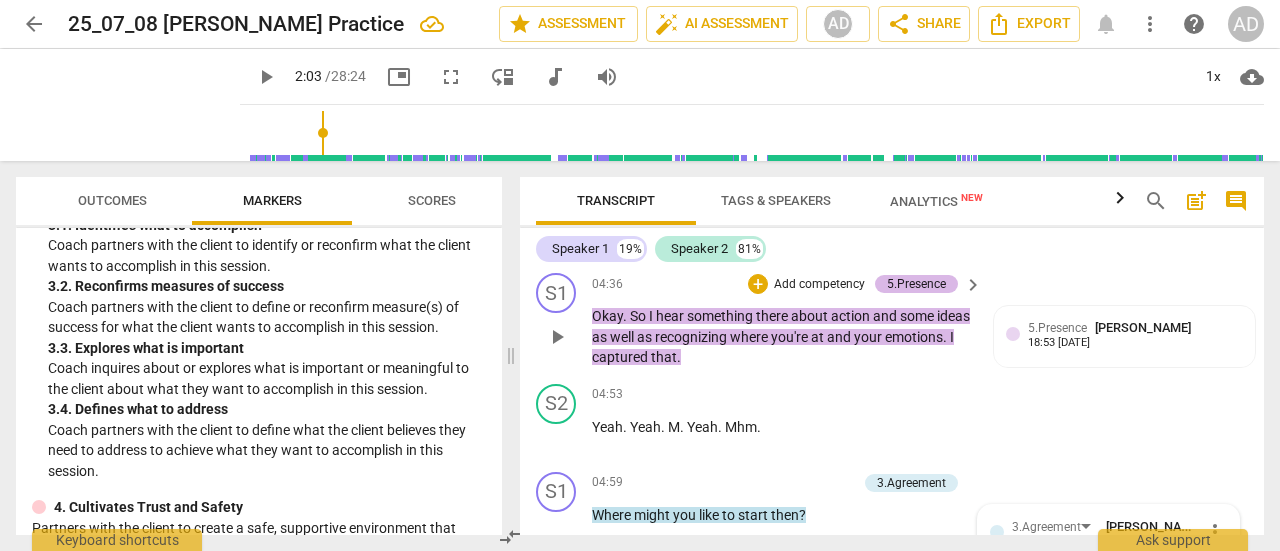 click on "5.Presence" at bounding box center (916, 284) 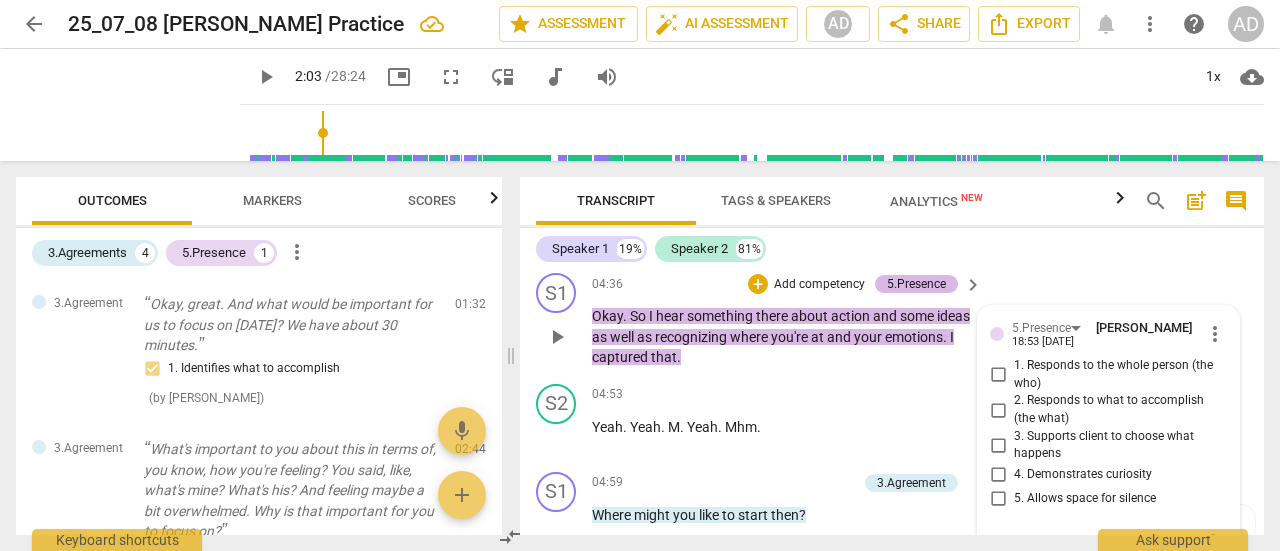 scroll, scrollTop: 2388, scrollLeft: 0, axis: vertical 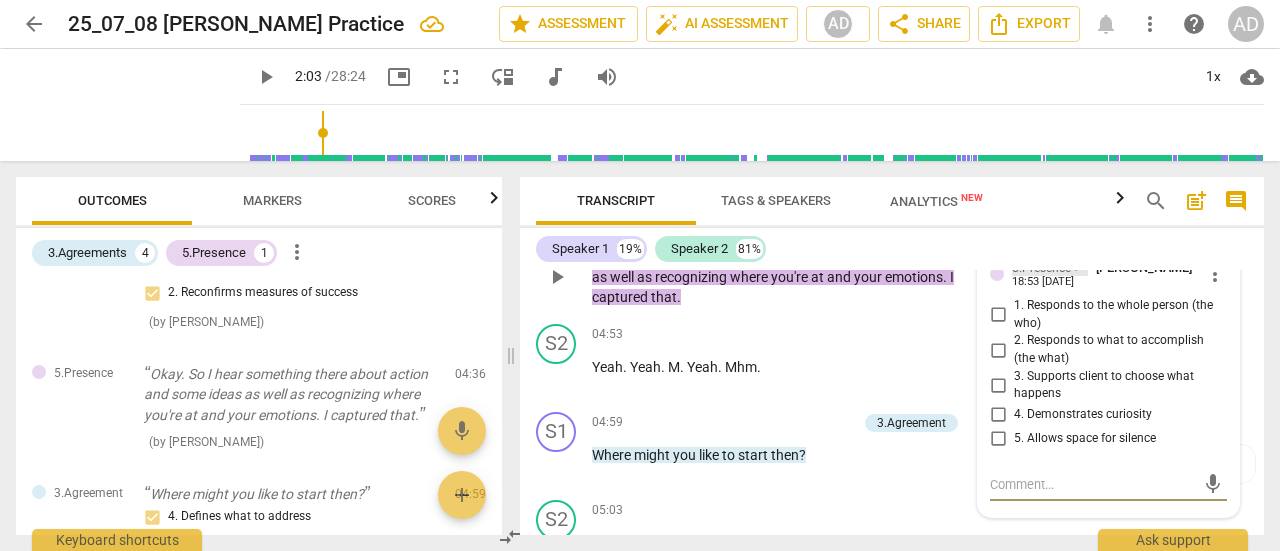 click on "5.Presence" at bounding box center [1041, 268] 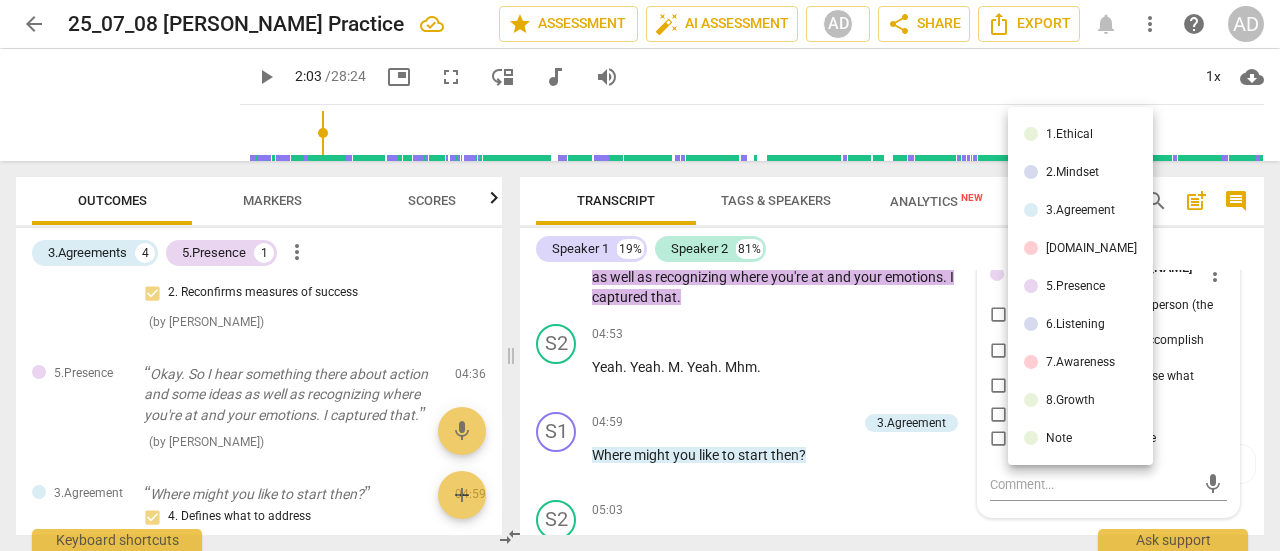 click on "5.Presence" at bounding box center [1075, 286] 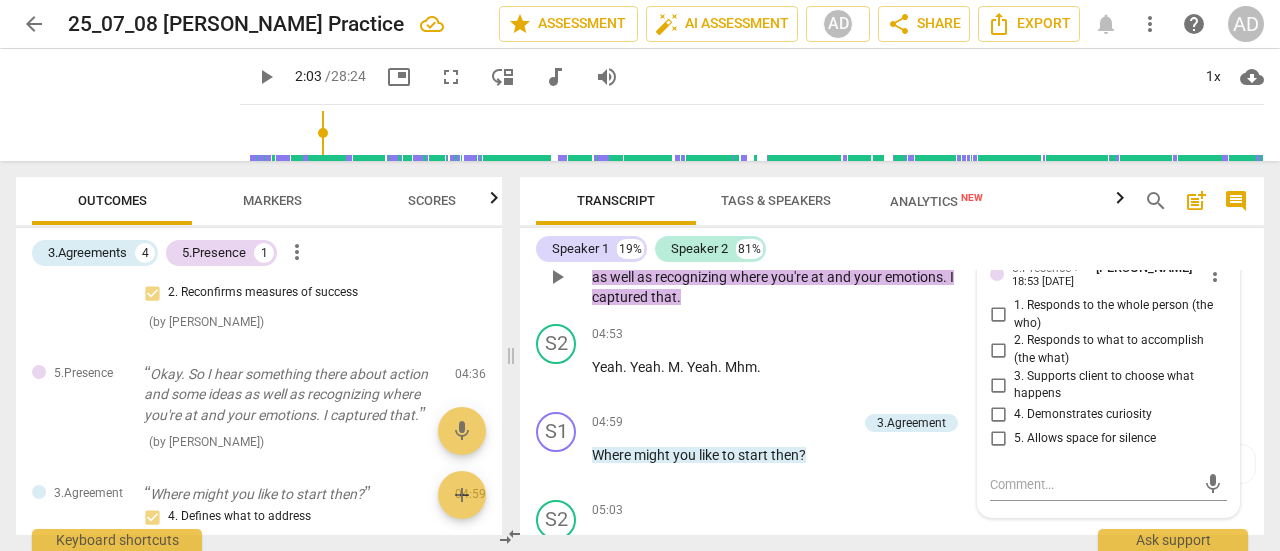 click on "more_vert" at bounding box center [1215, 274] 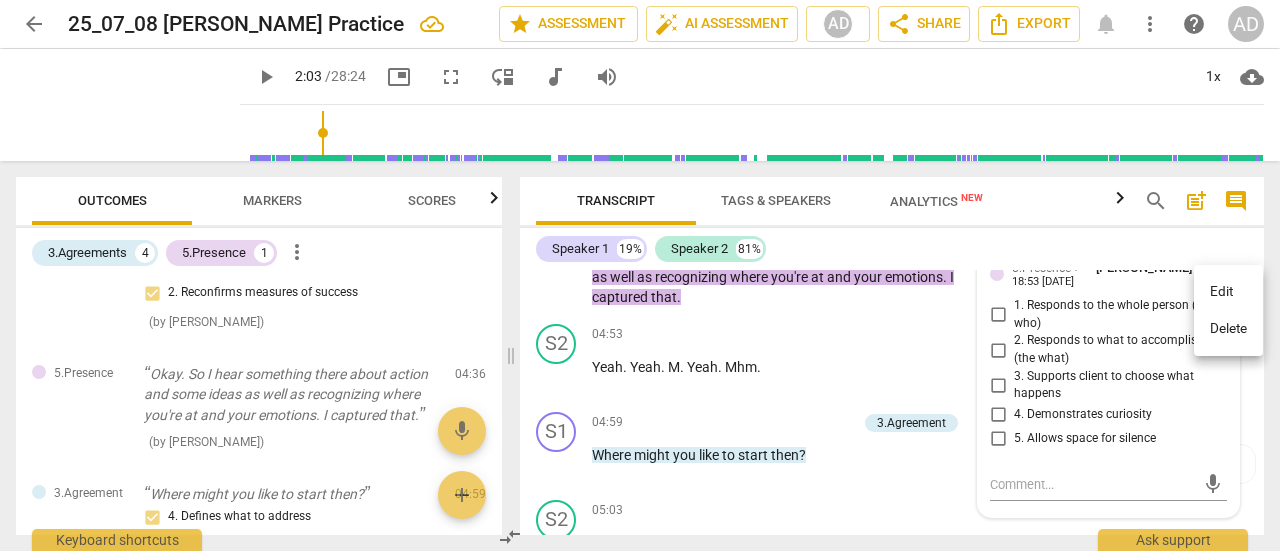 click on "Delete" at bounding box center (1228, 329) 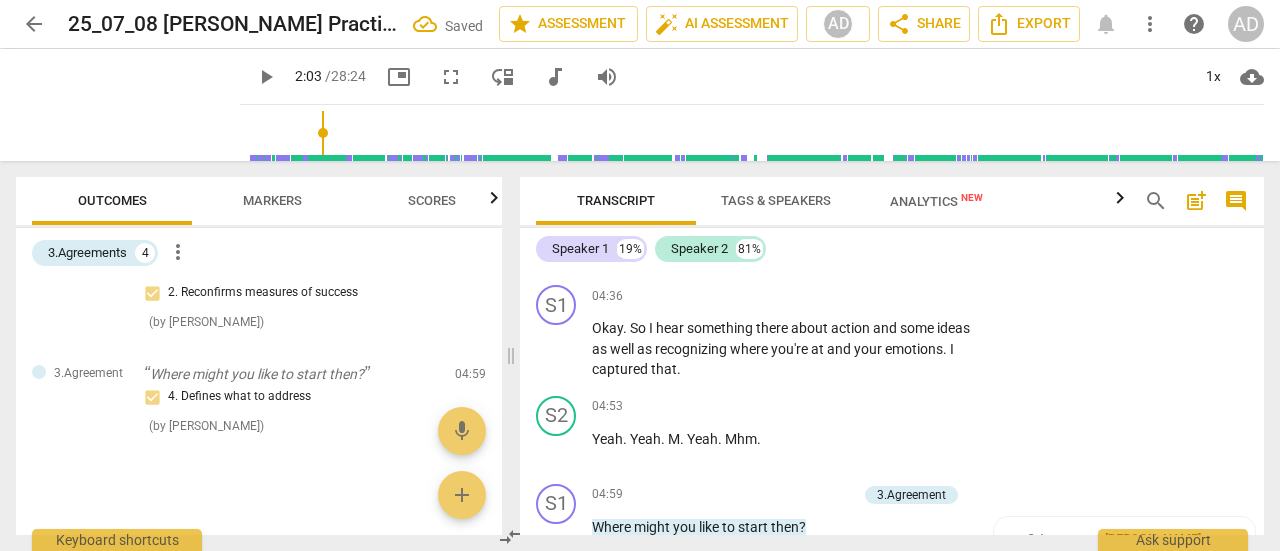 scroll, scrollTop: 2188, scrollLeft: 0, axis: vertical 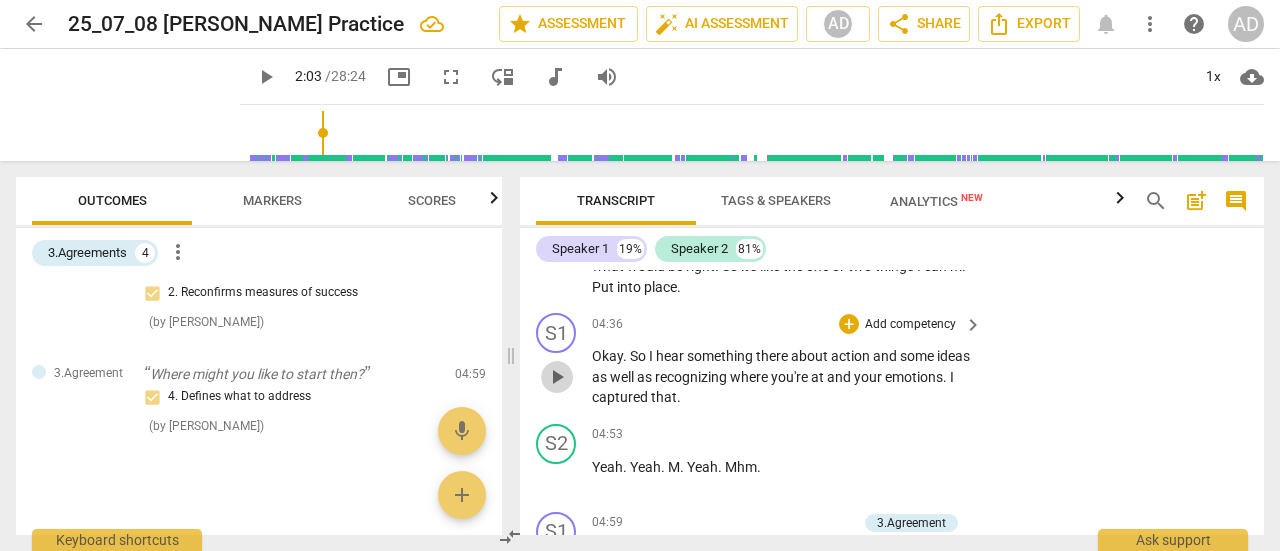click on "play_arrow" at bounding box center (557, 377) 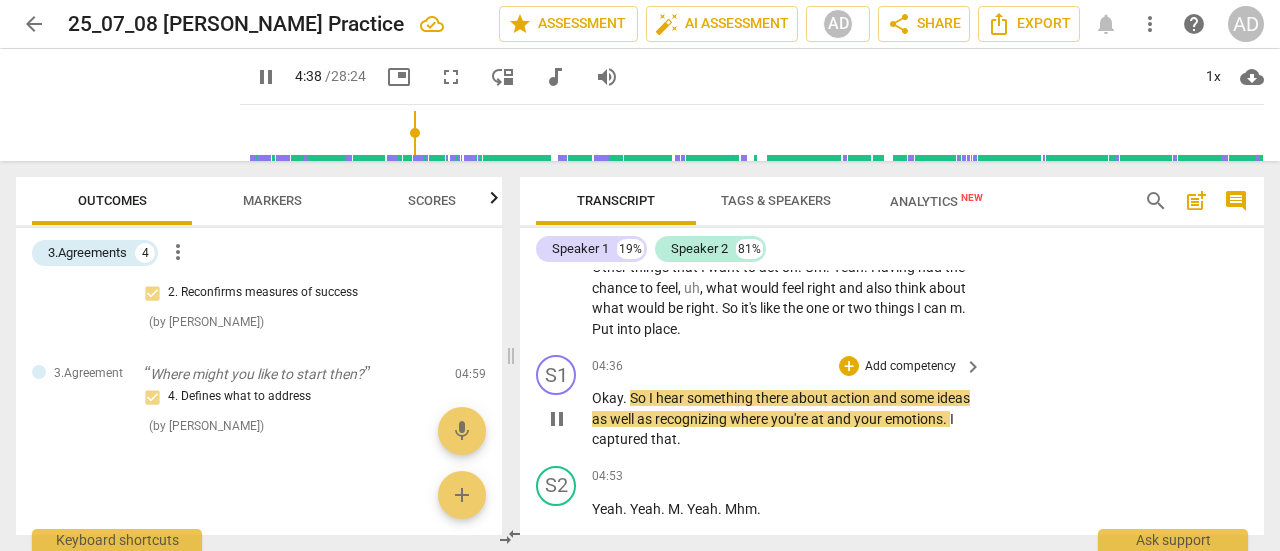 scroll, scrollTop: 2188, scrollLeft: 0, axis: vertical 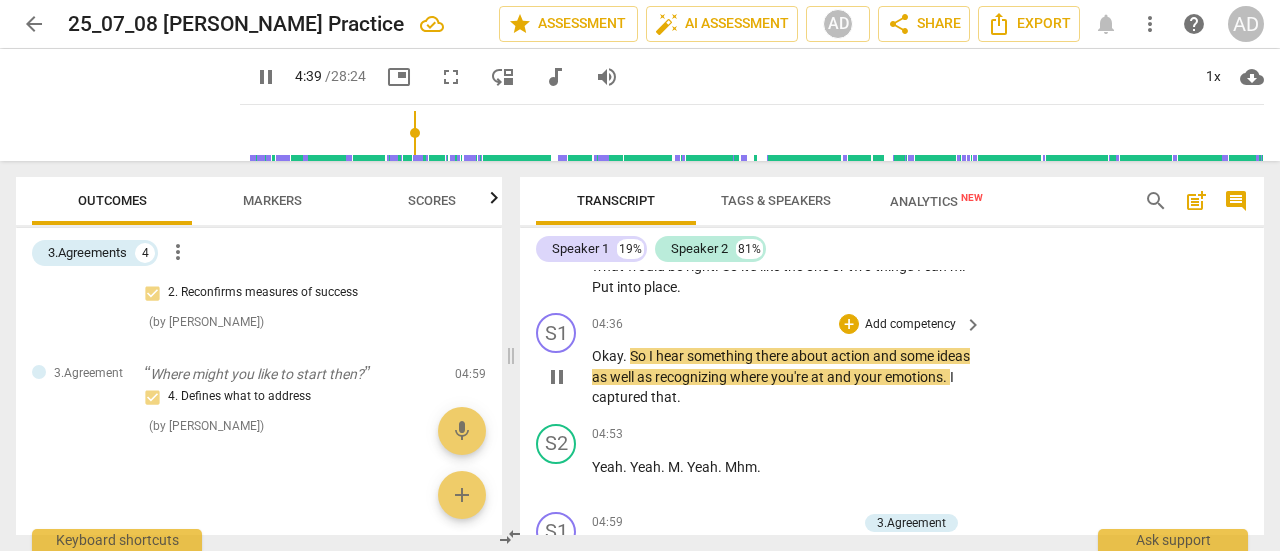 click on "that" at bounding box center (664, 397) 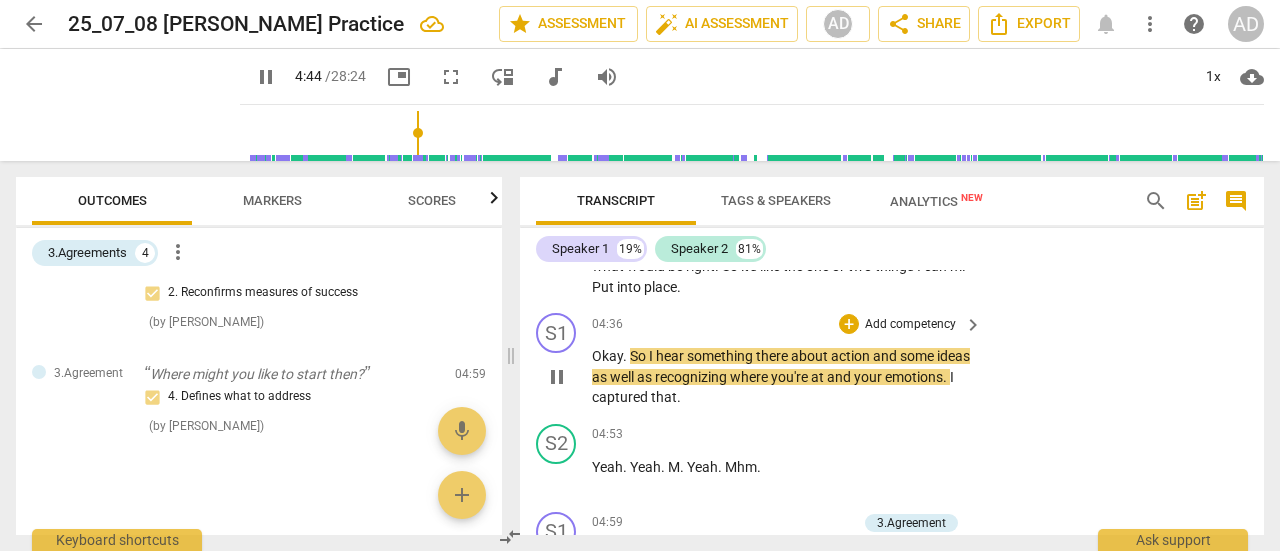 click on "I" at bounding box center [952, 377] 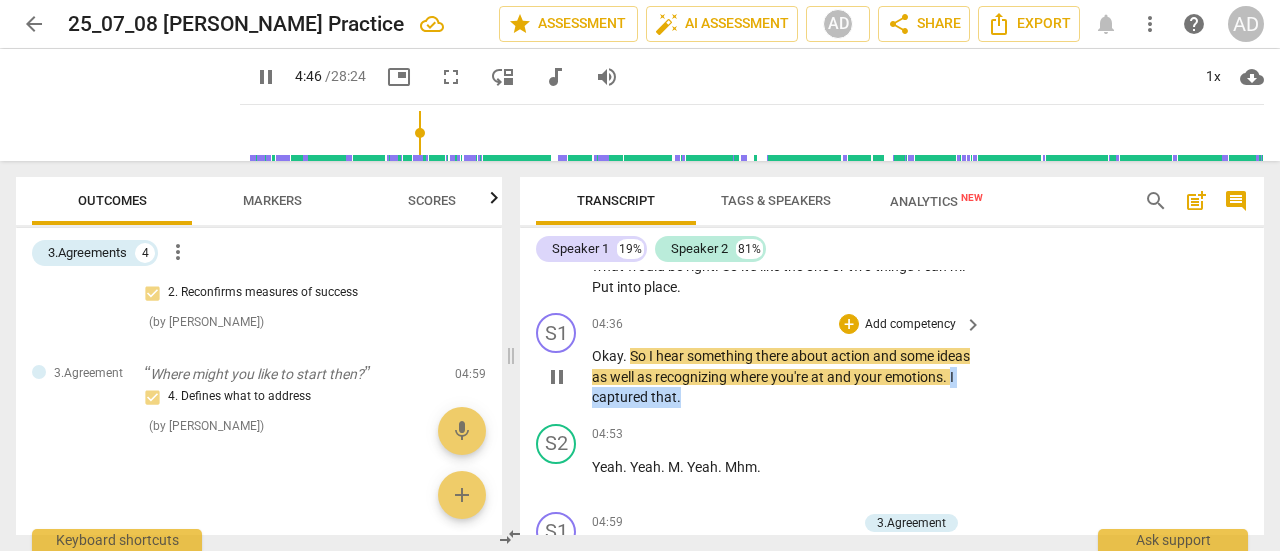 drag, startPoint x: 758, startPoint y: 416, endPoint x: 659, endPoint y: 417, distance: 99.00505 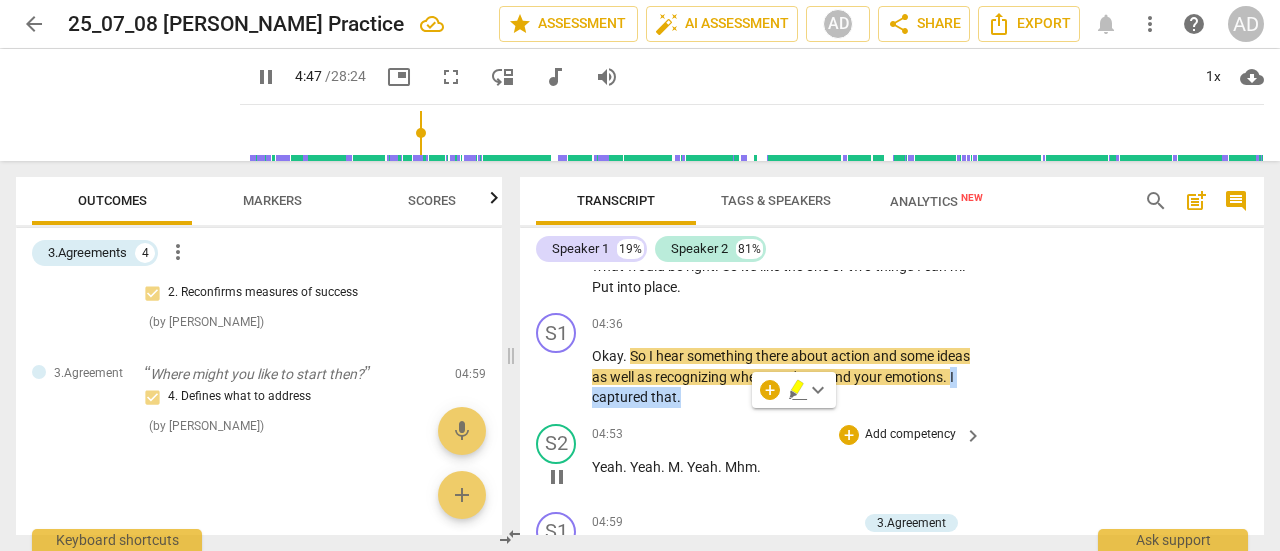 click on "04:53 + Add competency keyboard_arrow_right" at bounding box center (788, 435) 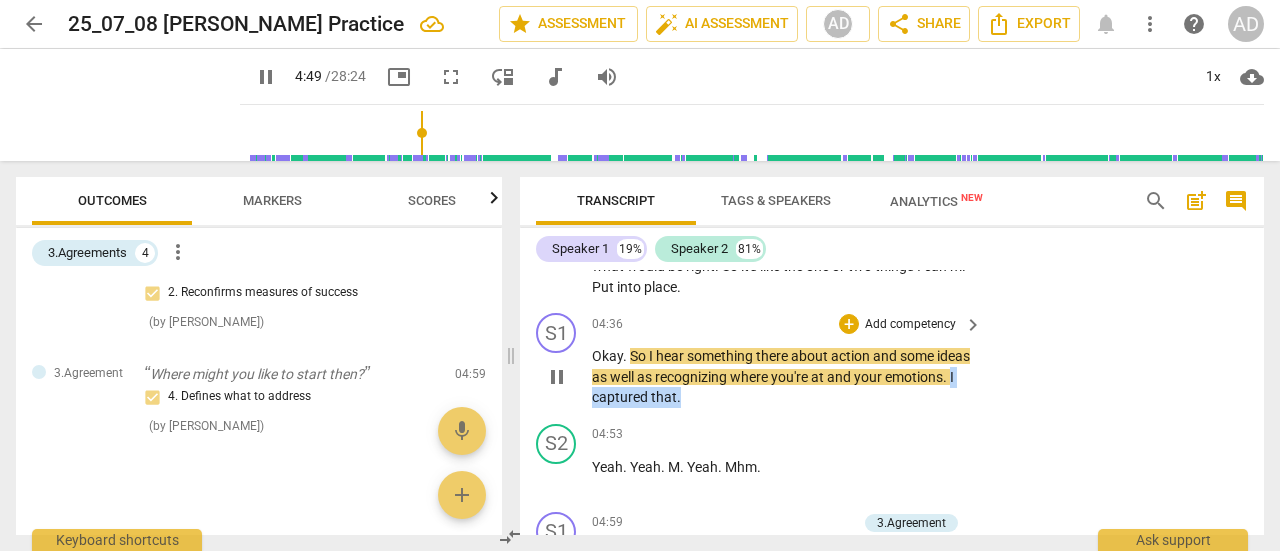 click on "I" at bounding box center (952, 377) 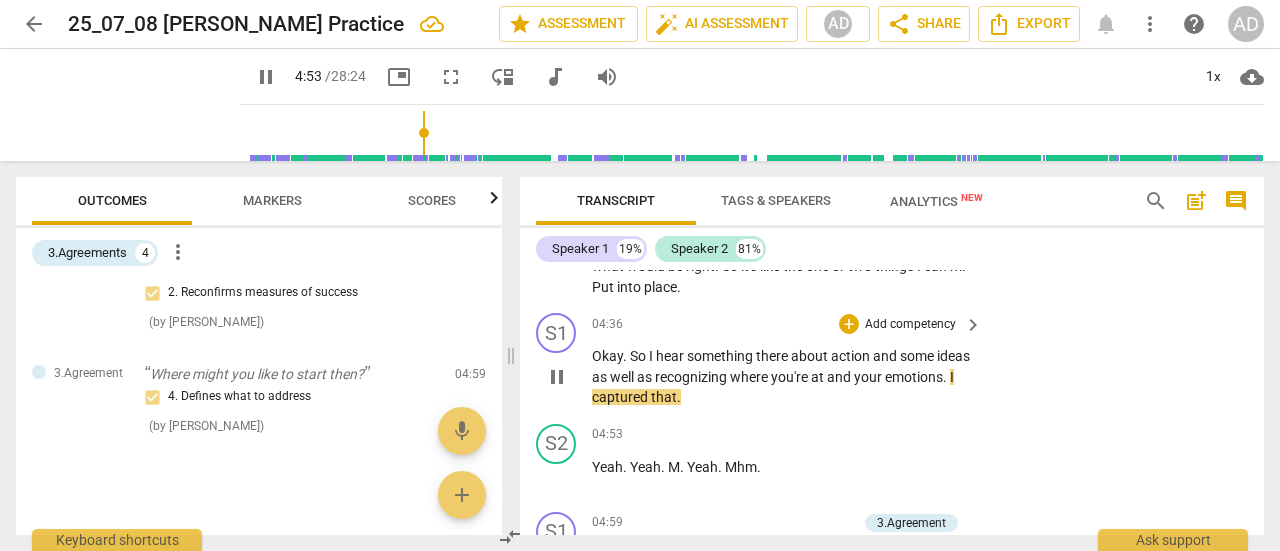 click on "well" at bounding box center (623, 377) 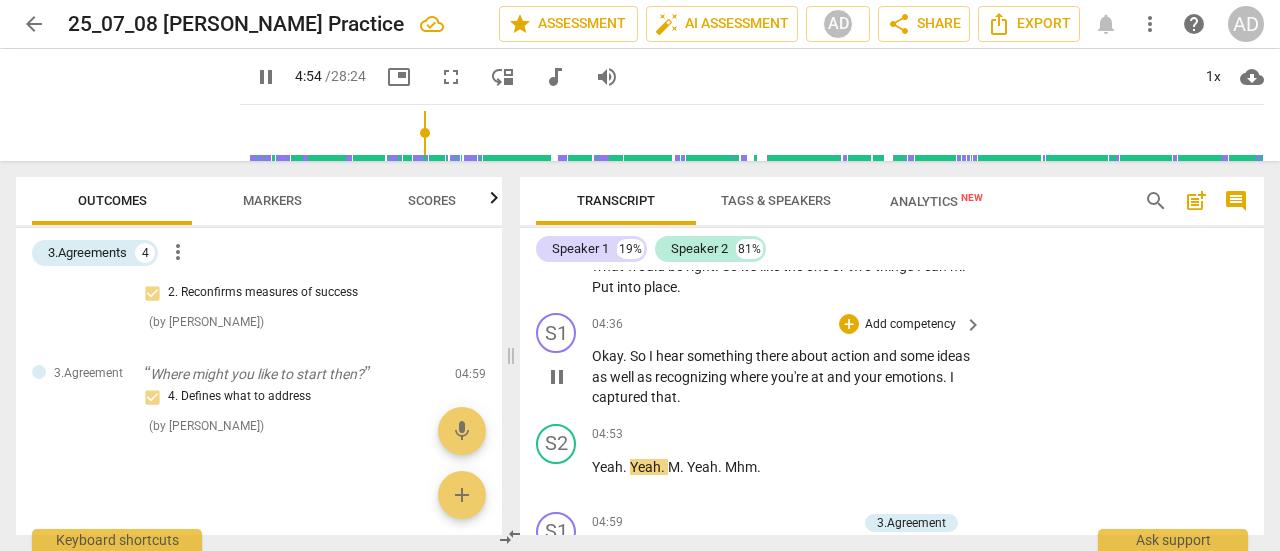 click on "." at bounding box center [679, 397] 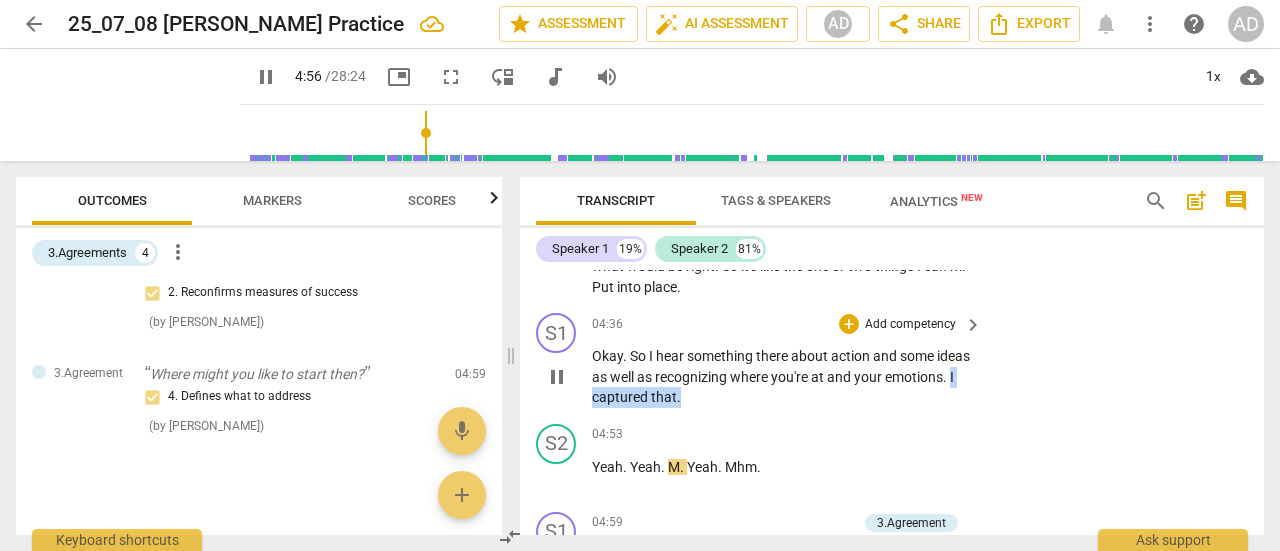 drag, startPoint x: 750, startPoint y: 421, endPoint x: 658, endPoint y: 416, distance: 92.13577 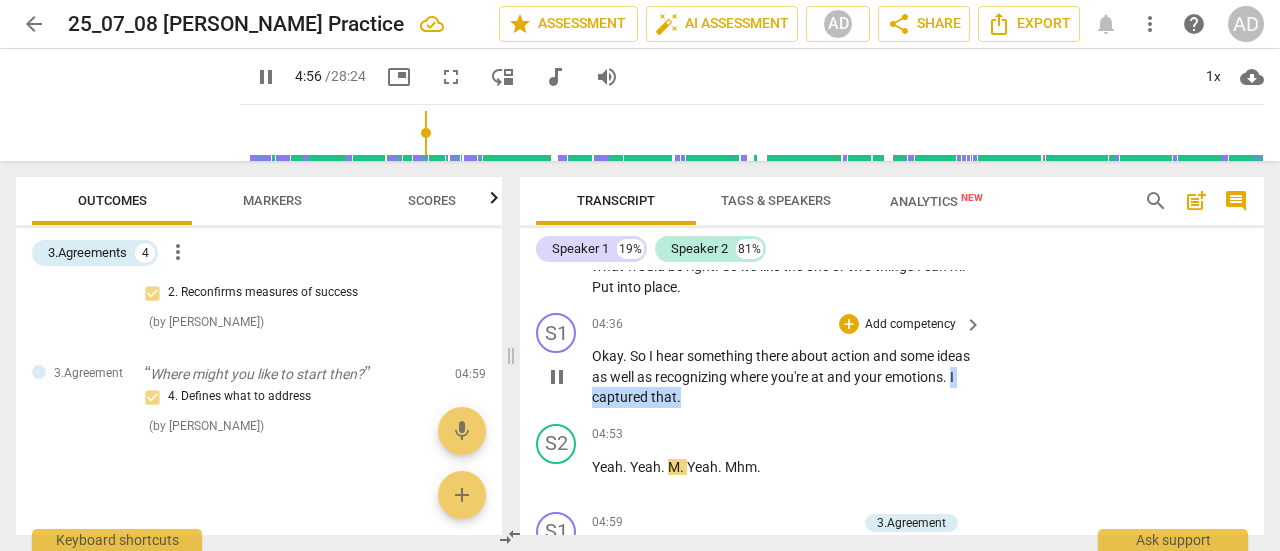 click on "Okay .   So   I   hear   something   there   about   action   and   some   ideas   as   well   as   recognizing   where   you're   at   and   your   emotions .   I   captured   that ." at bounding box center [782, 377] 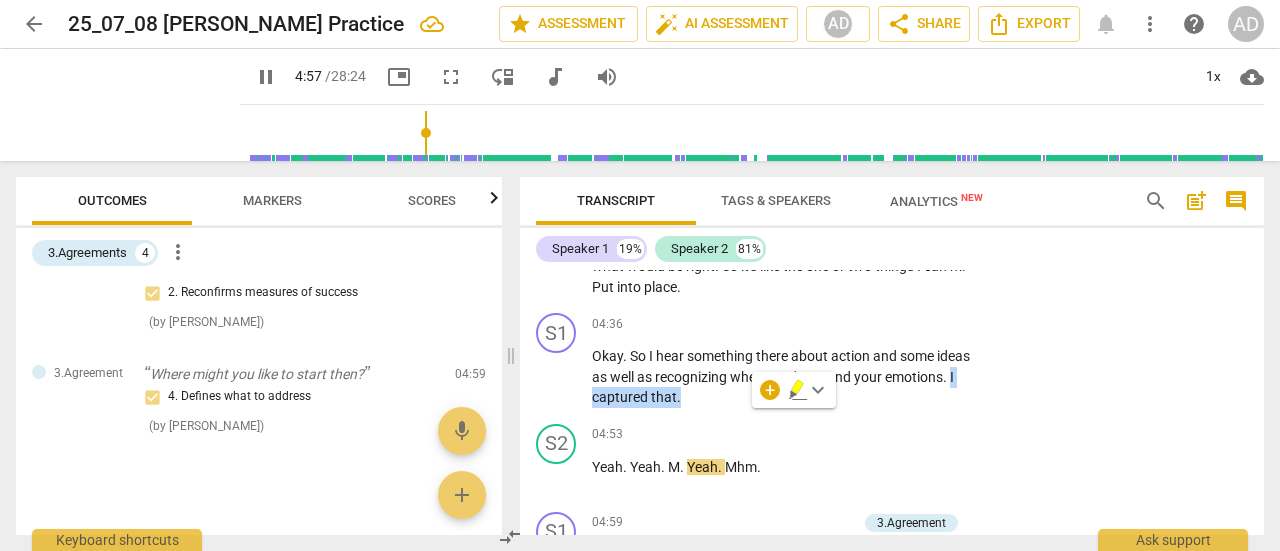 type on "298" 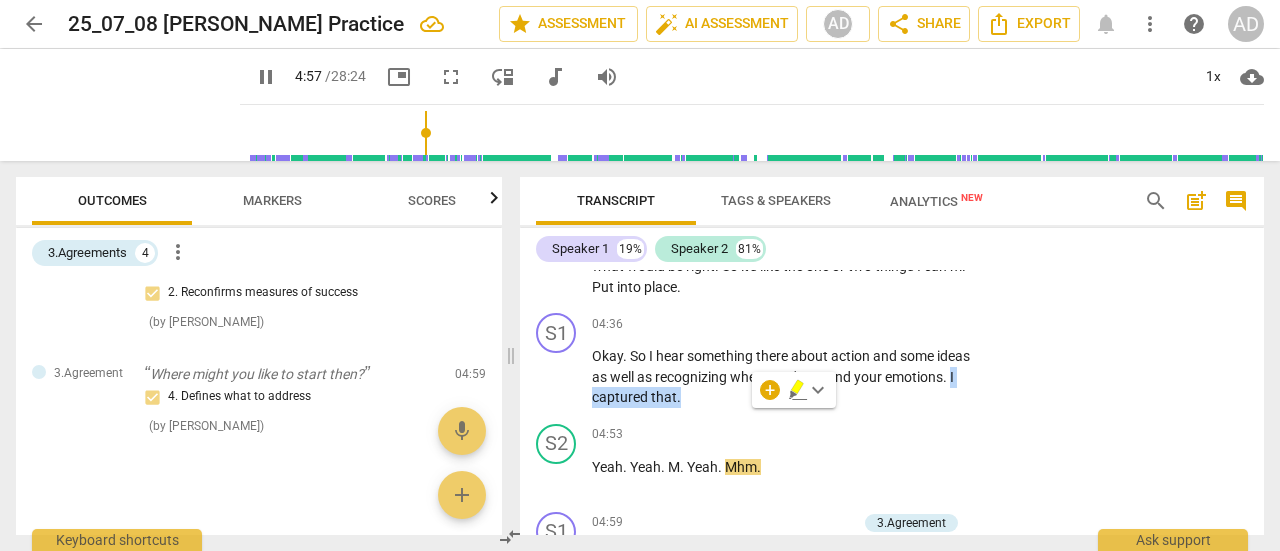 type 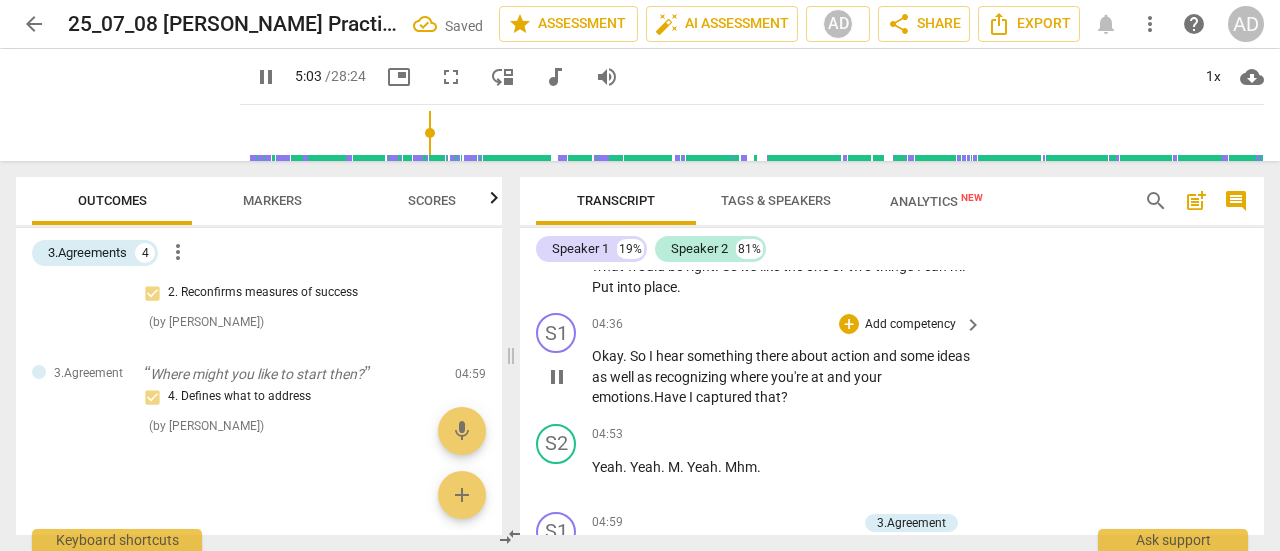 click on "S1" at bounding box center [556, 751] 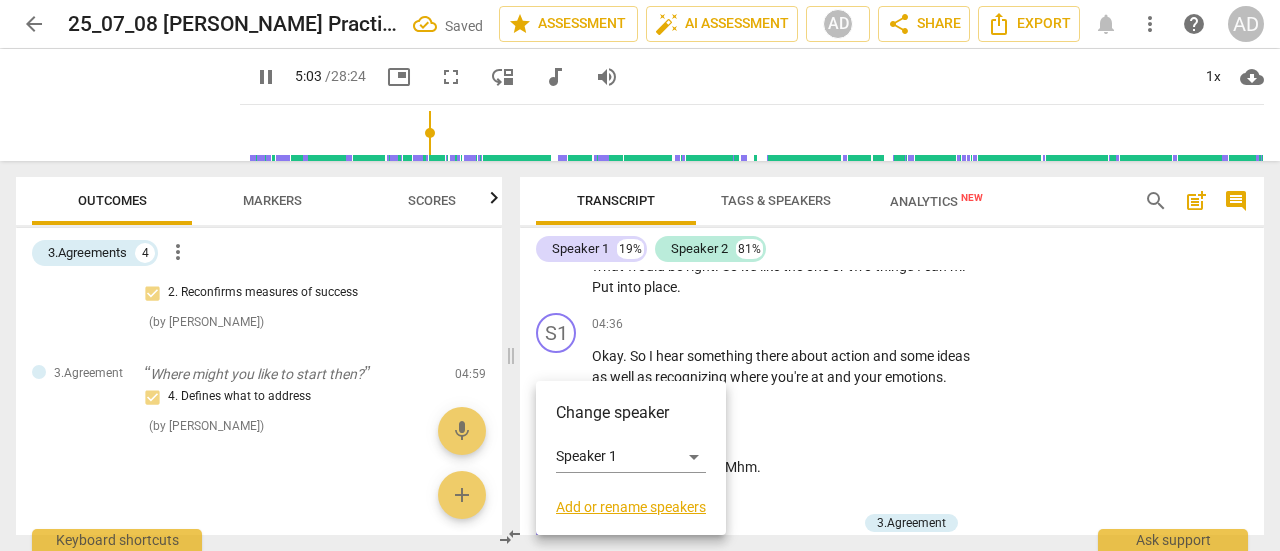 scroll, scrollTop: 2570, scrollLeft: 0, axis: vertical 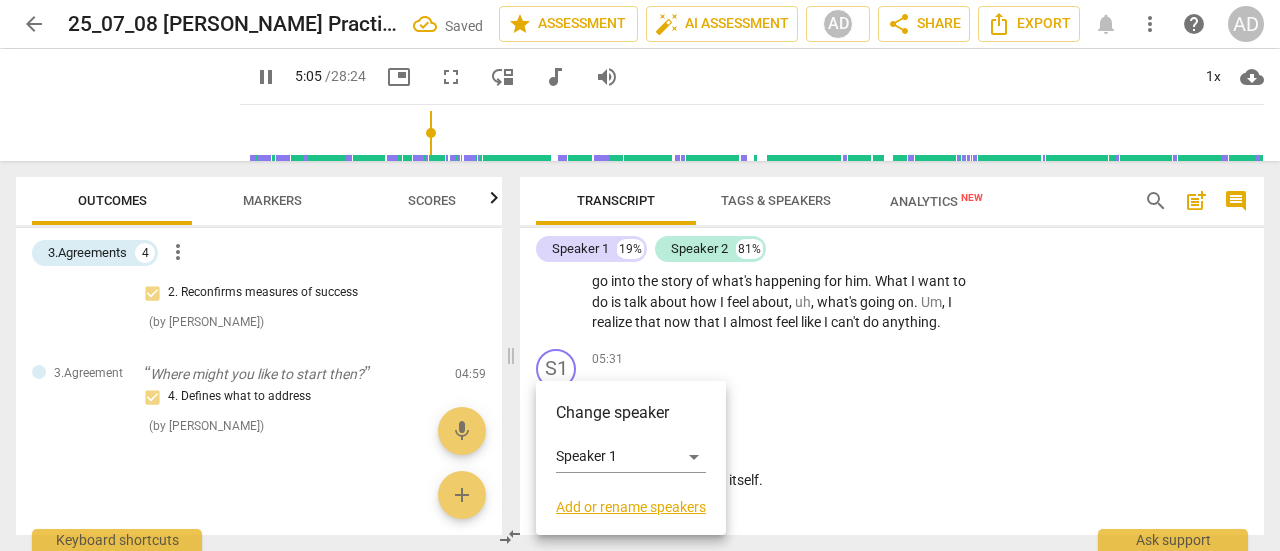 click at bounding box center (640, 275) 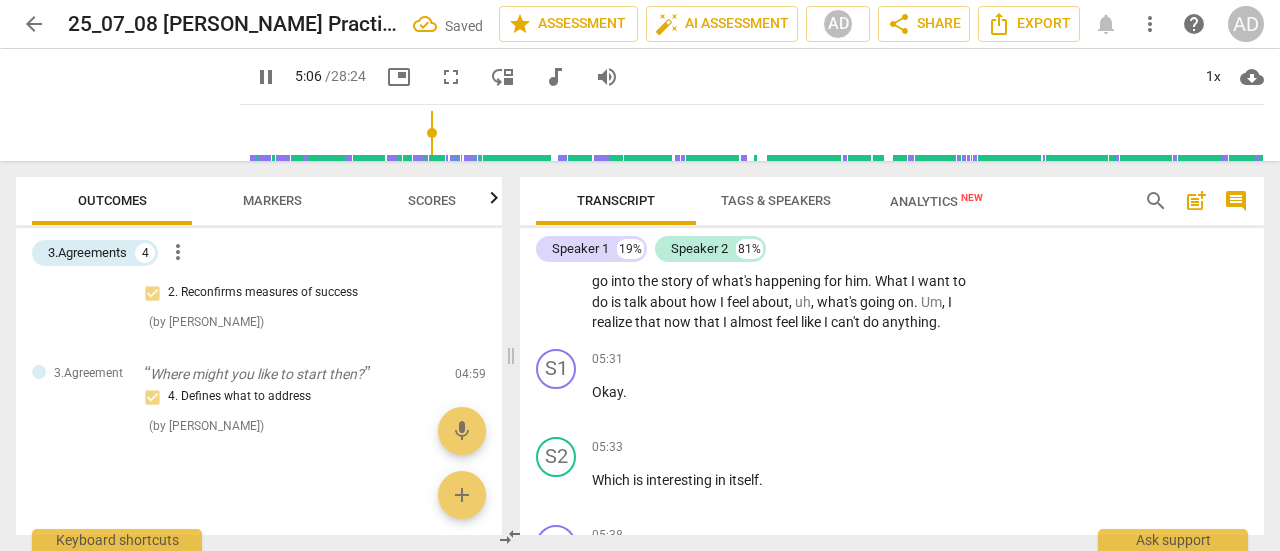 click on "pause" at bounding box center [266, 77] 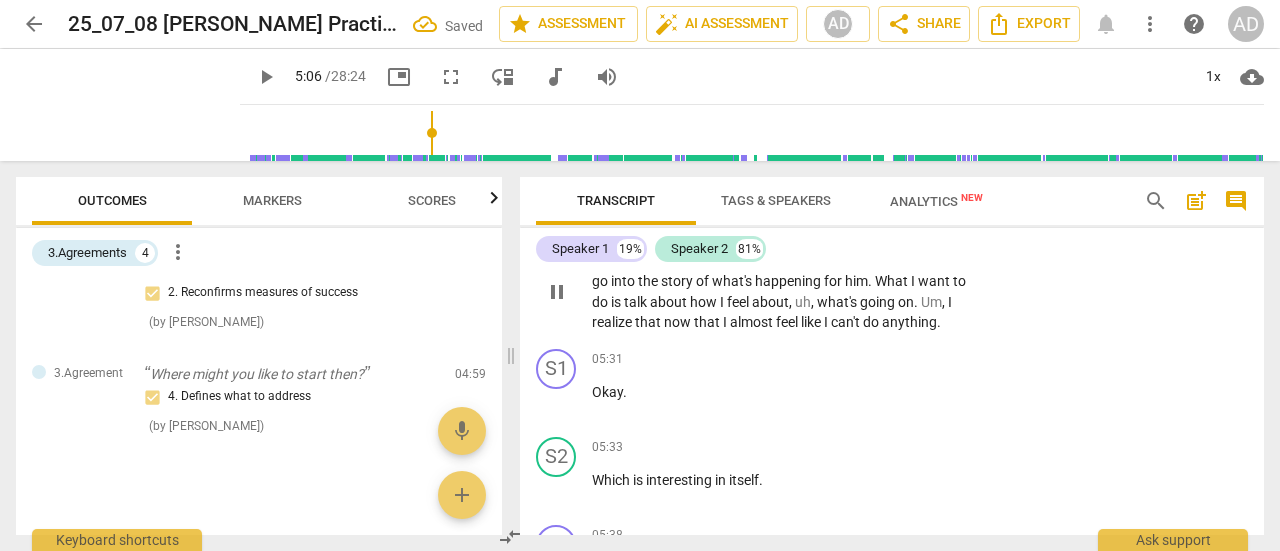 type on "307" 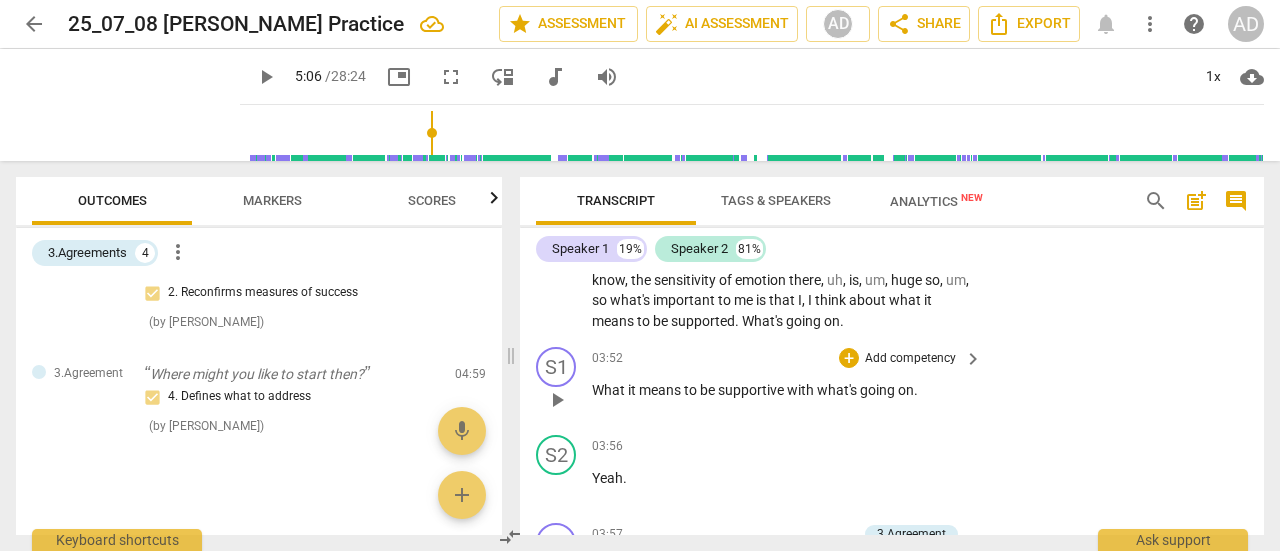 scroll, scrollTop: 1570, scrollLeft: 0, axis: vertical 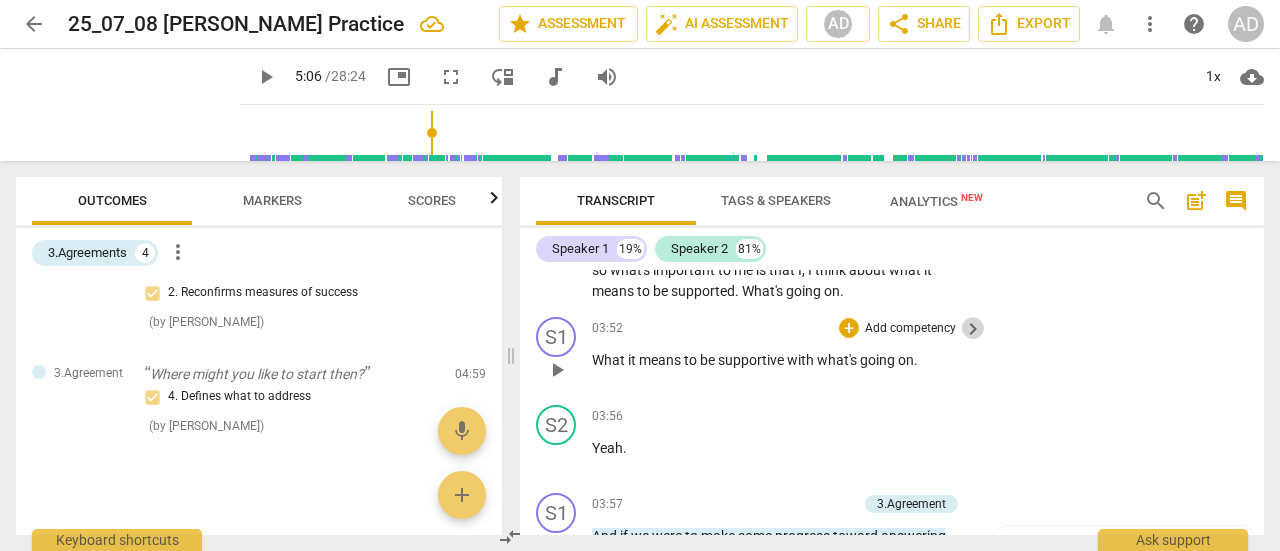 click on "keyboard_arrow_right" at bounding box center (973, 329) 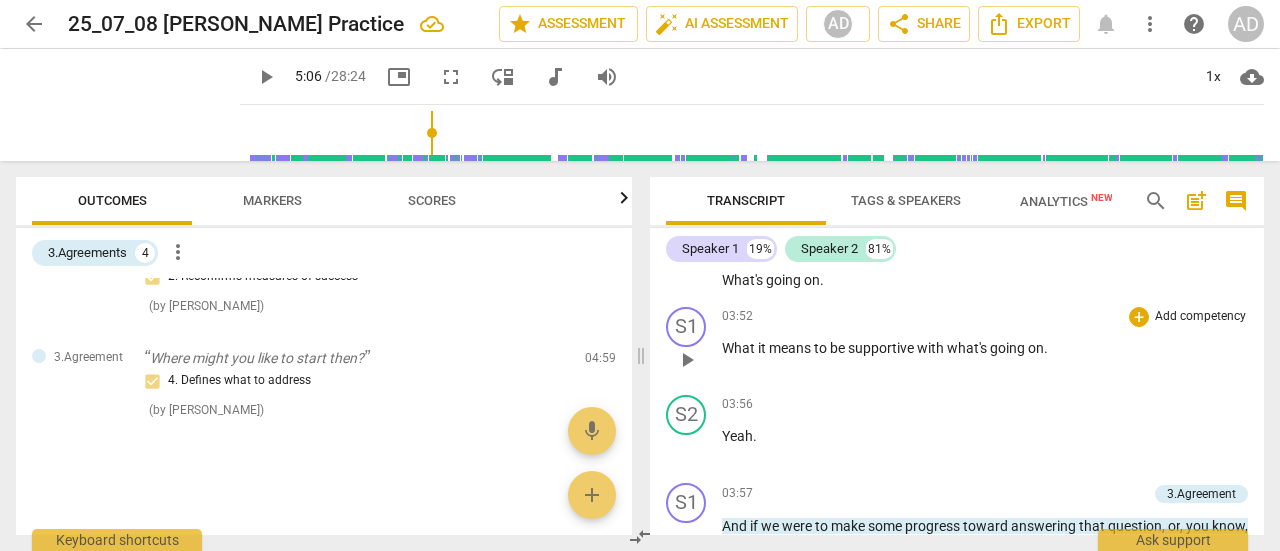 scroll, scrollTop: 1356, scrollLeft: 0, axis: vertical 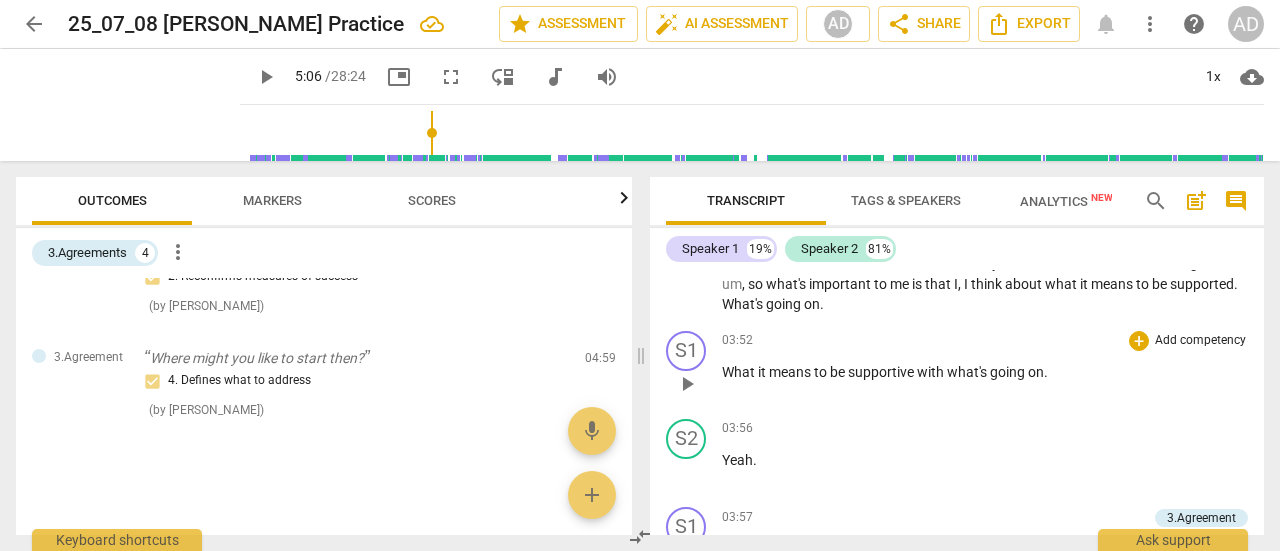 click on "Add competency" at bounding box center [1200, 341] 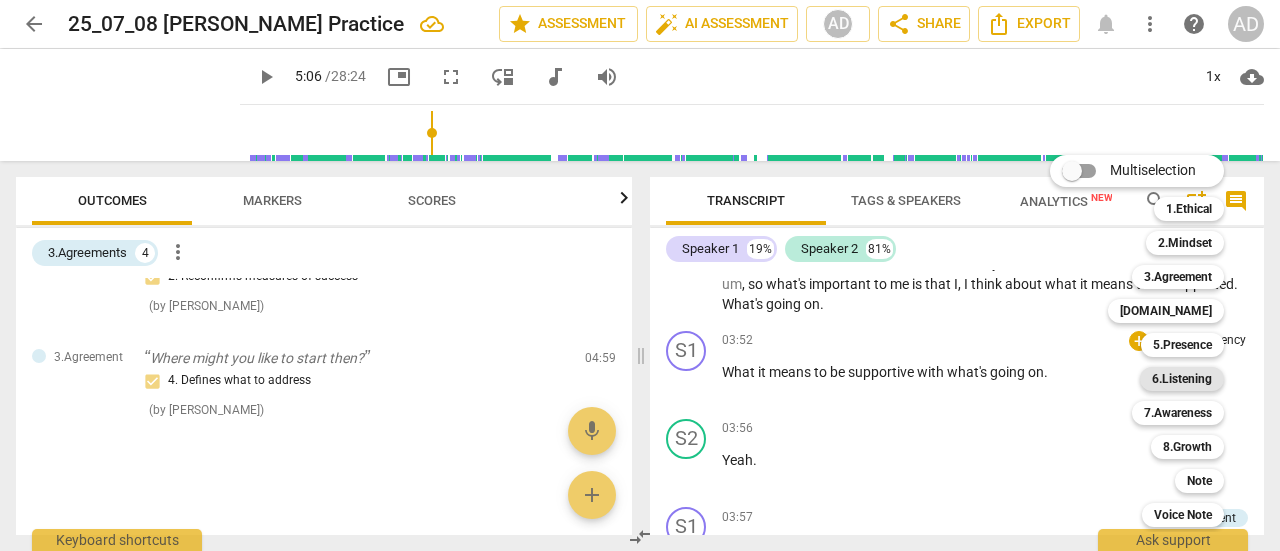 click on "6.Listening" at bounding box center (1182, 379) 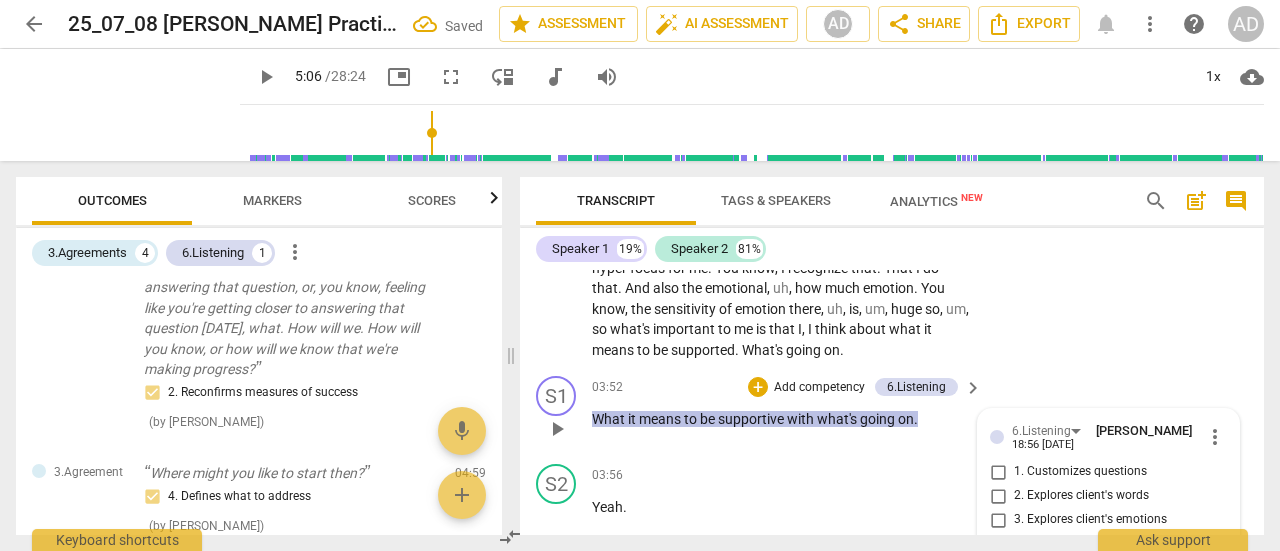 scroll, scrollTop: 1768, scrollLeft: 0, axis: vertical 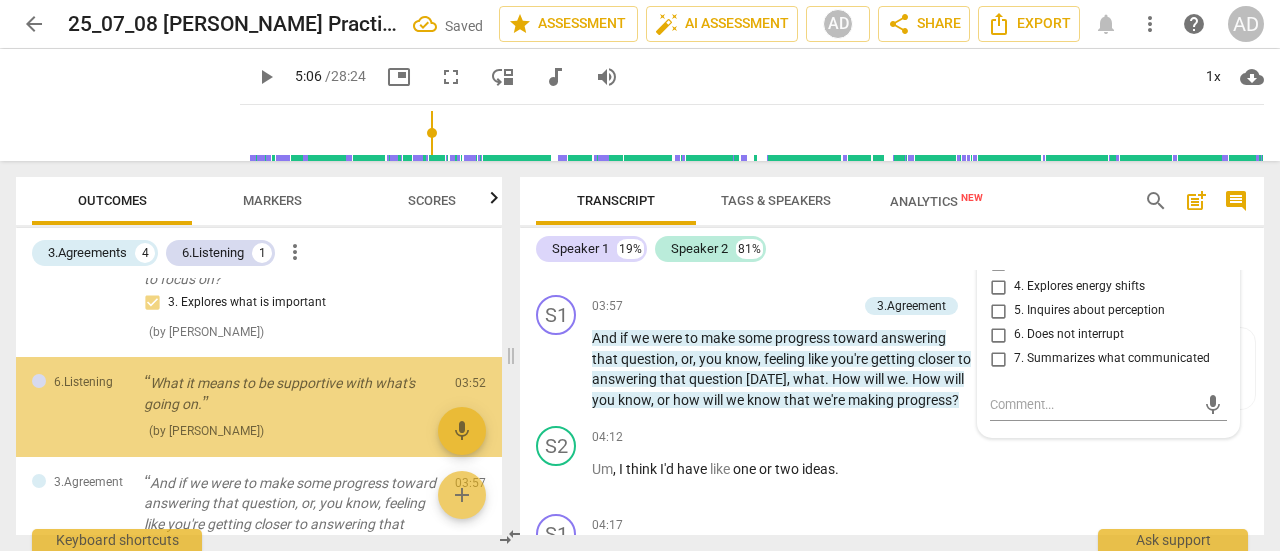 click on "7. Summarizes what communicated" at bounding box center (1112, 359) 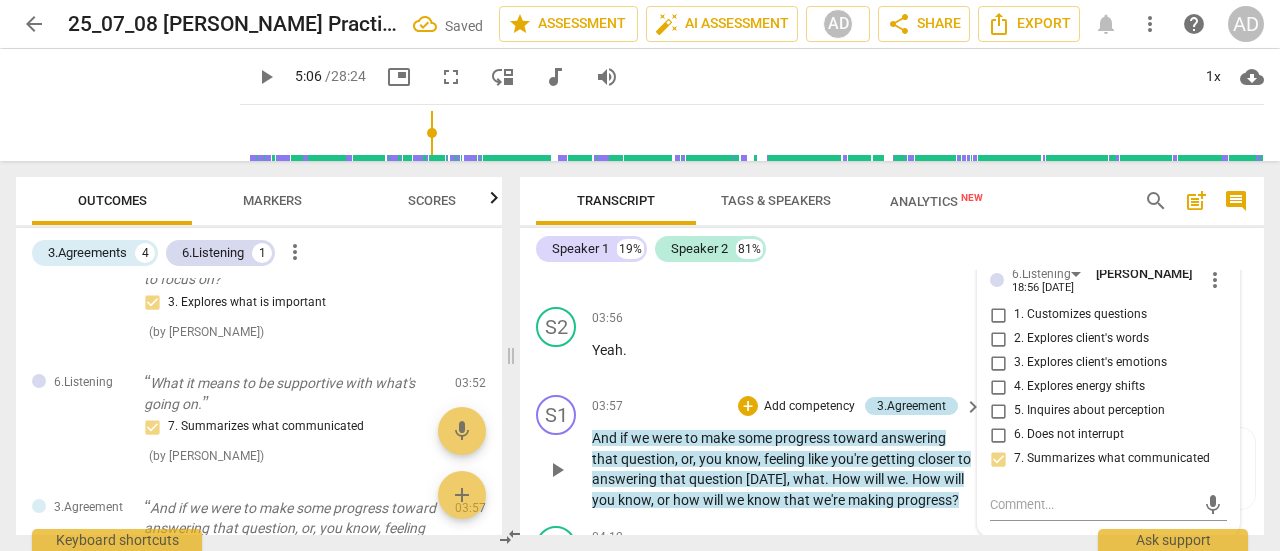 click on "3.Agreement" at bounding box center (911, 406) 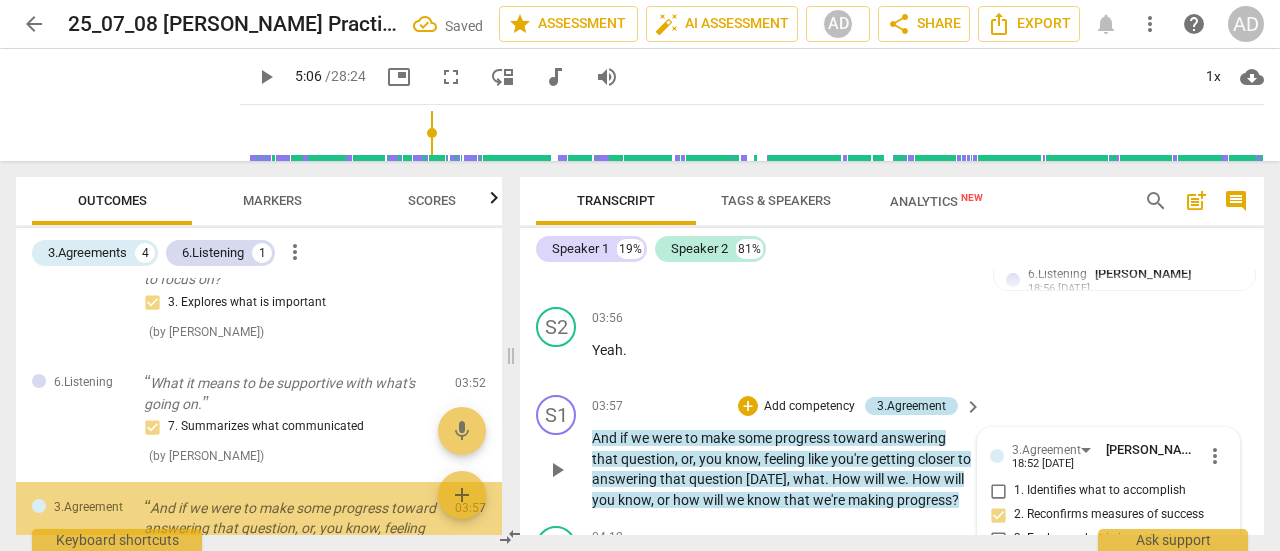 scroll, scrollTop: 1872, scrollLeft: 0, axis: vertical 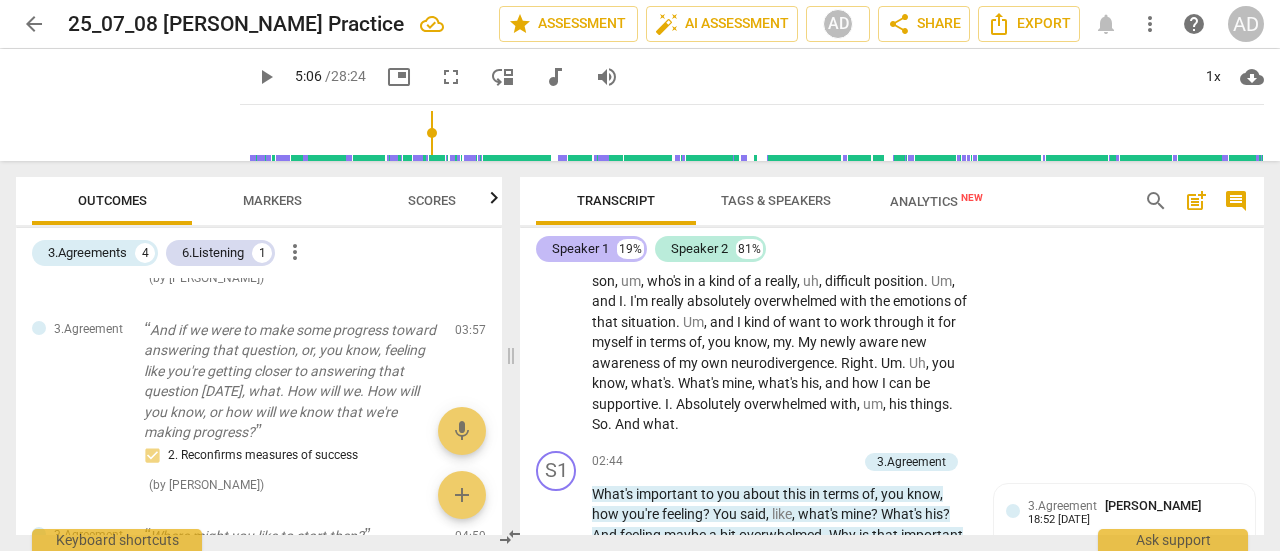 click on "Speaker 1" at bounding box center [580, 249] 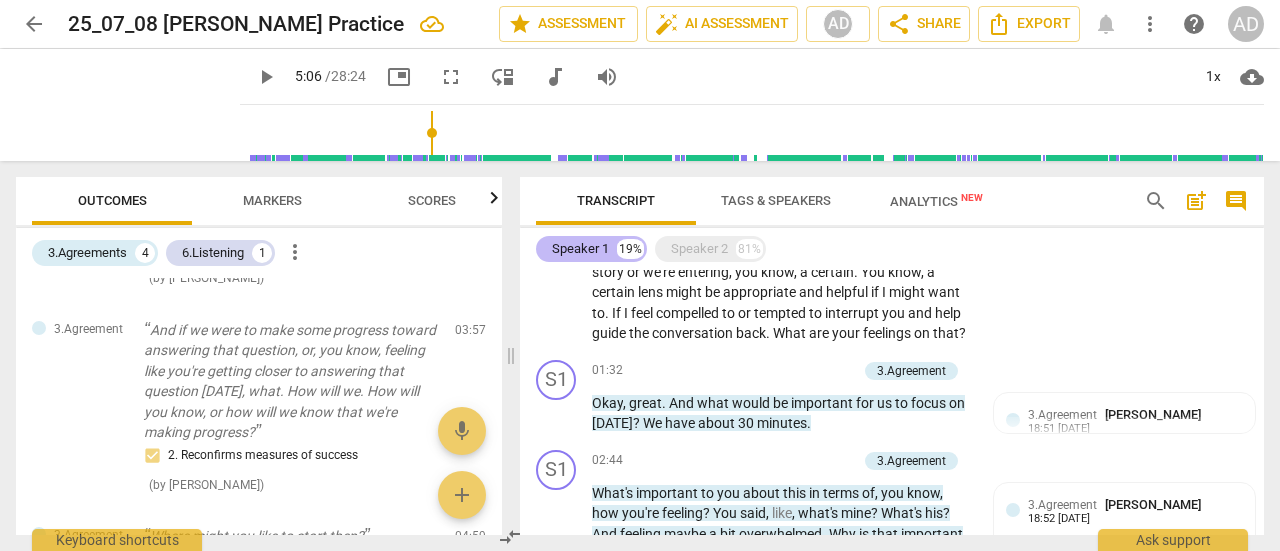 drag, startPoint x: 573, startPoint y: 259, endPoint x: 554, endPoint y: 245, distance: 23.600847 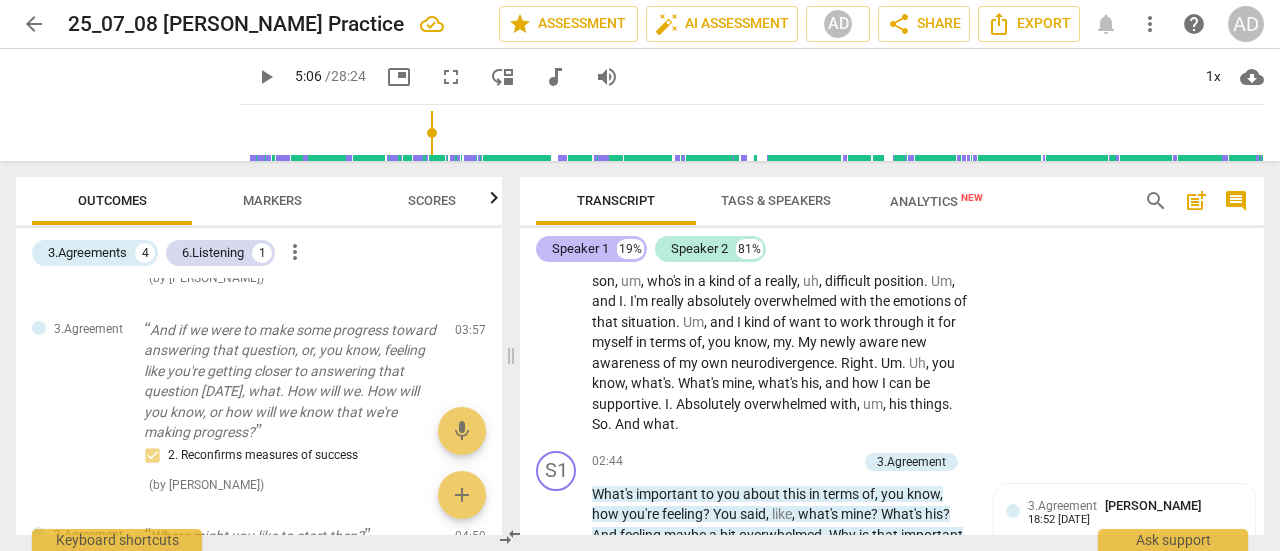 click on "Speaker 1" at bounding box center [580, 249] 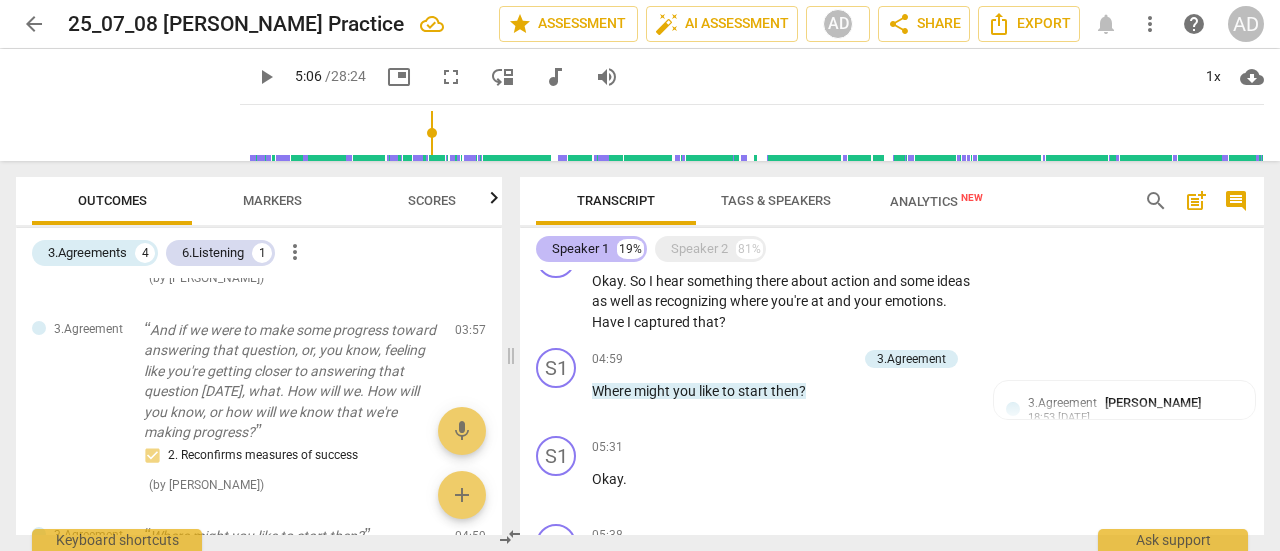 scroll, scrollTop: 422, scrollLeft: 0, axis: vertical 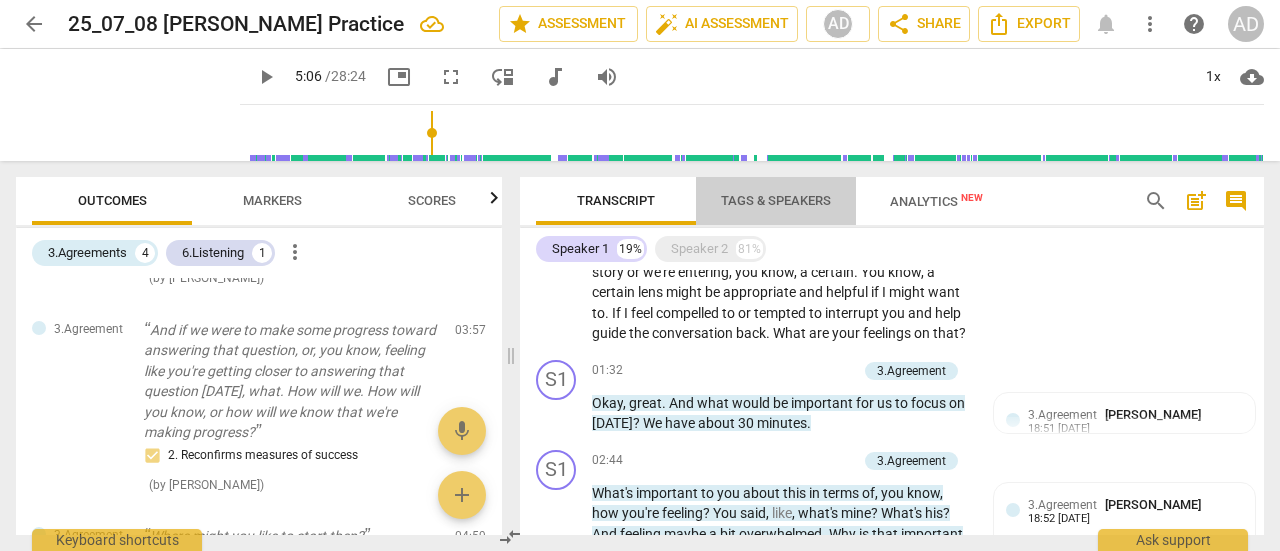 click on "Tags & Speakers" at bounding box center (776, 200) 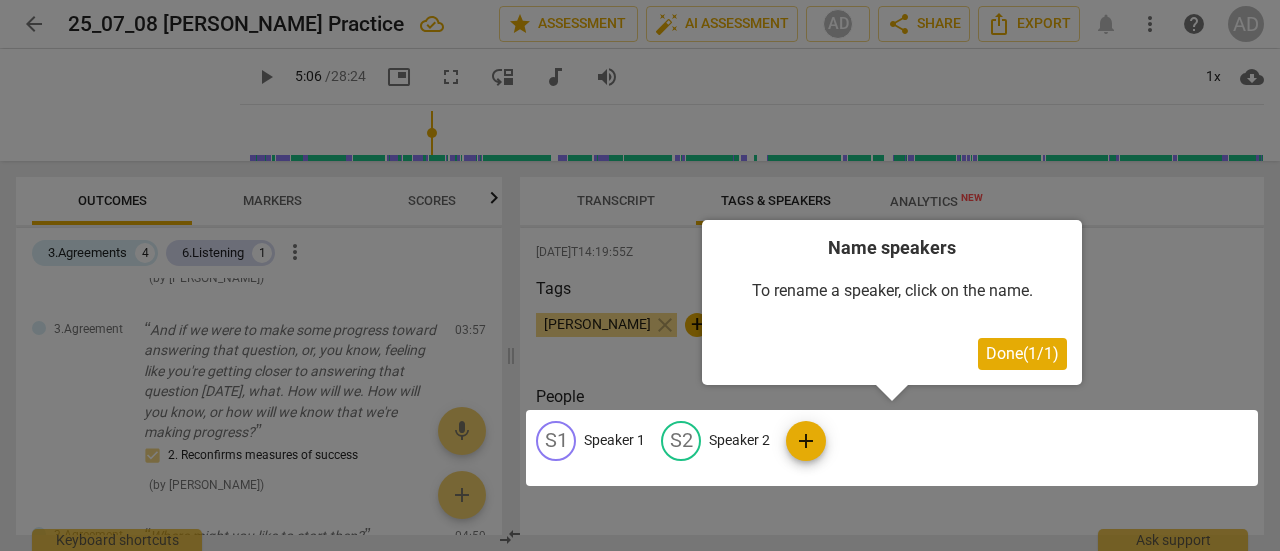 click on "Done  ( 1 / 1 )" at bounding box center (1022, 353) 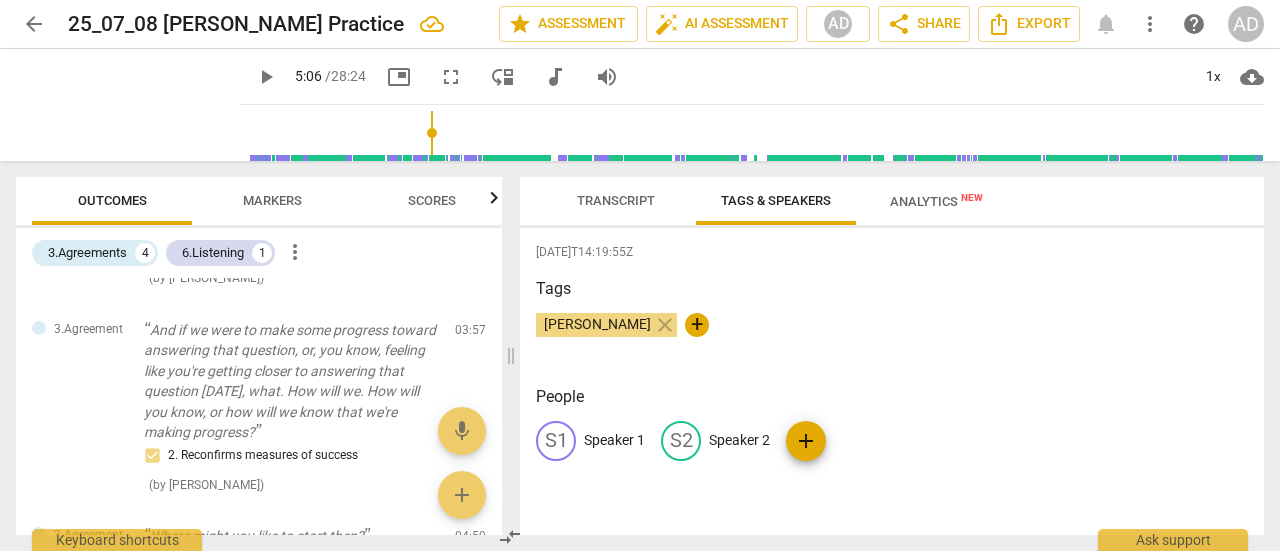 click on "Speaker 1" at bounding box center (614, 440) 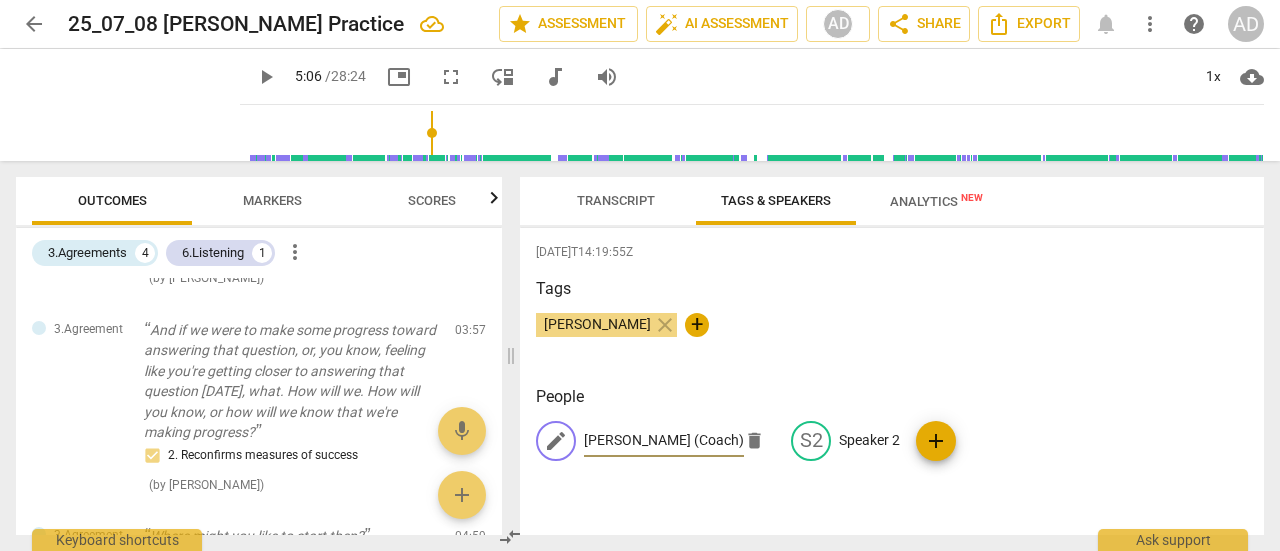 type on "[PERSON_NAME] (Coach)" 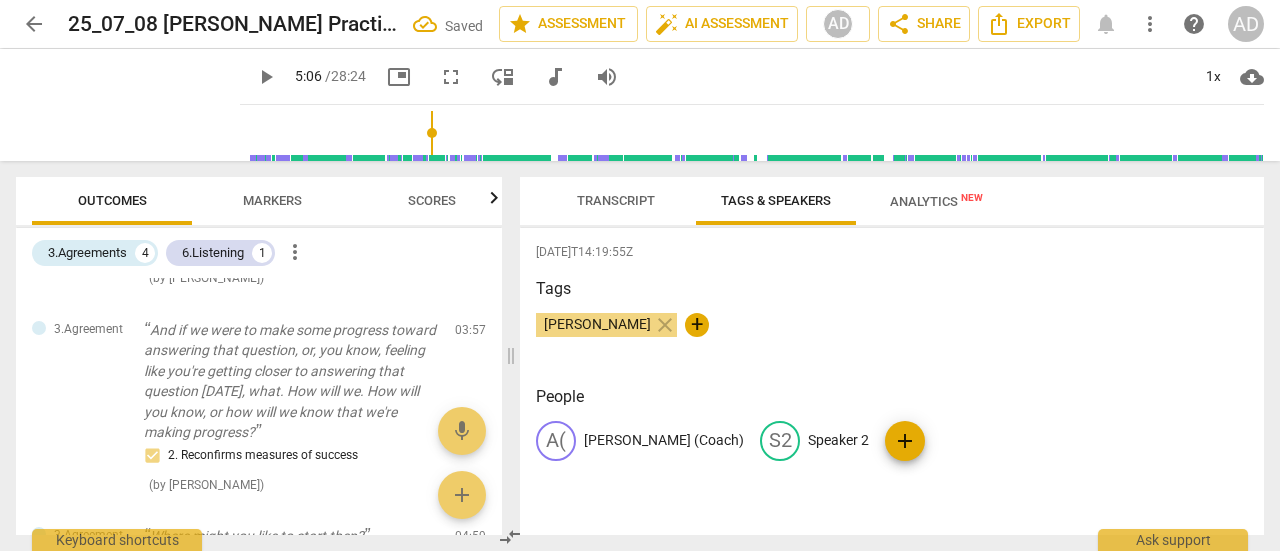 click on "Tags [PERSON_NAME] close +" at bounding box center (892, 323) 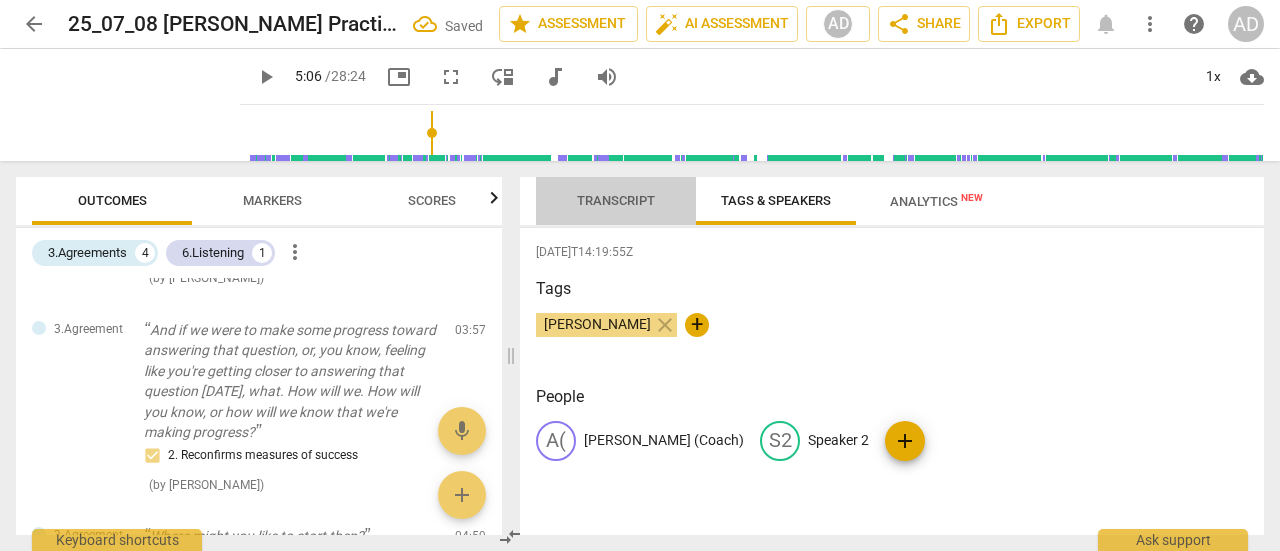 click on "Transcript" at bounding box center (616, 200) 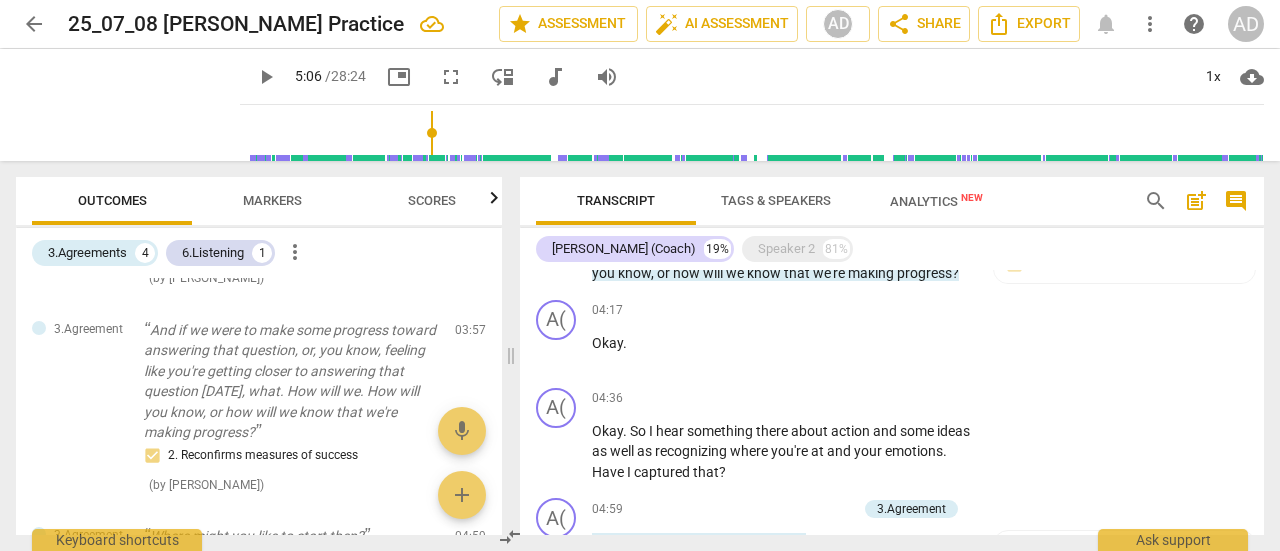 scroll, scrollTop: 1022, scrollLeft: 0, axis: vertical 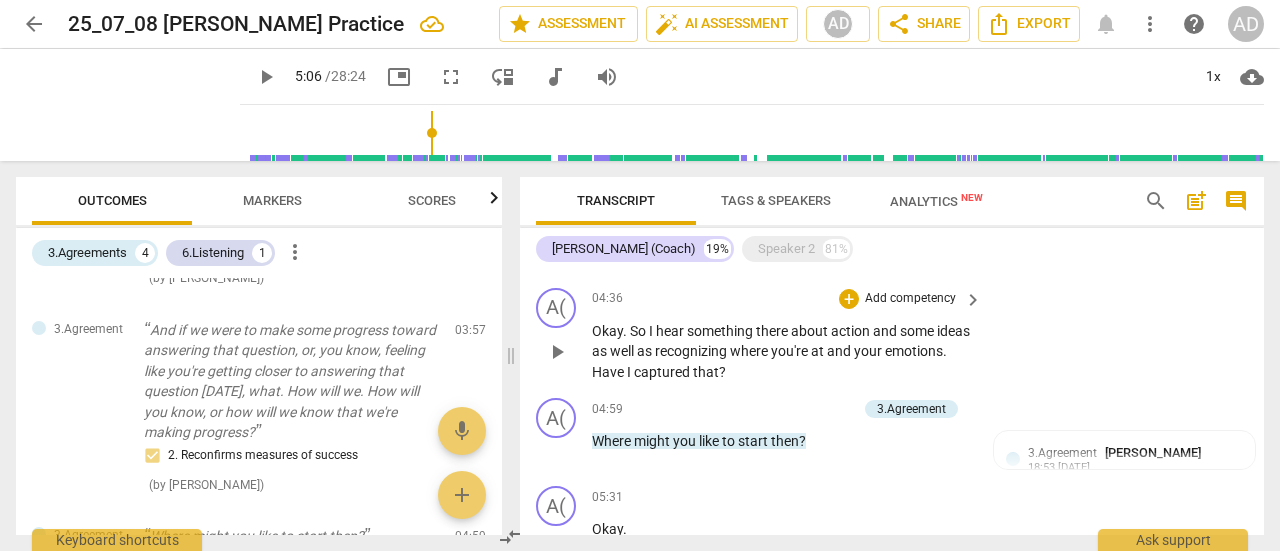 click on "Add competency" at bounding box center (910, 299) 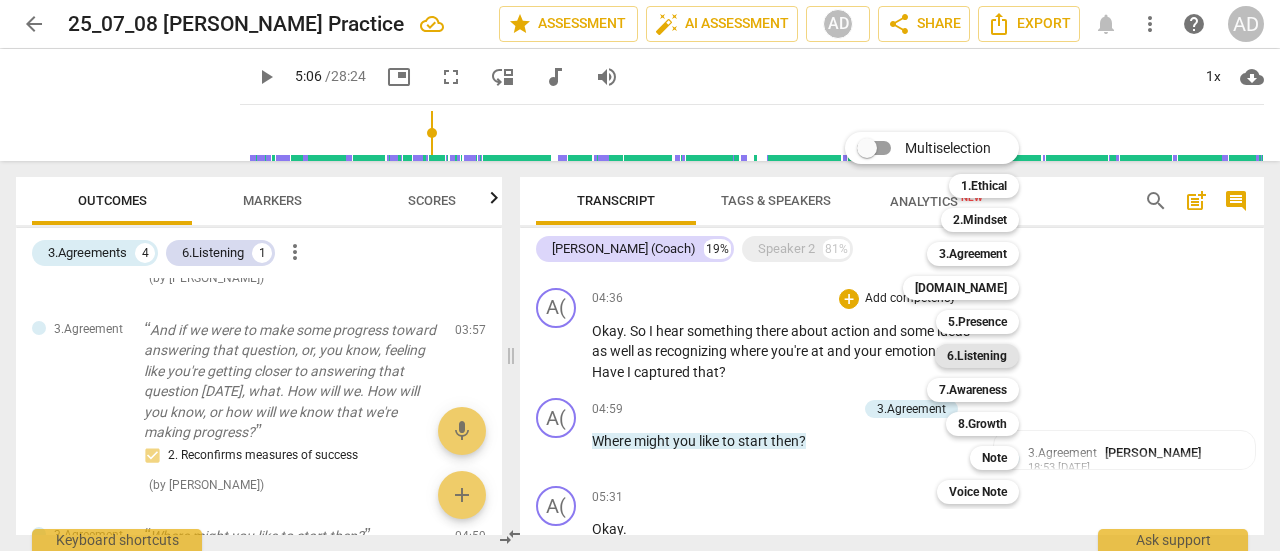 click on "6.Listening" at bounding box center (977, 356) 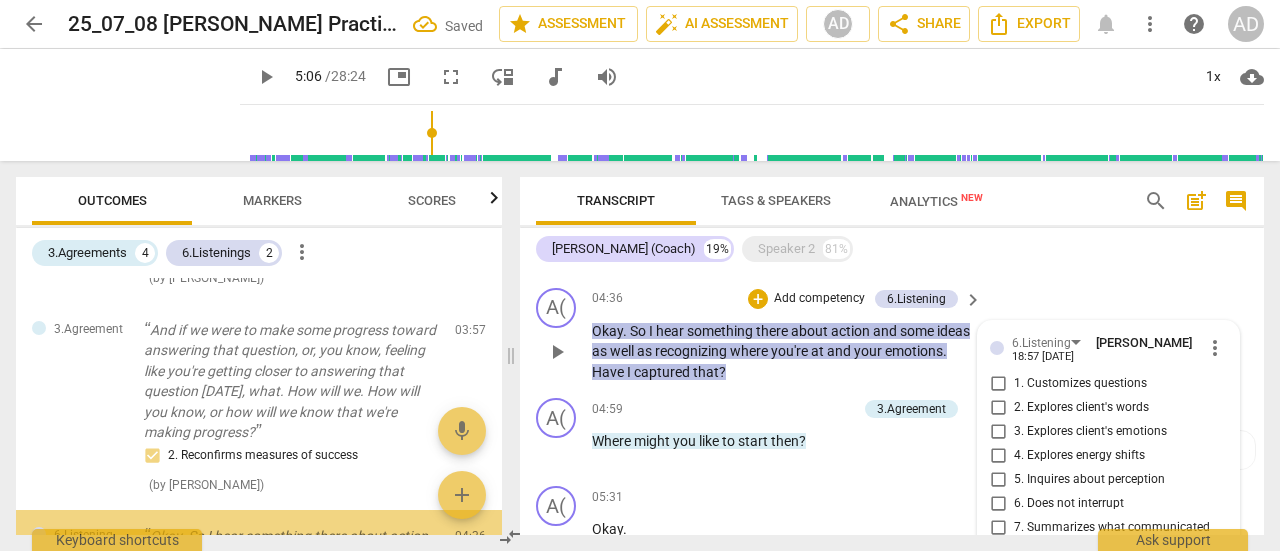 scroll, scrollTop: 1212, scrollLeft: 0, axis: vertical 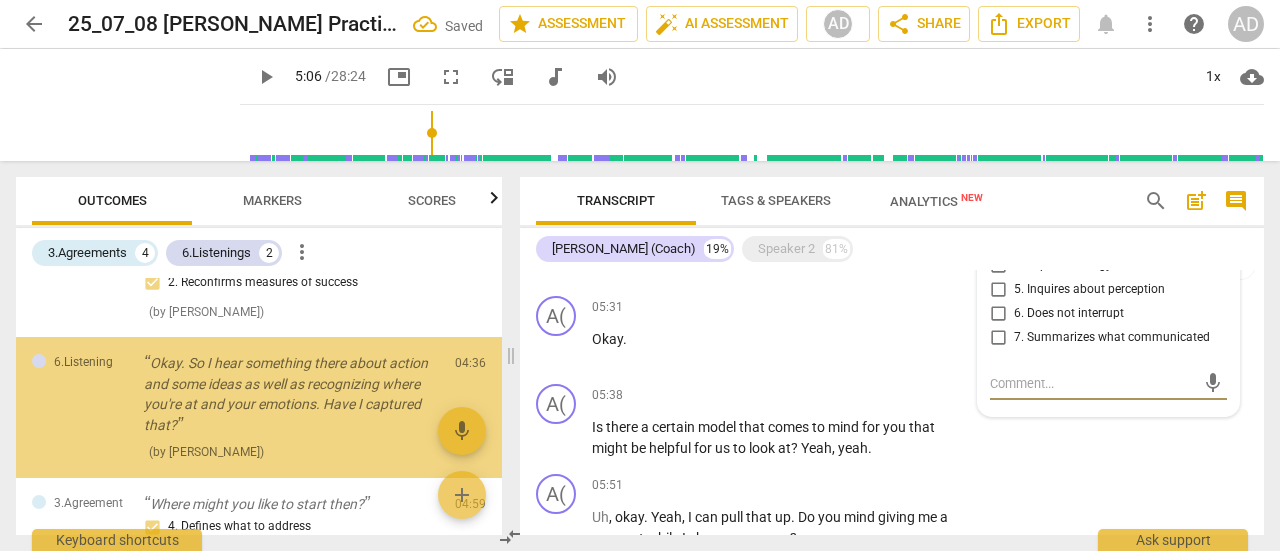 click on "7. Summarizes what communicated" at bounding box center (1112, 338) 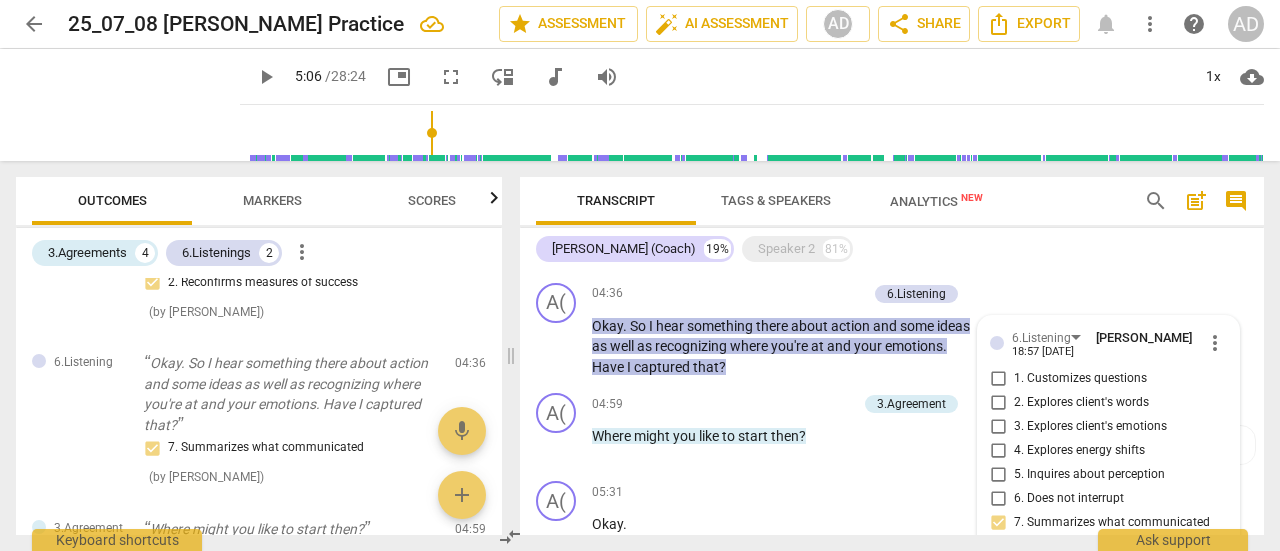 scroll, scrollTop: 912, scrollLeft: 0, axis: vertical 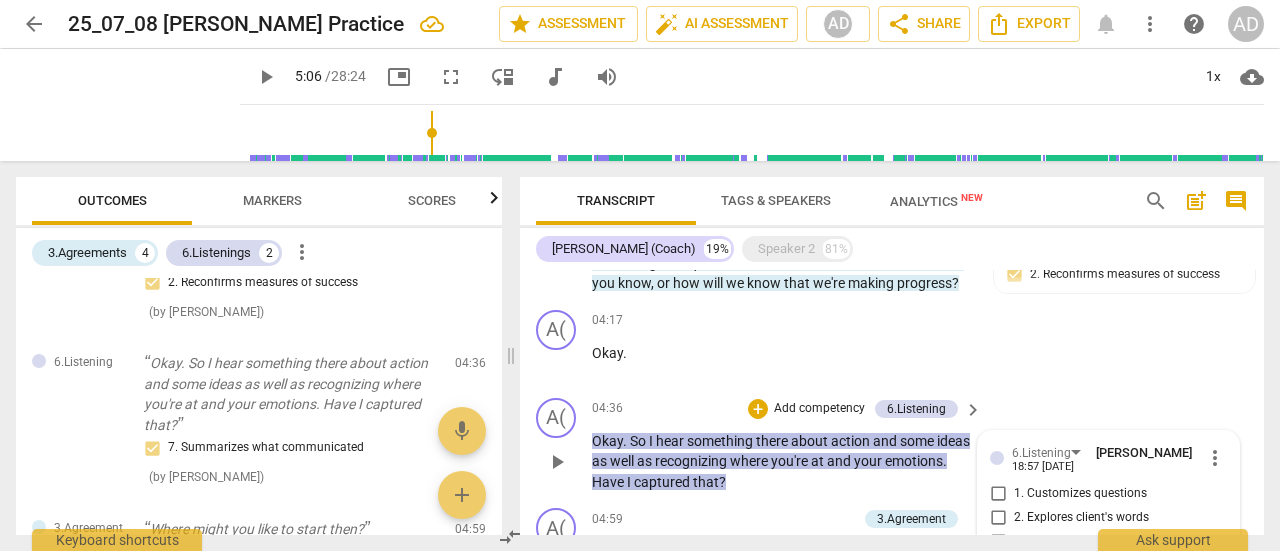 click on "play_arrow" at bounding box center [557, 462] 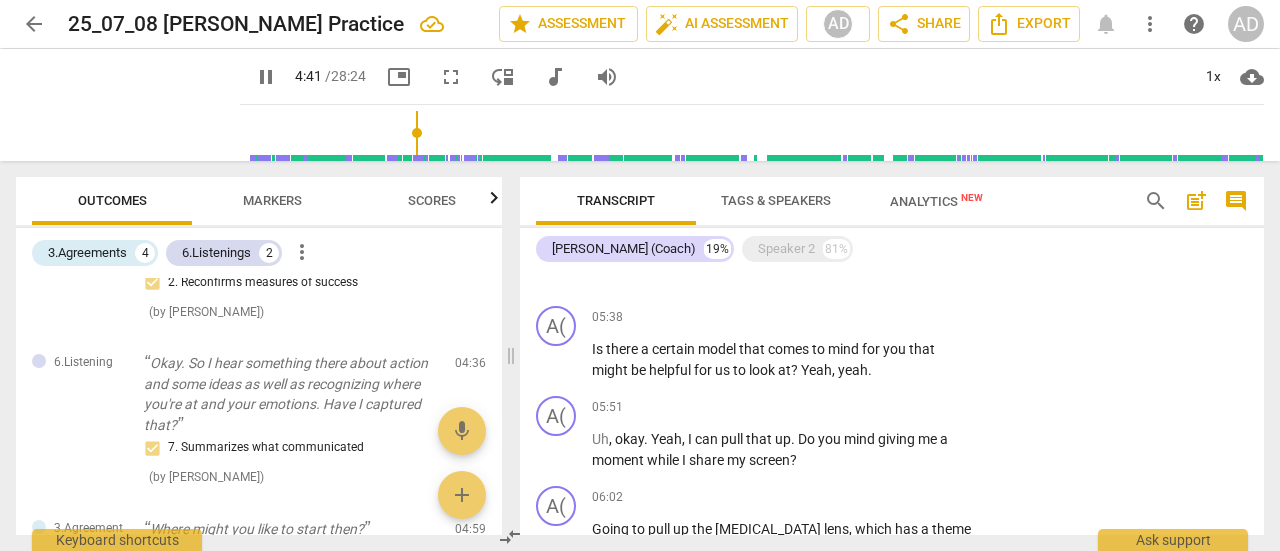 scroll, scrollTop: 1312, scrollLeft: 0, axis: vertical 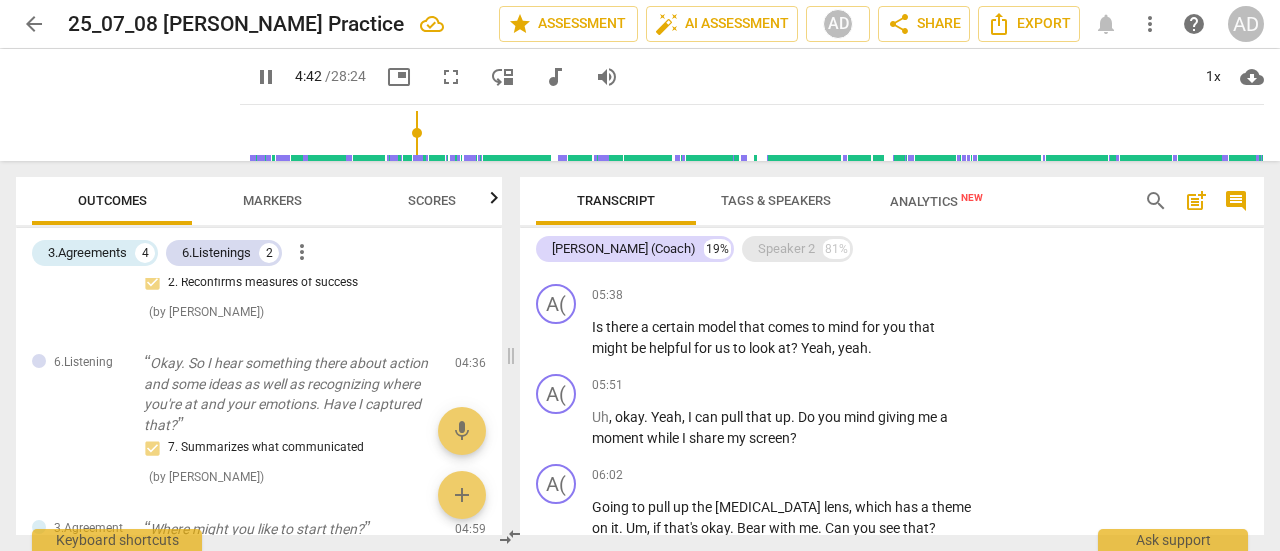 click on "Speaker 2" at bounding box center [786, 249] 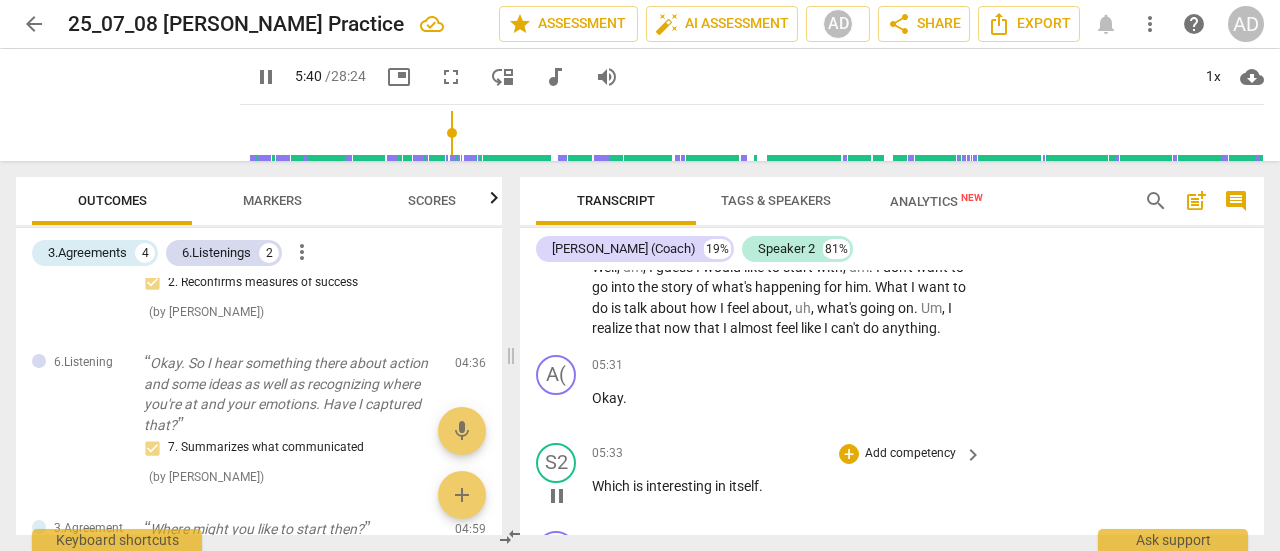 scroll, scrollTop: 2521, scrollLeft: 0, axis: vertical 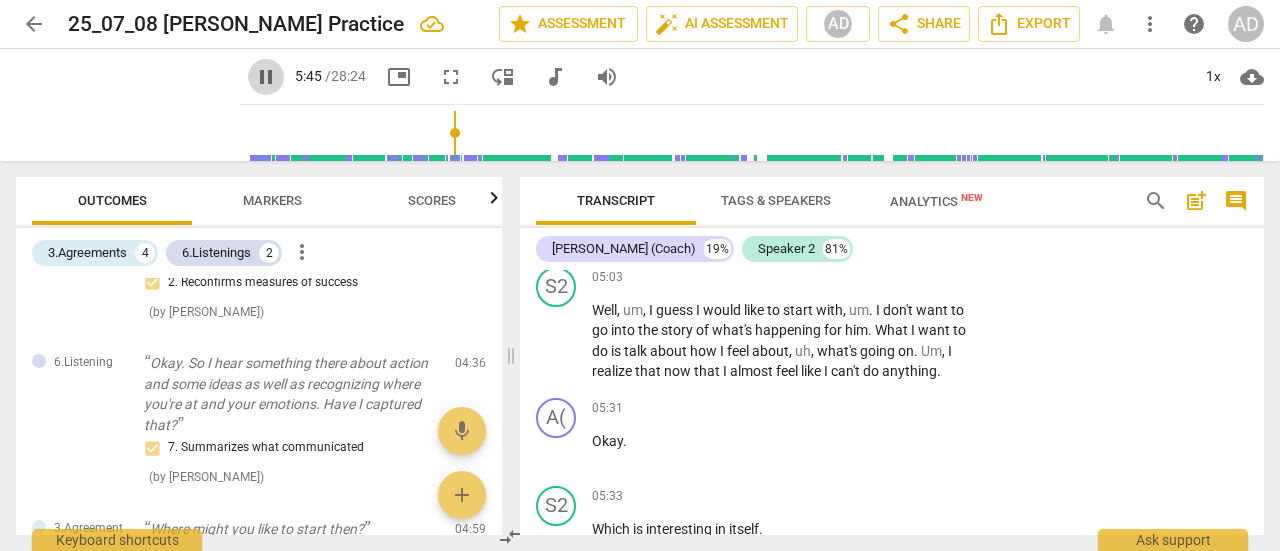 click on "pause" at bounding box center (266, 77) 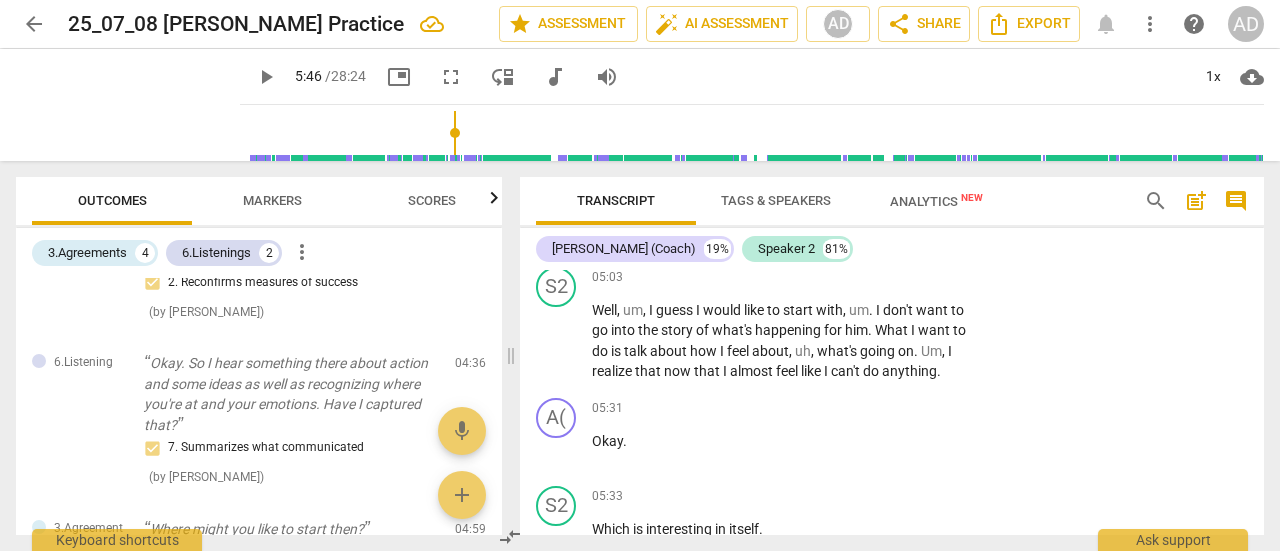 type on "346" 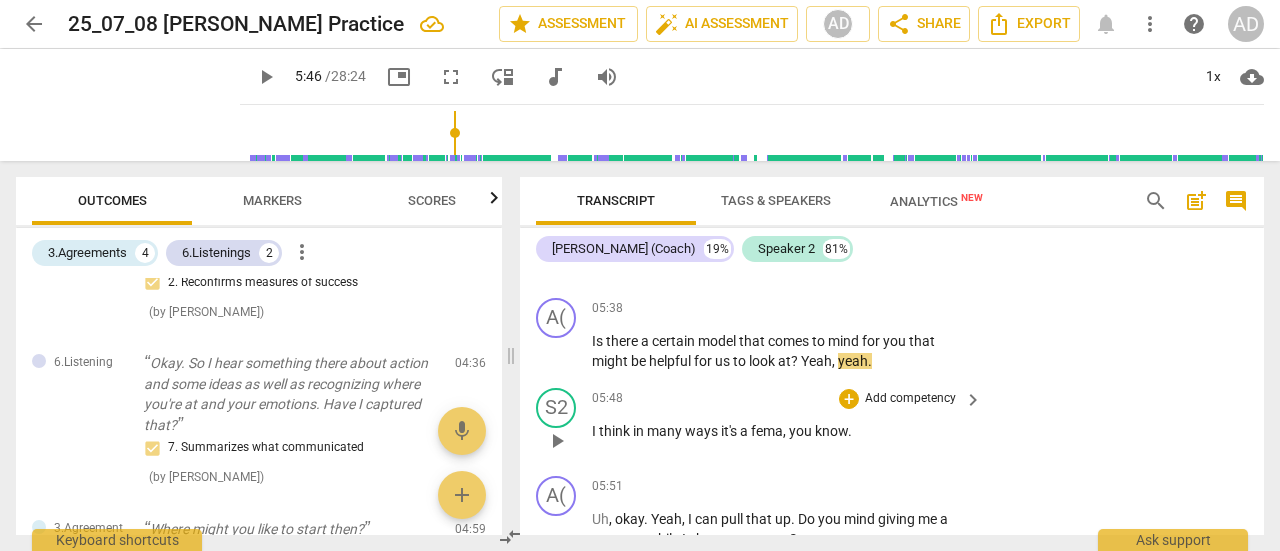 scroll, scrollTop: 2821, scrollLeft: 0, axis: vertical 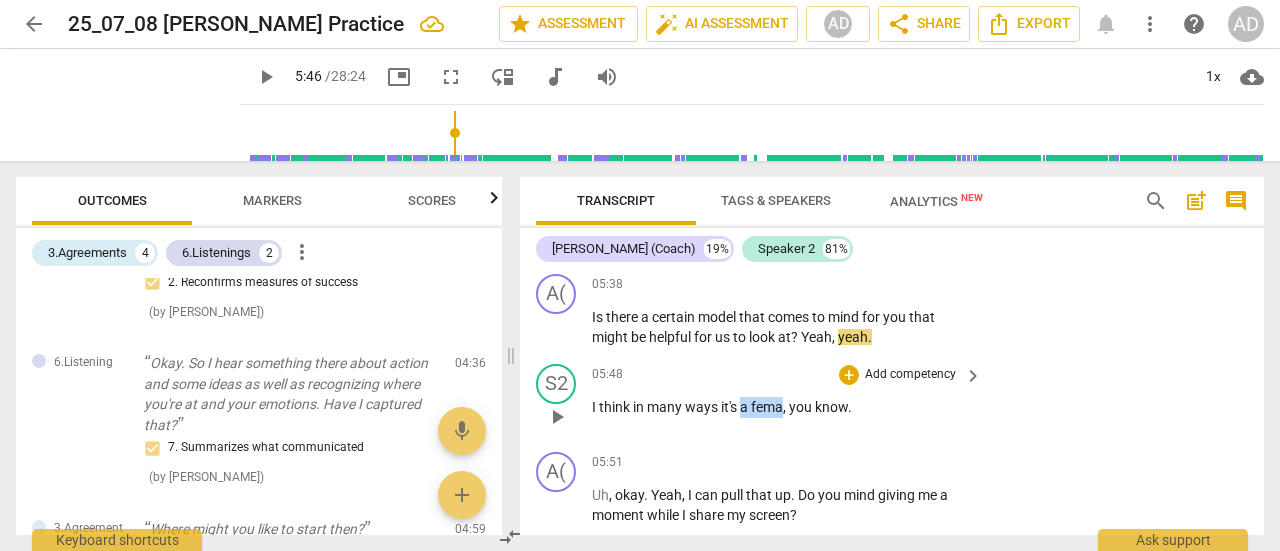 drag, startPoint x: 784, startPoint y: 427, endPoint x: 742, endPoint y: 425, distance: 42.047592 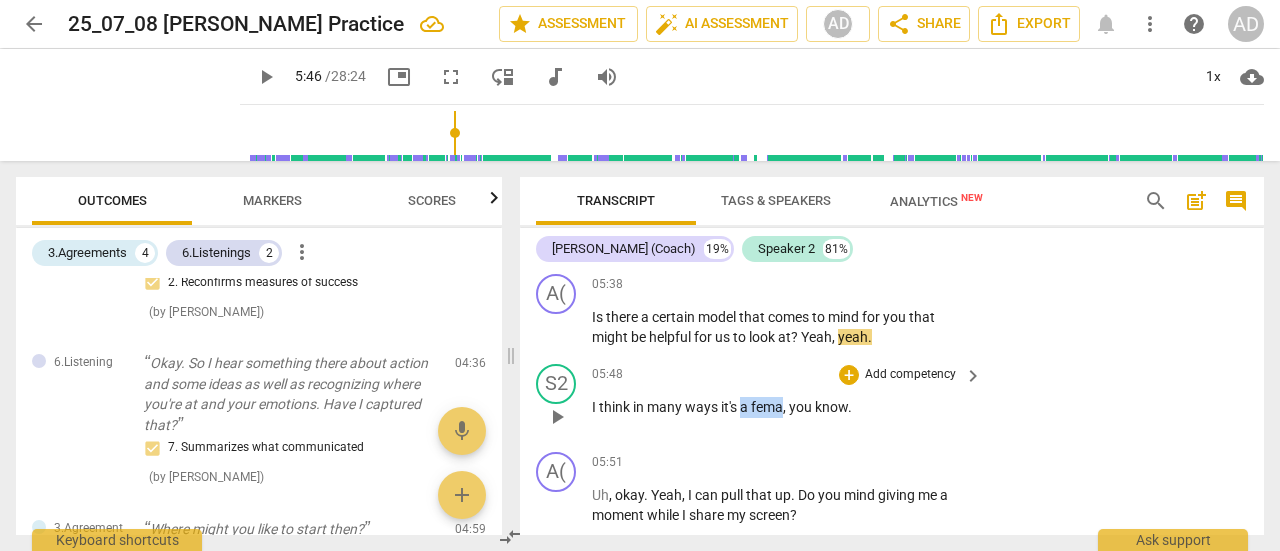 click on "I   think   in   many   ways   it's   a   fema ,   you   know ." at bounding box center (782, 407) 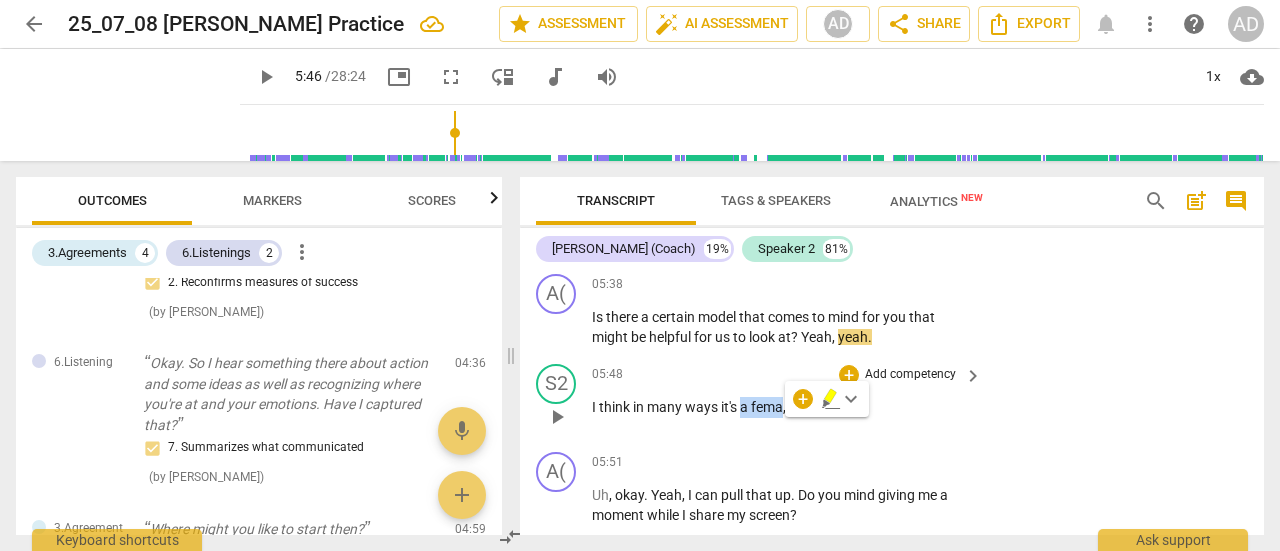 type 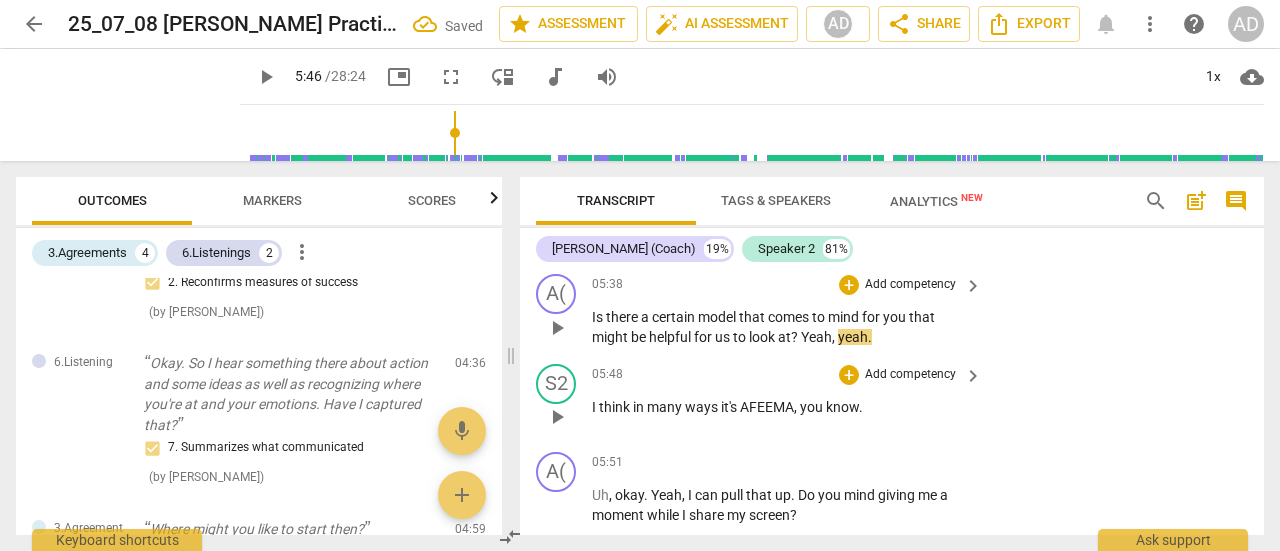 click on "Add competency" at bounding box center (910, 285) 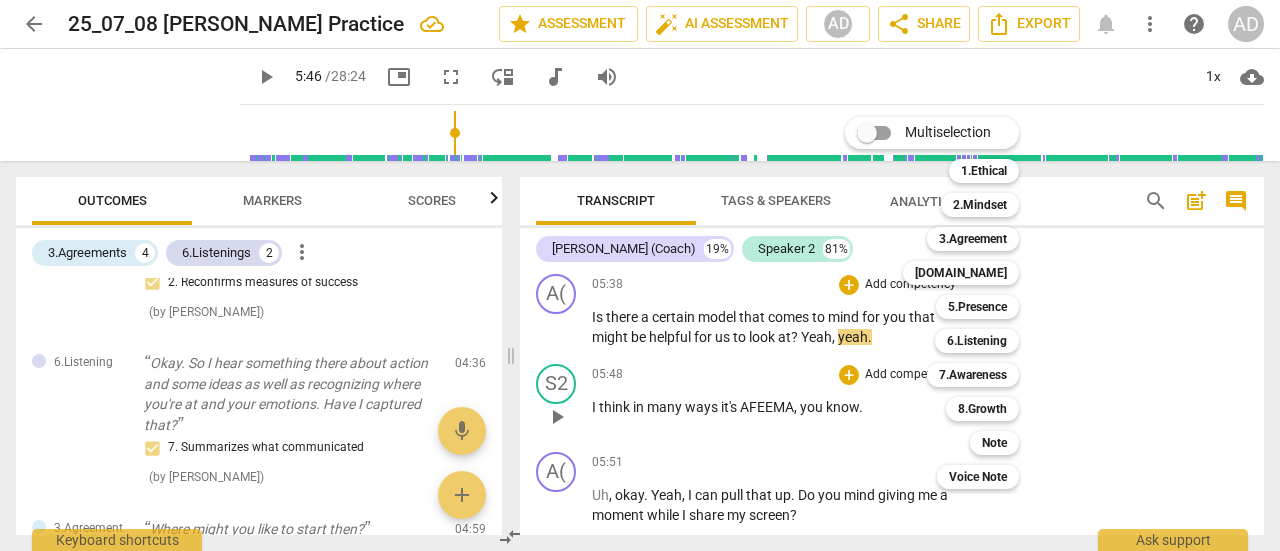 click at bounding box center (640, 275) 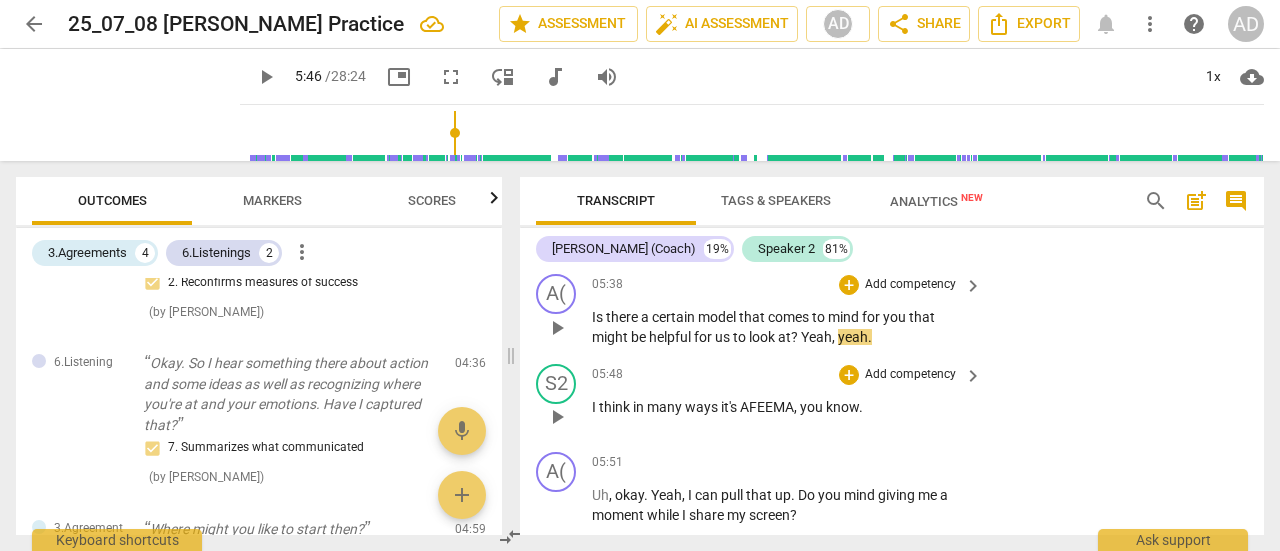 click on "keyboard_arrow_right" at bounding box center (973, 286) 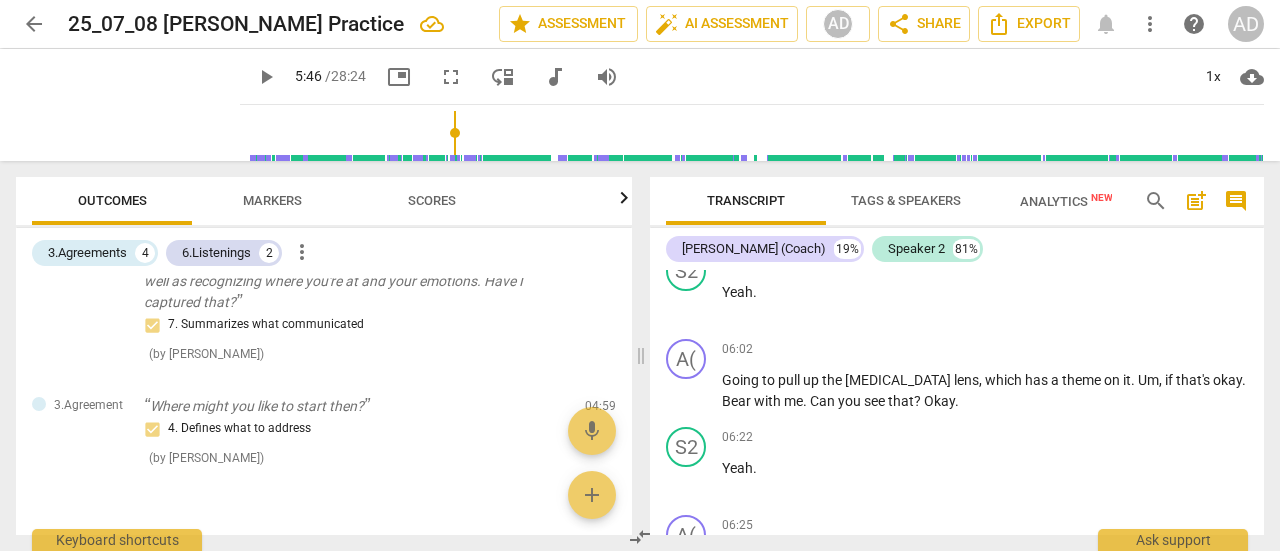 scroll, scrollTop: 2516, scrollLeft: 0, axis: vertical 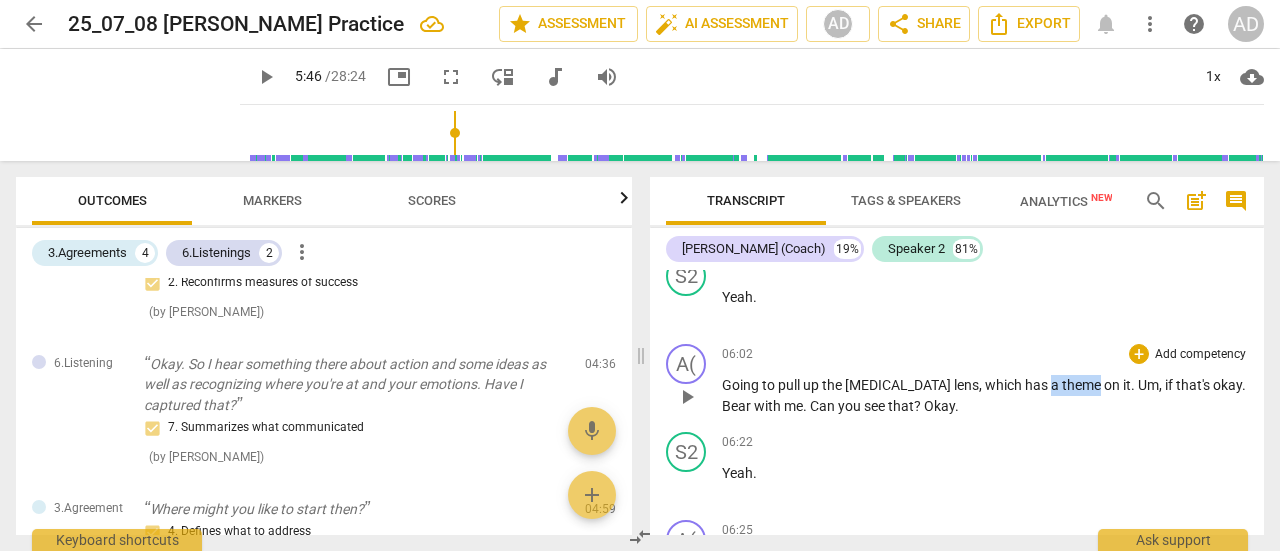 drag, startPoint x: 1034, startPoint y: 383, endPoint x: 986, endPoint y: 384, distance: 48.010414 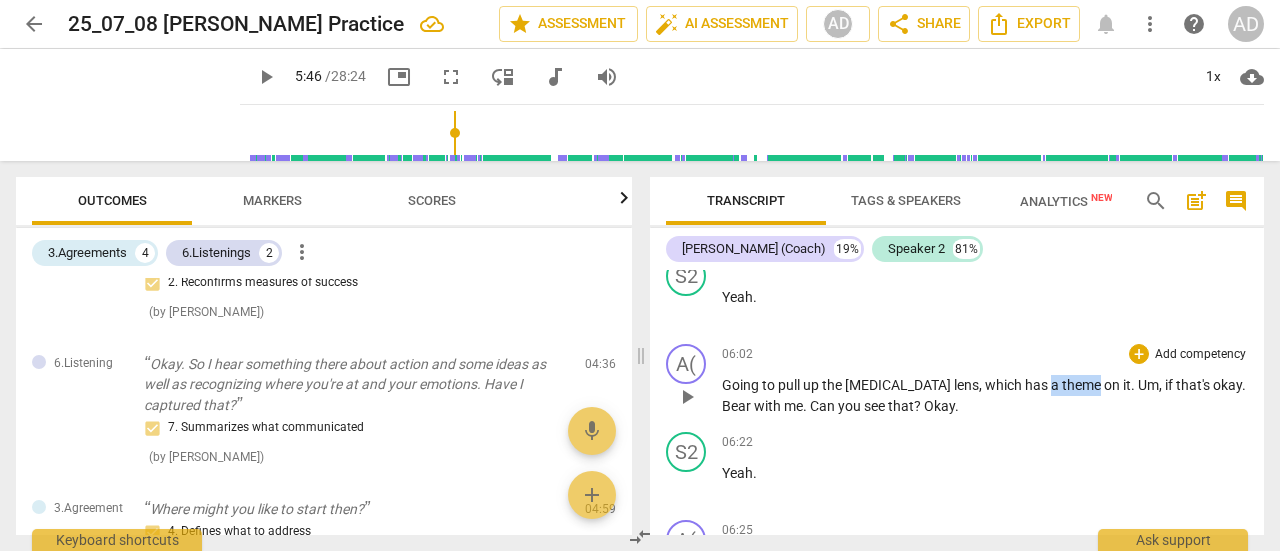 click on "Going   to   pull   up   the   [MEDICAL_DATA]   lens ,   which   has   a   theme   on   it .   Um ,   if   that's   okay .   Bear   with   me .   Can   you   see   that ?   Okay ." at bounding box center (985, 395) 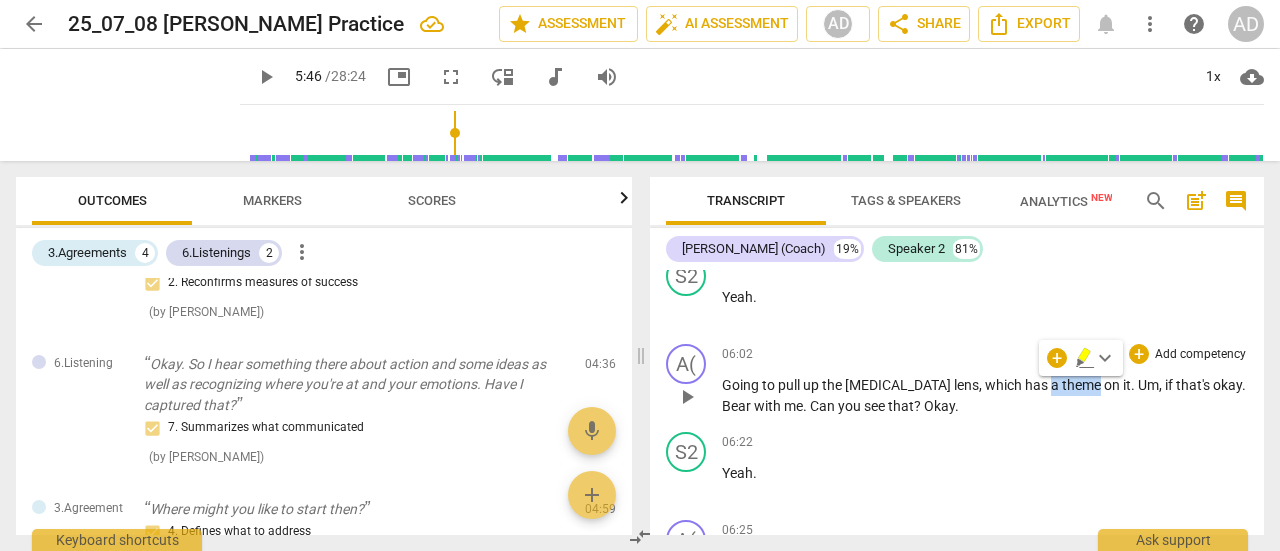 type 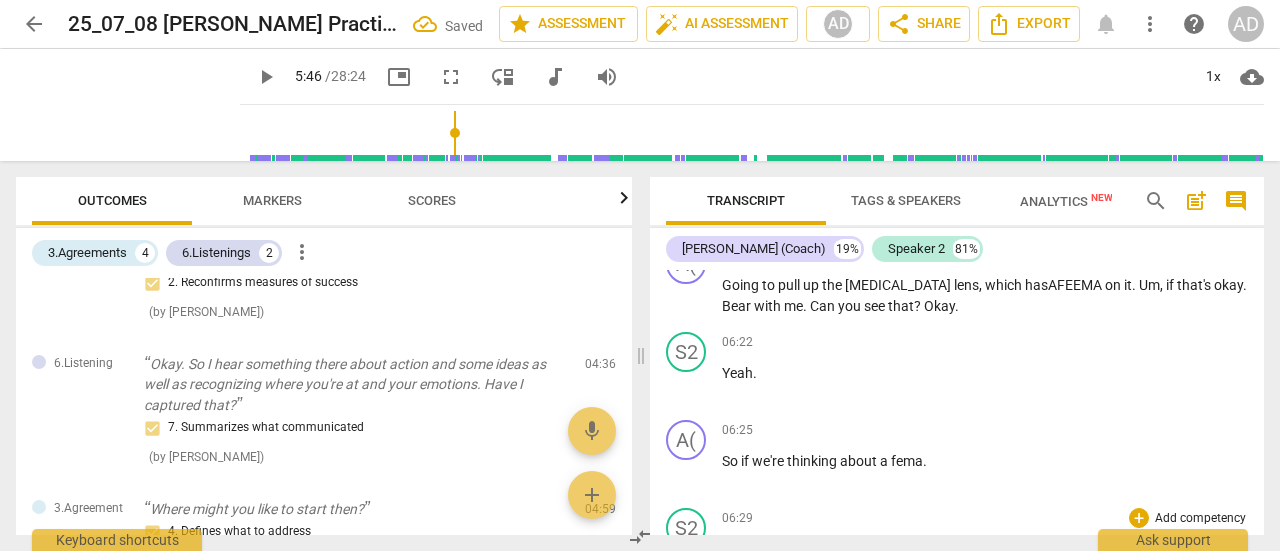 scroll, scrollTop: 3016, scrollLeft: 0, axis: vertical 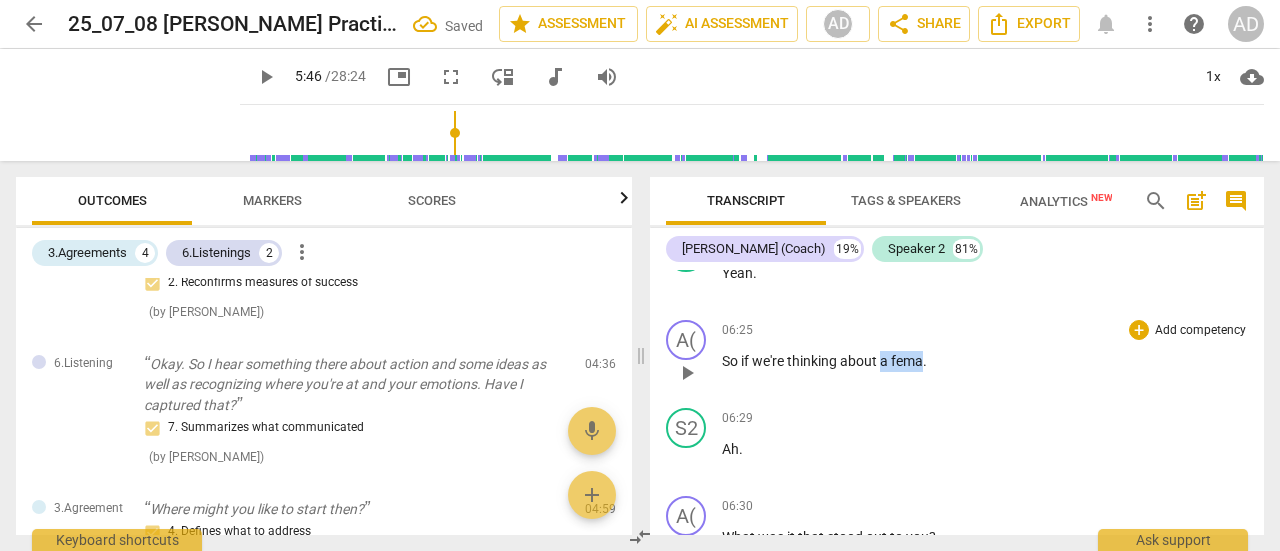 drag, startPoint x: 926, startPoint y: 356, endPoint x: 884, endPoint y: 357, distance: 42.0119 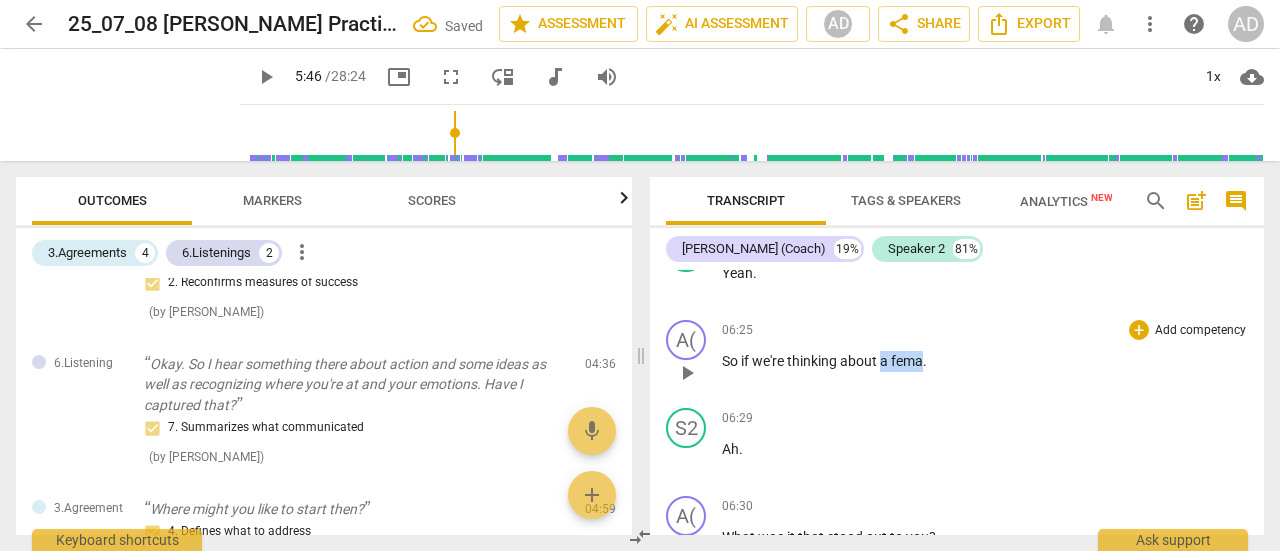 click on "So   if   we're   thinking   about   a   fema ." at bounding box center [985, 361] 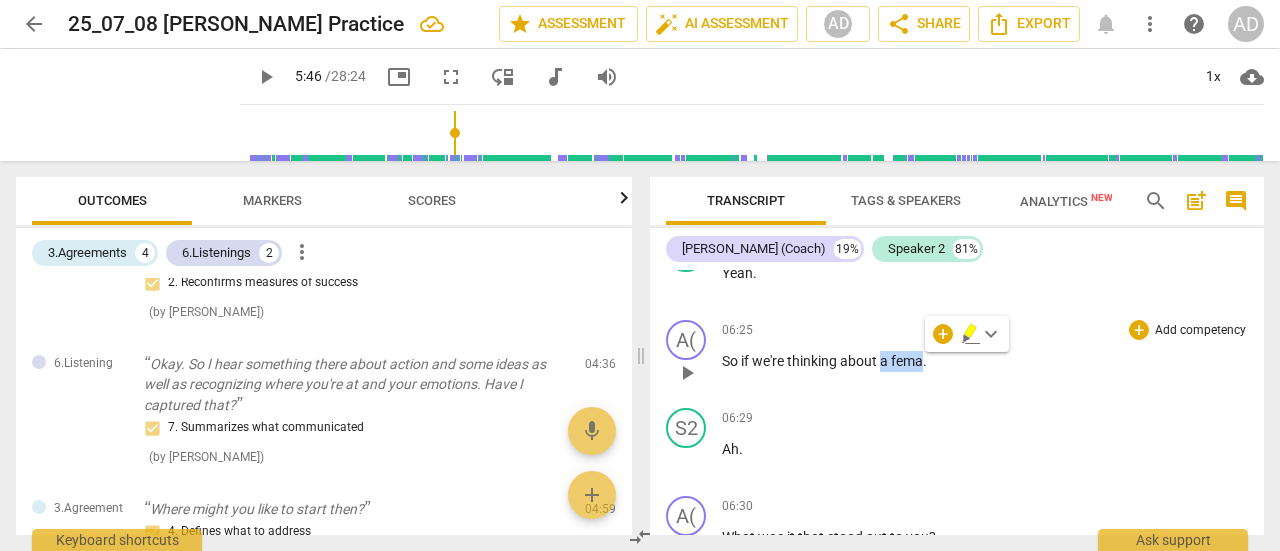 type 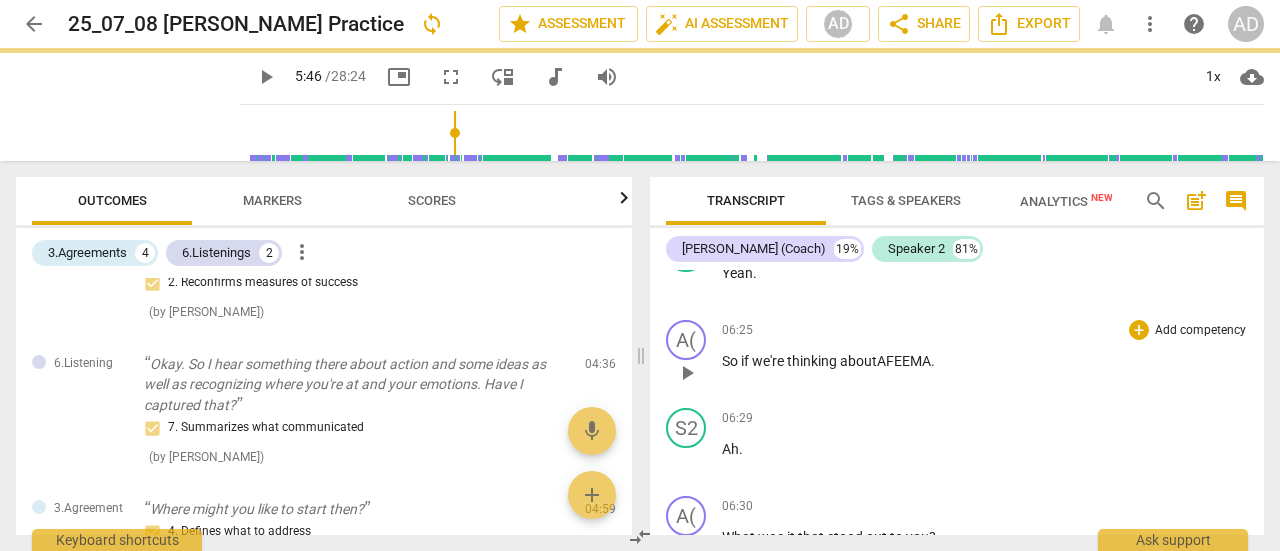 click on "play_arrow" at bounding box center (687, 373) 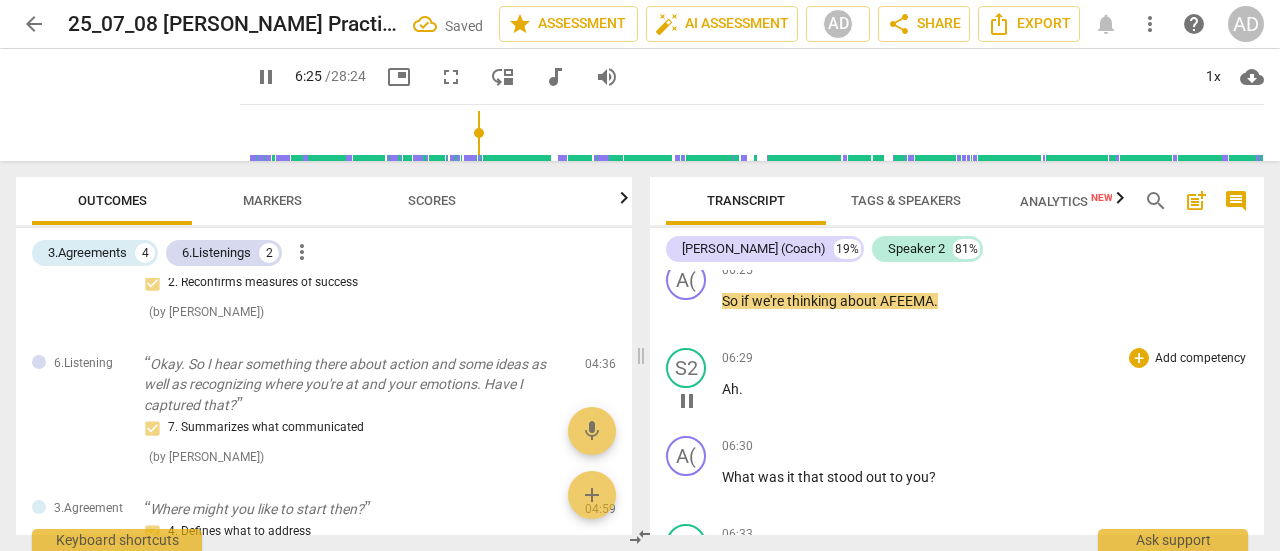 scroll, scrollTop: 3116, scrollLeft: 0, axis: vertical 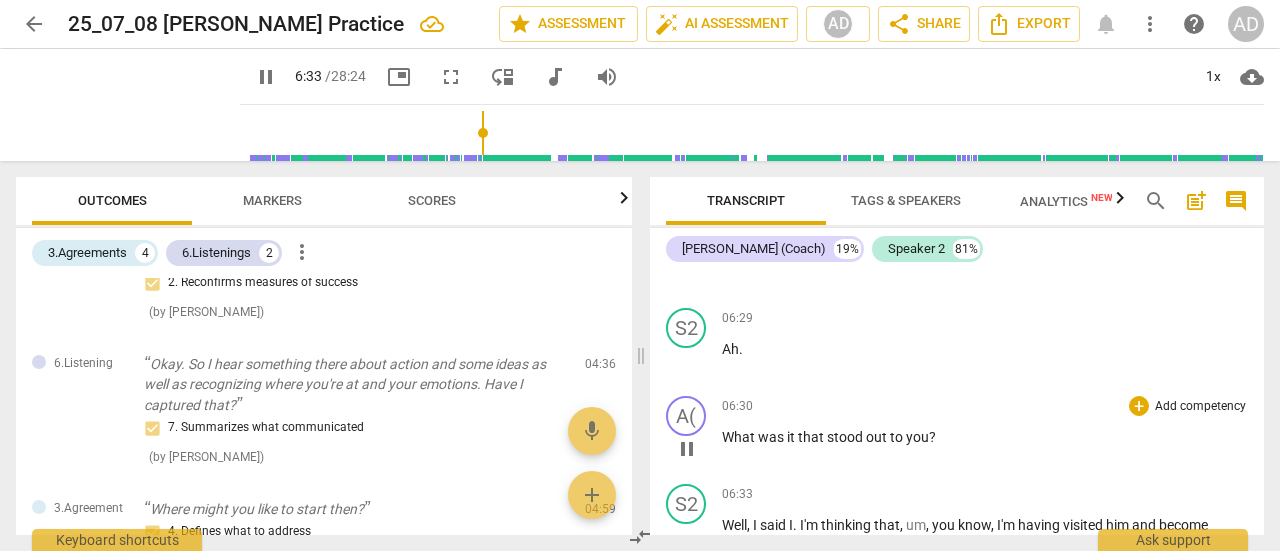 click on "pause" at bounding box center (687, 449) 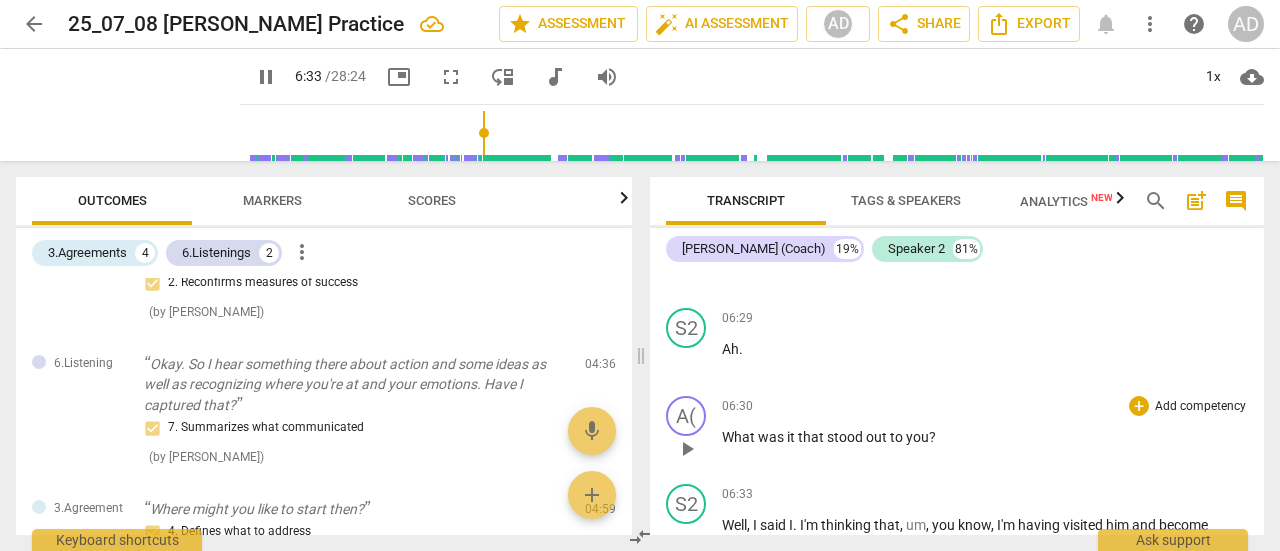 type on "393" 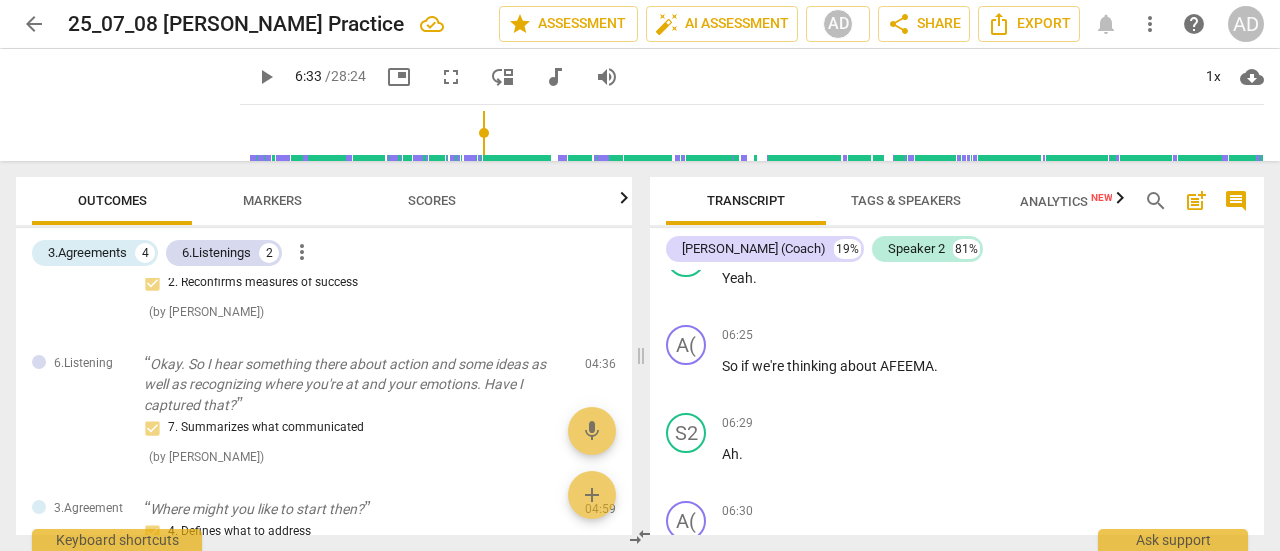 scroll, scrollTop: 2916, scrollLeft: 0, axis: vertical 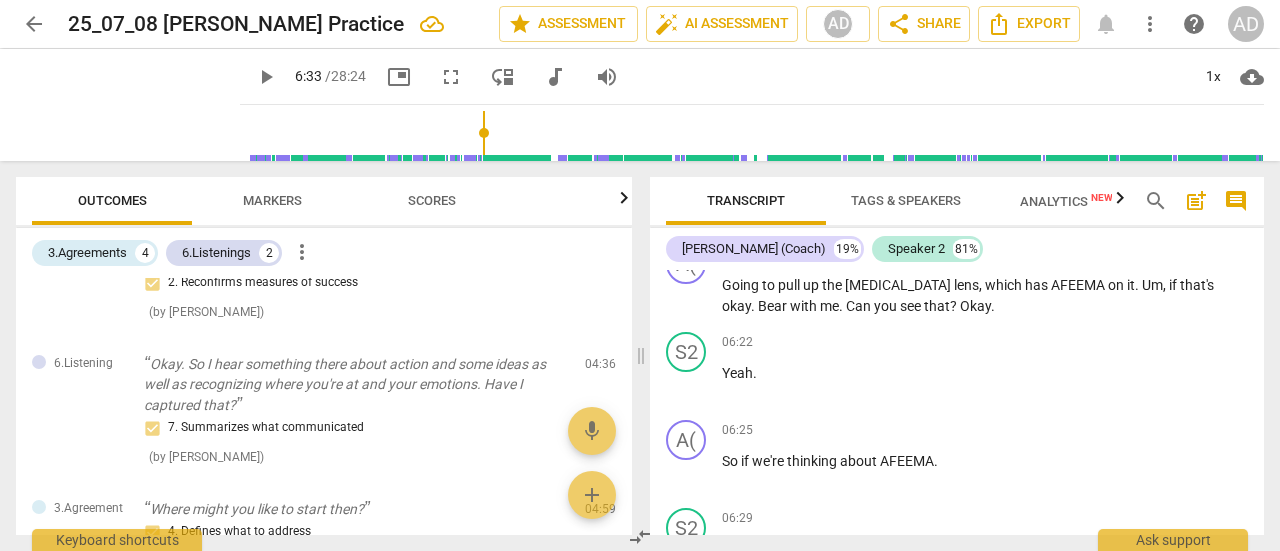 drag, startPoint x: 1138, startPoint y: 430, endPoint x: 1020, endPoint y: 454, distance: 120.41595 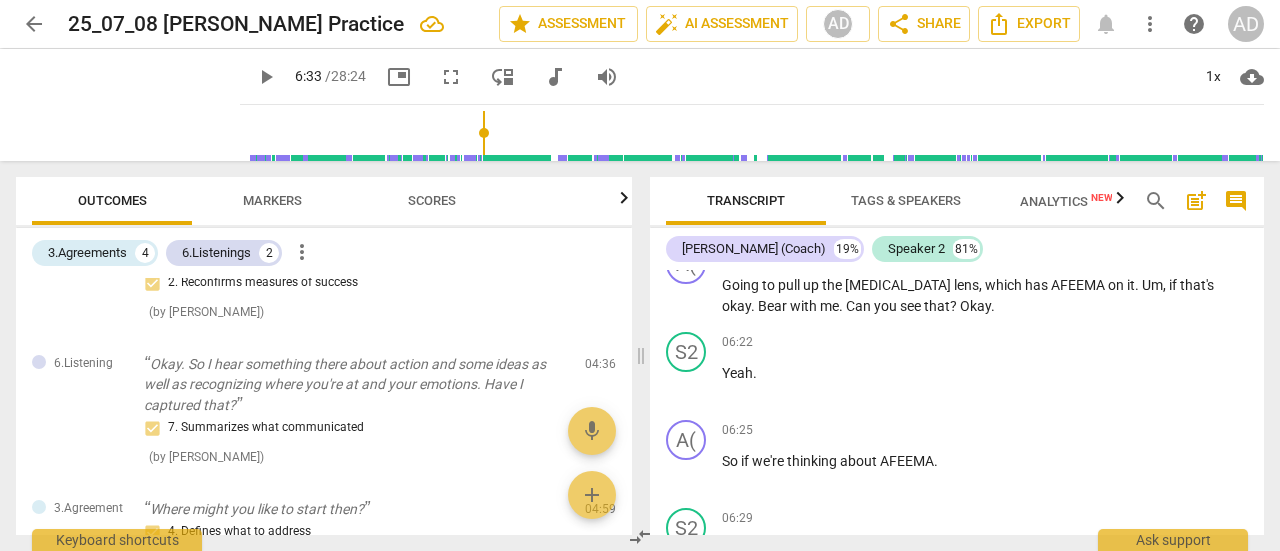 click on "06:25 + Add competency keyboard_arrow_right So   if   we're   thinking   about   AFEEMA ." at bounding box center [985, 456] 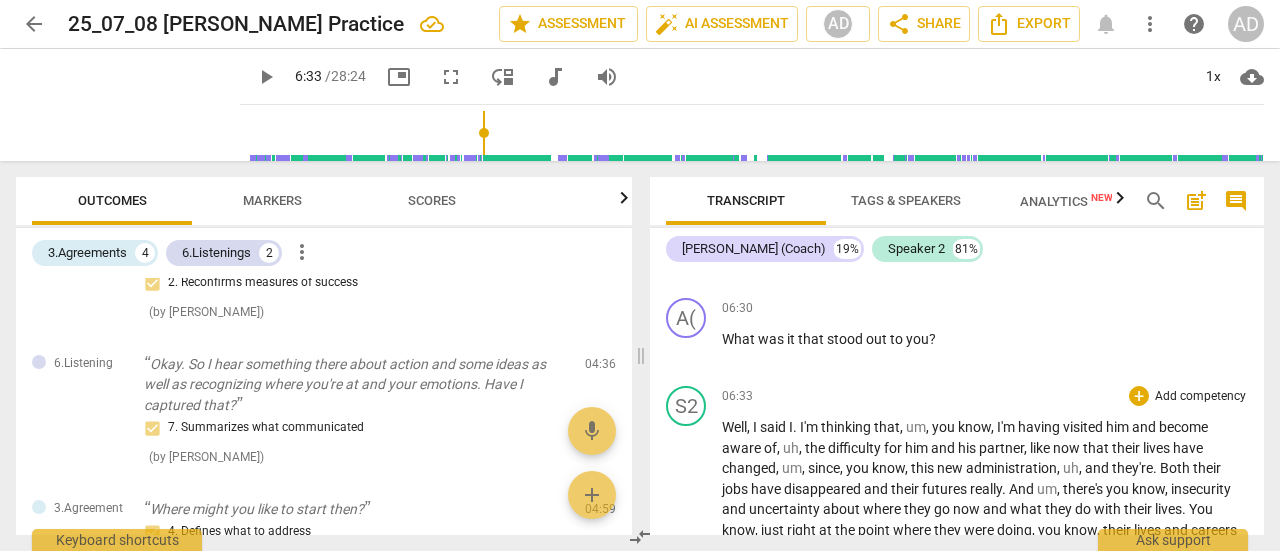 scroll, scrollTop: 3216, scrollLeft: 0, axis: vertical 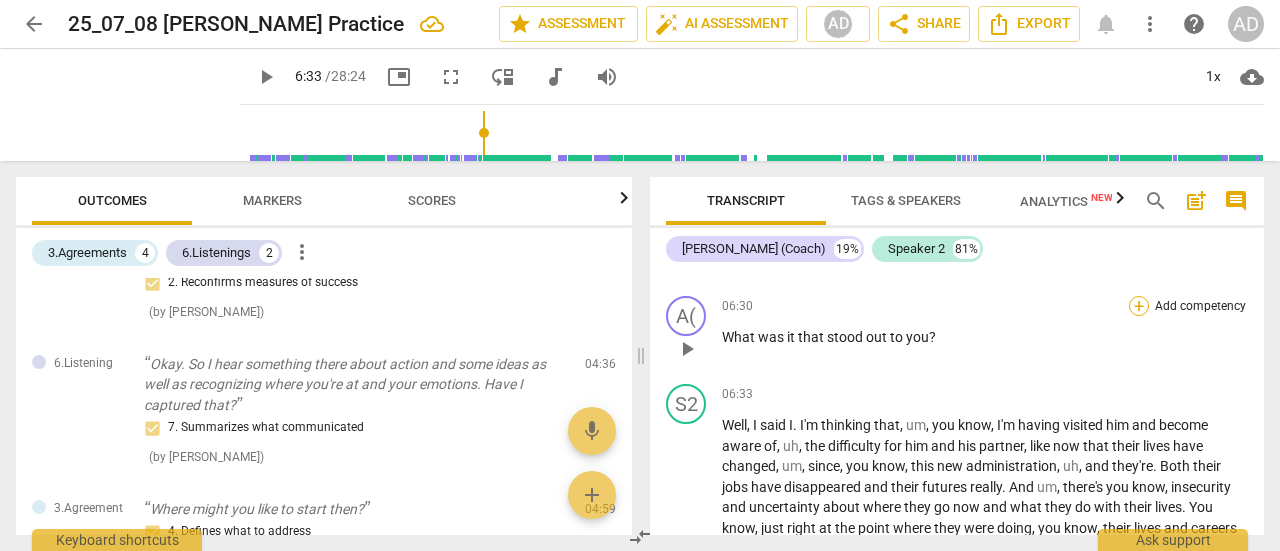 click on "+" at bounding box center (1139, 306) 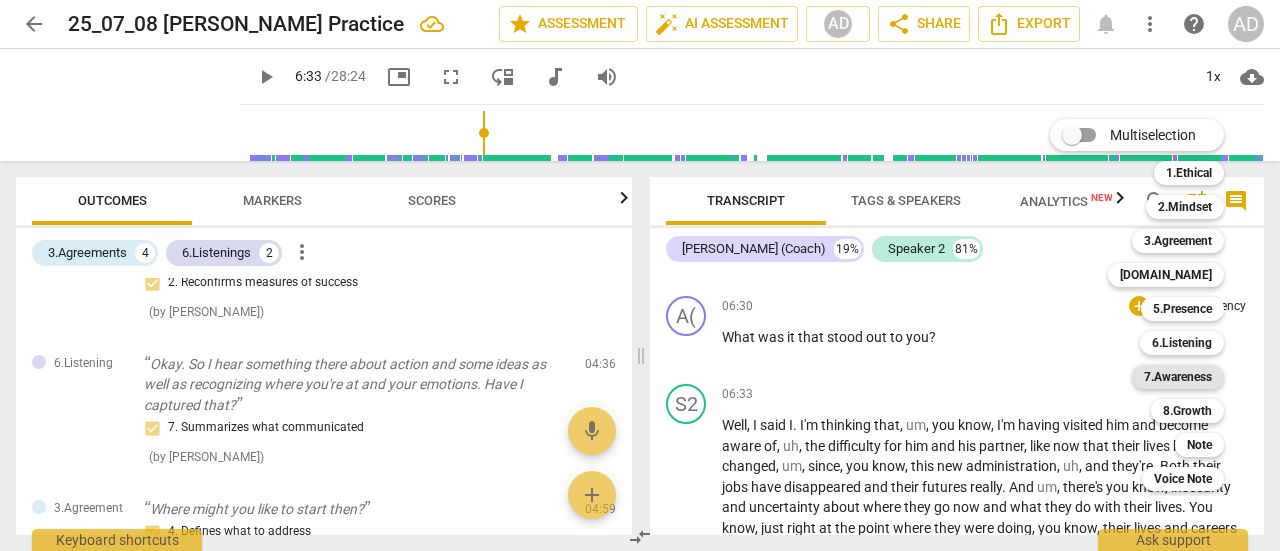 click on "7.Awareness" at bounding box center (1178, 377) 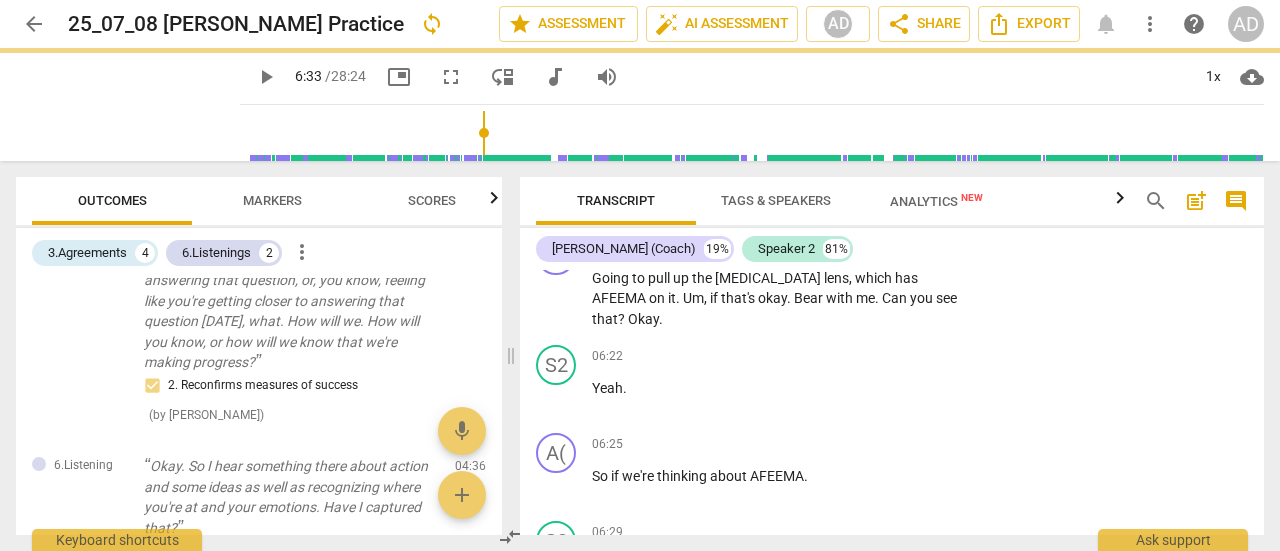 scroll, scrollTop: 3527, scrollLeft: 0, axis: vertical 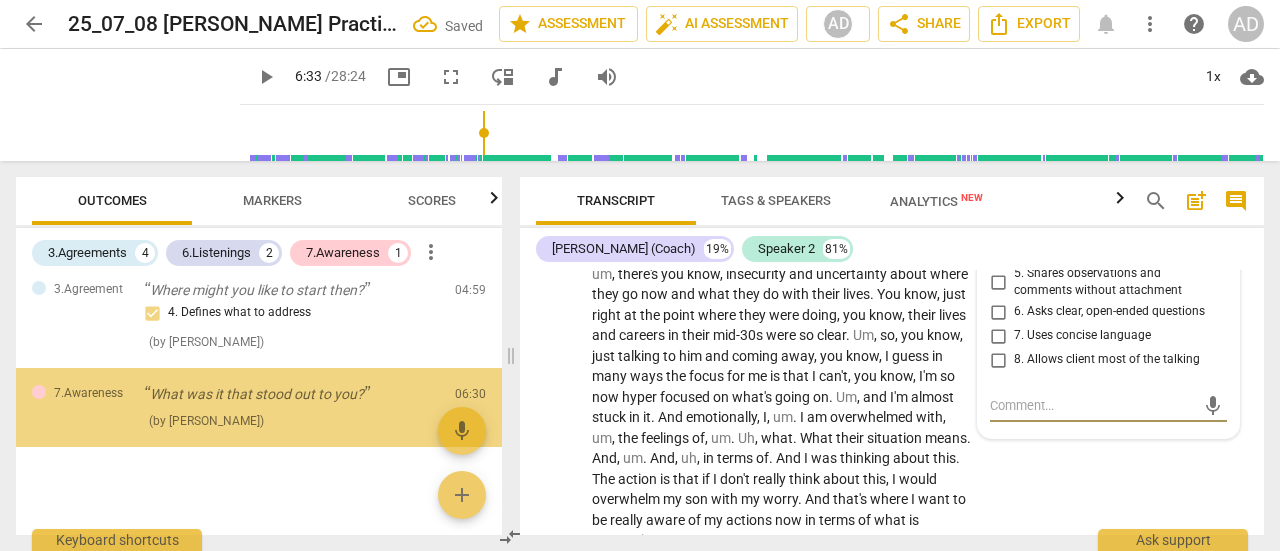 click on "6. Asks clear, open-ended questions" at bounding box center (1109, 312) 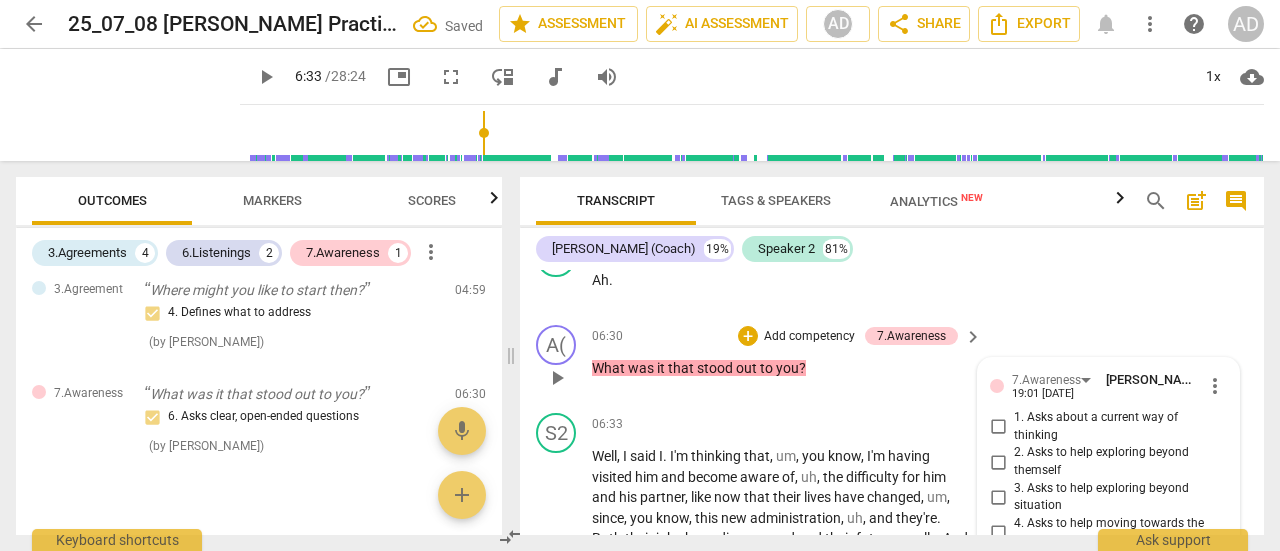 scroll, scrollTop: 3485, scrollLeft: 0, axis: vertical 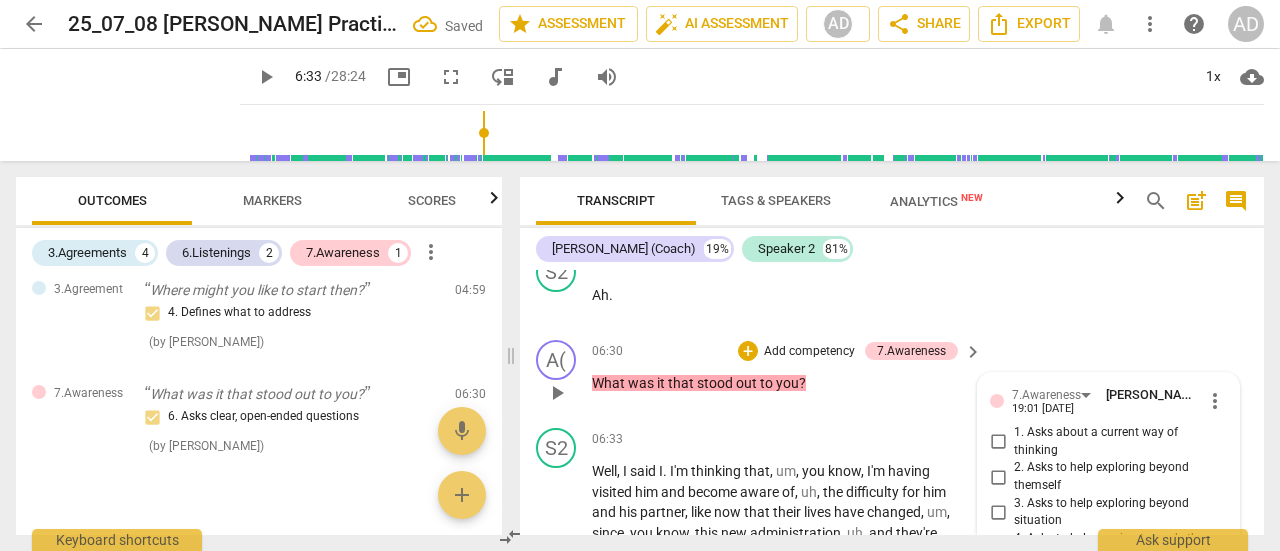 click on "A( play_arrow pause 06:30 + Add competency 7.Awareness keyboard_arrow_right What   was   it   that   stood   out   to   you ? 7.Awareness [PERSON_NAME] 19:01 [DATE] more_vert 1. Asks about a current way of thinking 2. Asks to help exploring beyond themself 3. Asks to help exploring beyond situation 4. Asks to help moving towards the outcome 5. Shares observations and comments without attachment 6. Asks clear, open-ended questions 7. Uses concise language 8. Allows client most of the talking mic" at bounding box center (892, 376) 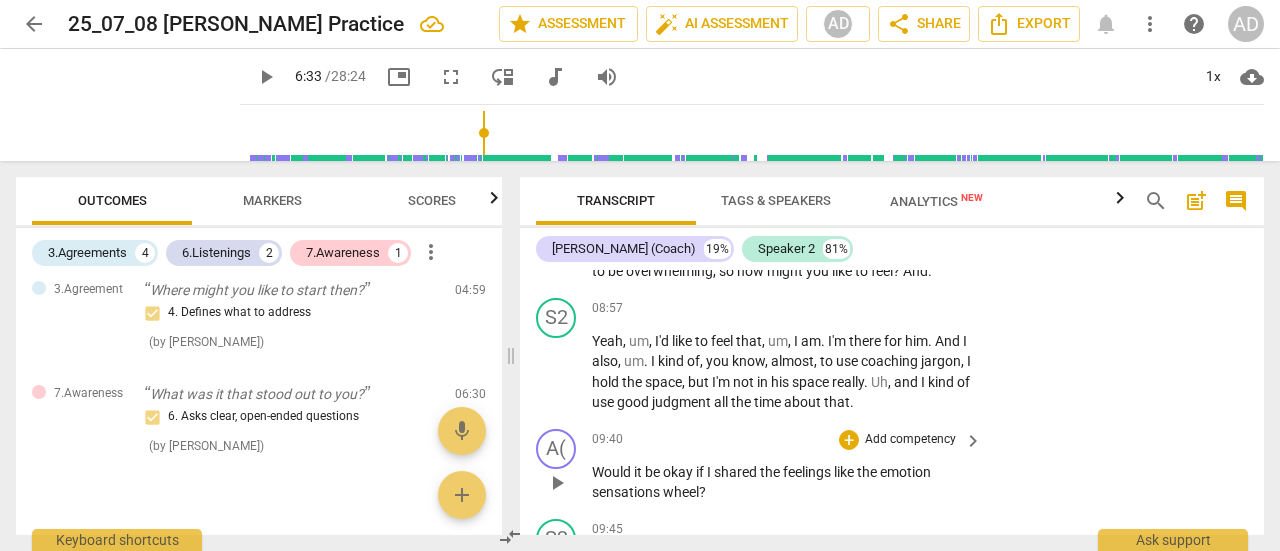 scroll, scrollTop: 4085, scrollLeft: 0, axis: vertical 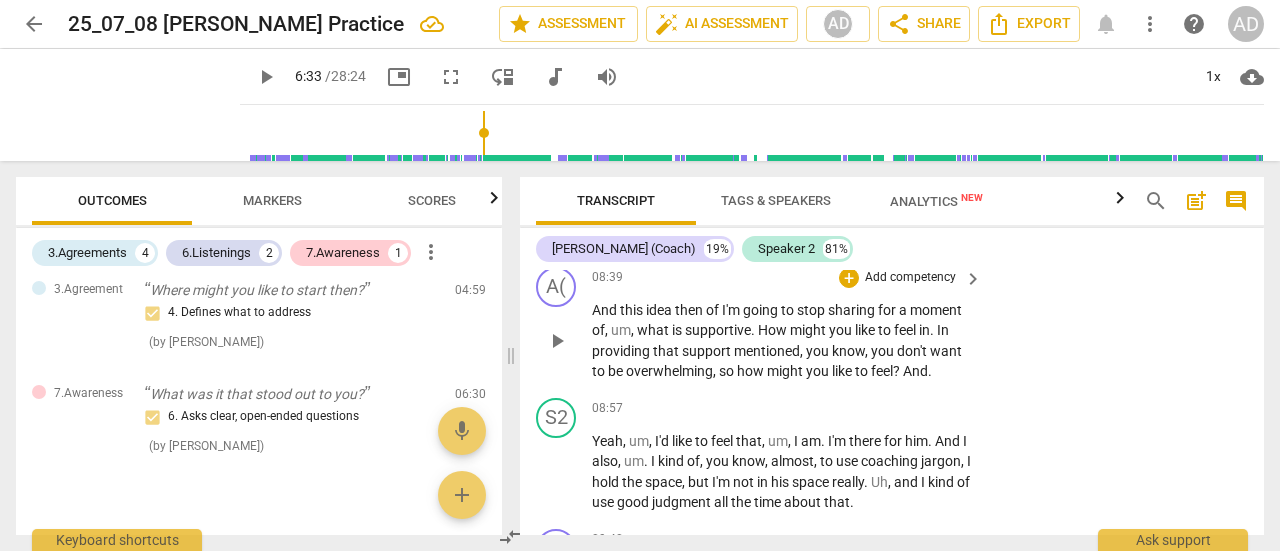 click on "Add competency" at bounding box center [910, 278] 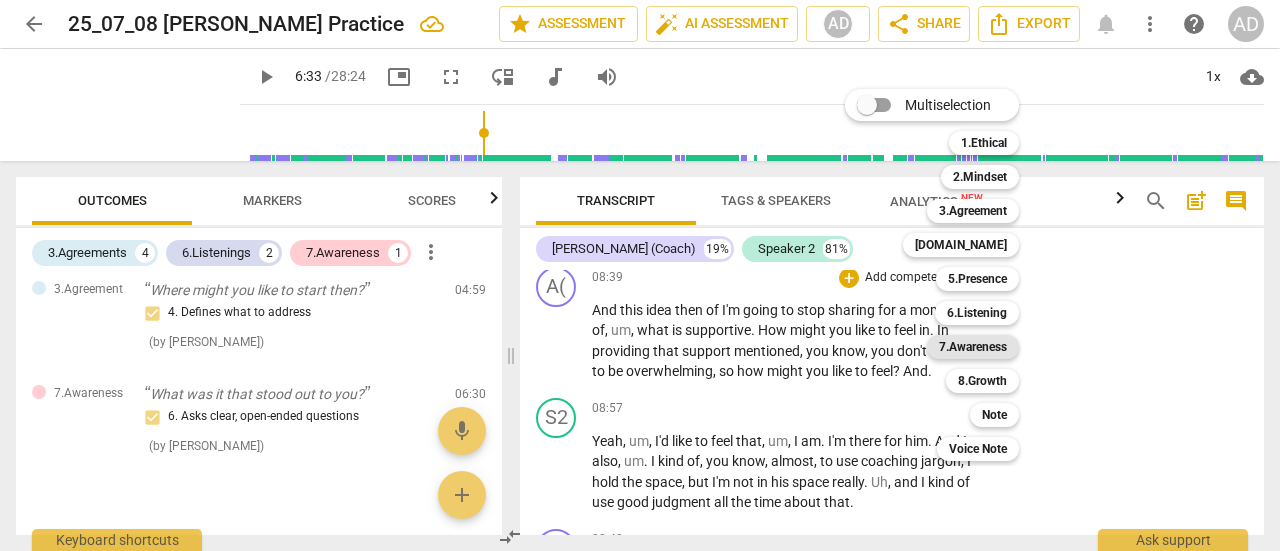 click on "7.Awareness" at bounding box center [973, 347] 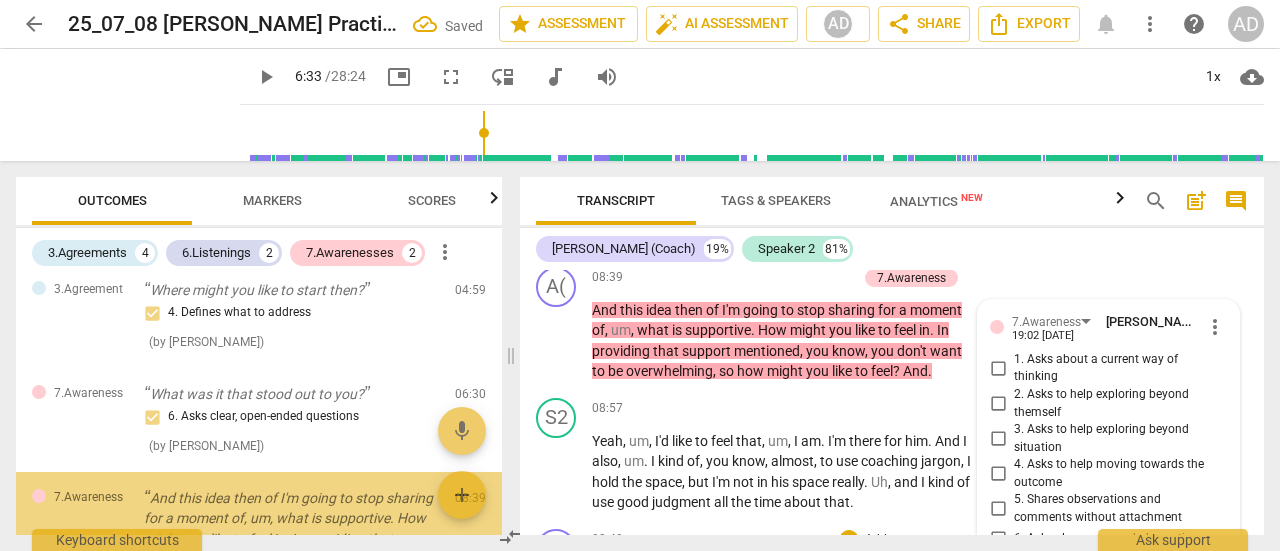 scroll, scrollTop: 4312, scrollLeft: 0, axis: vertical 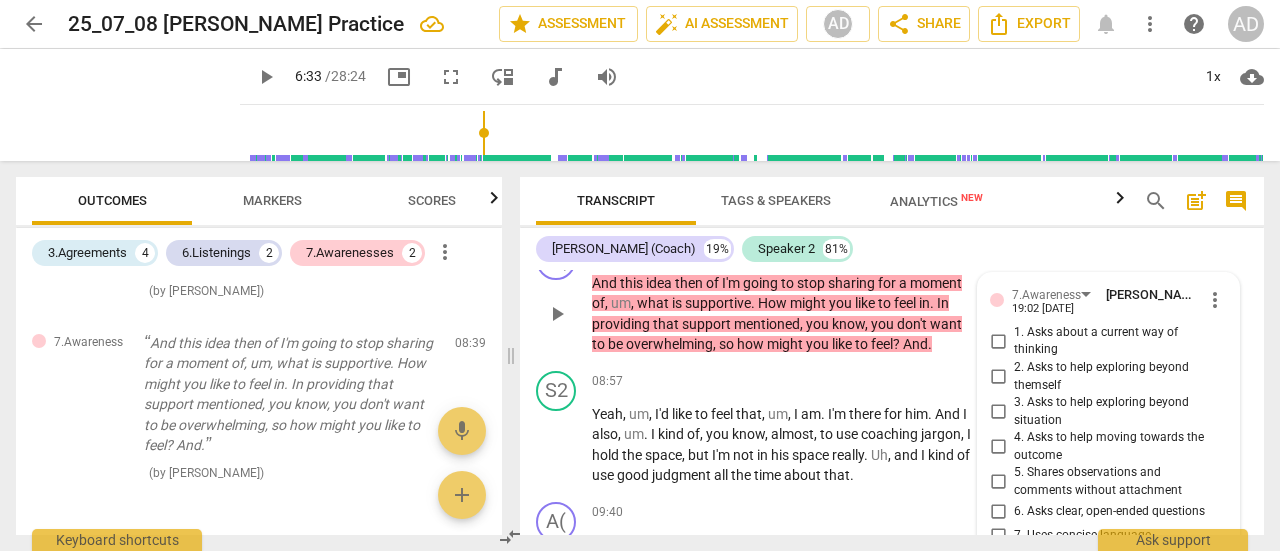 click on "2. Asks to help exploring beyond themself" at bounding box center (1116, 376) 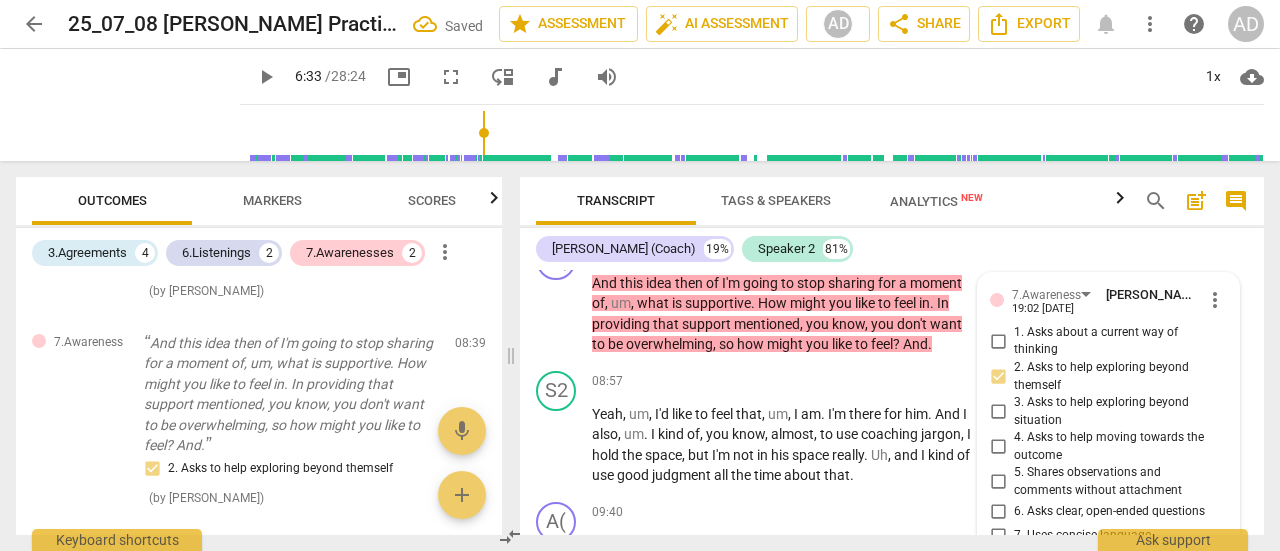 scroll, scrollTop: 4012, scrollLeft: 0, axis: vertical 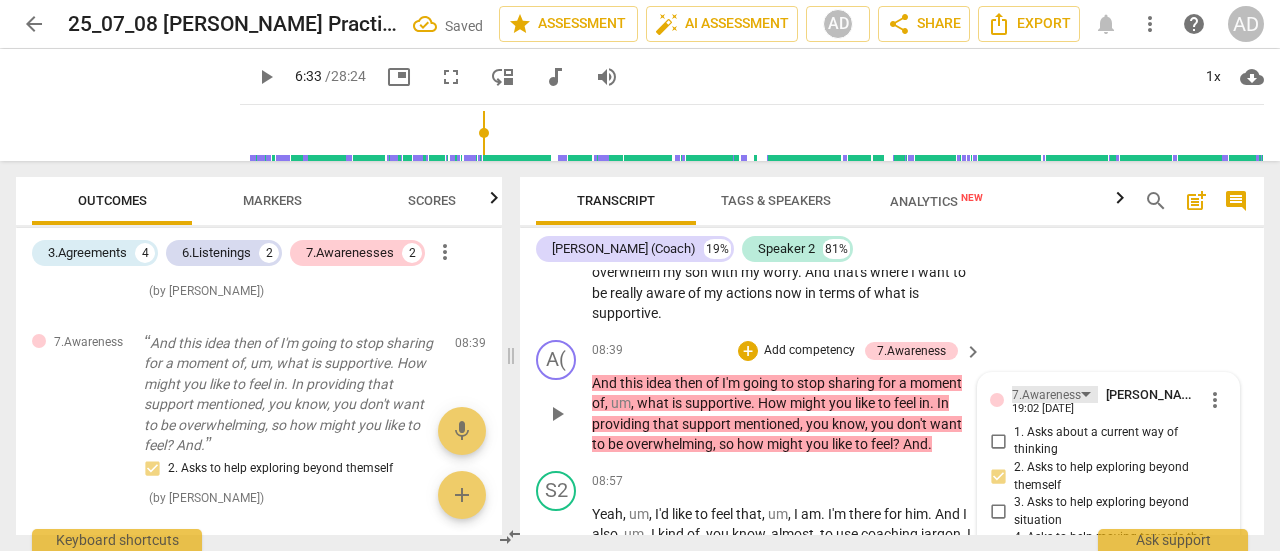 click on "7.Awareness" at bounding box center [1055, 394] 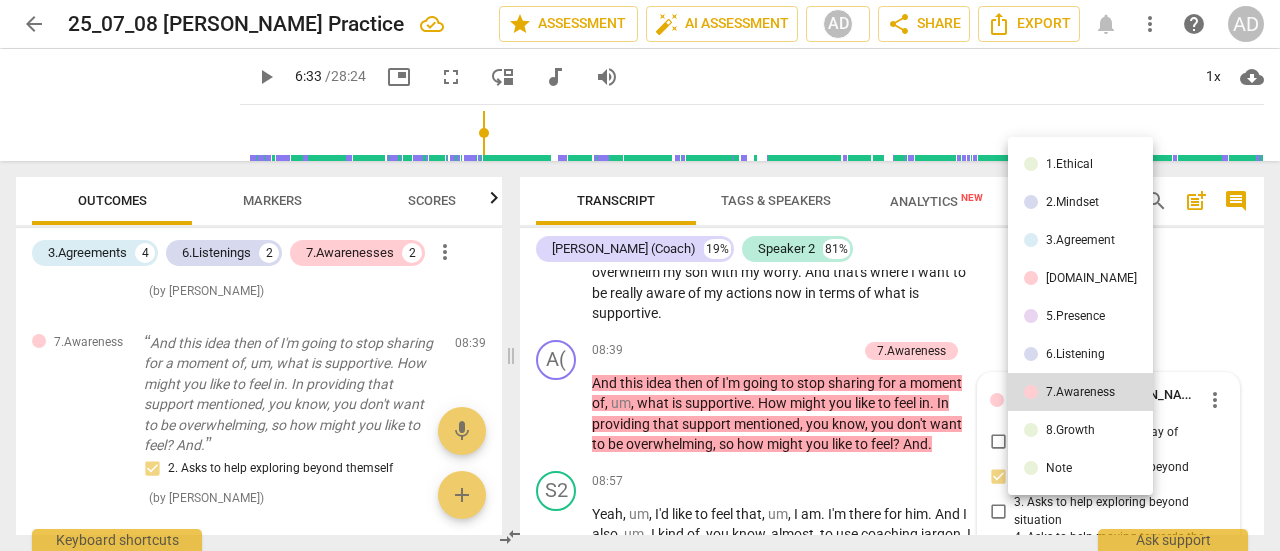 click at bounding box center [640, 275] 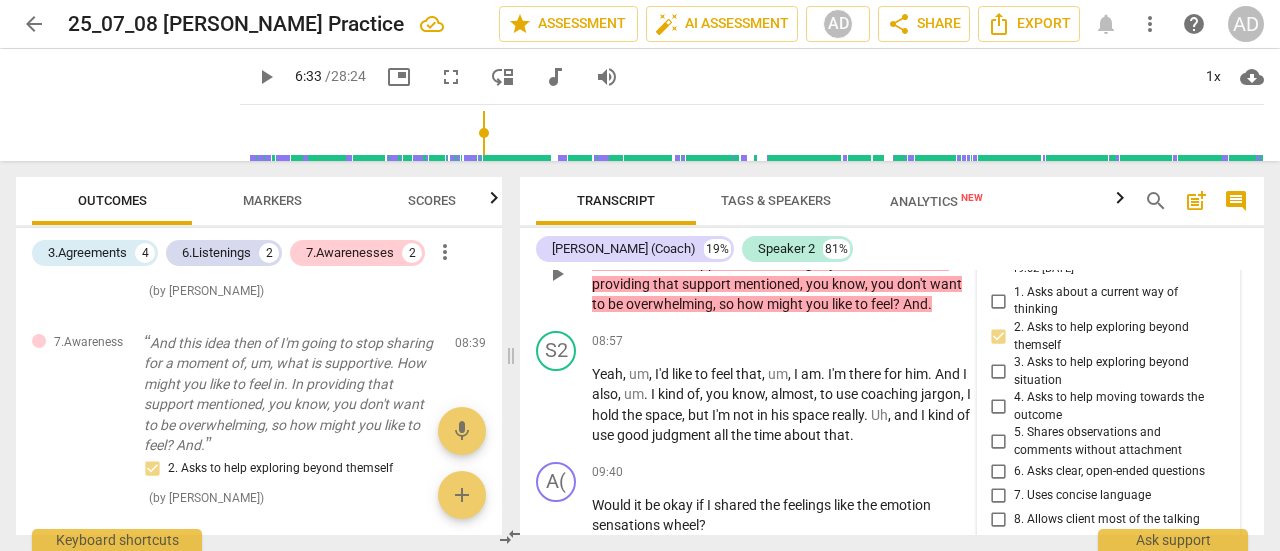 scroll, scrollTop: 4112, scrollLeft: 0, axis: vertical 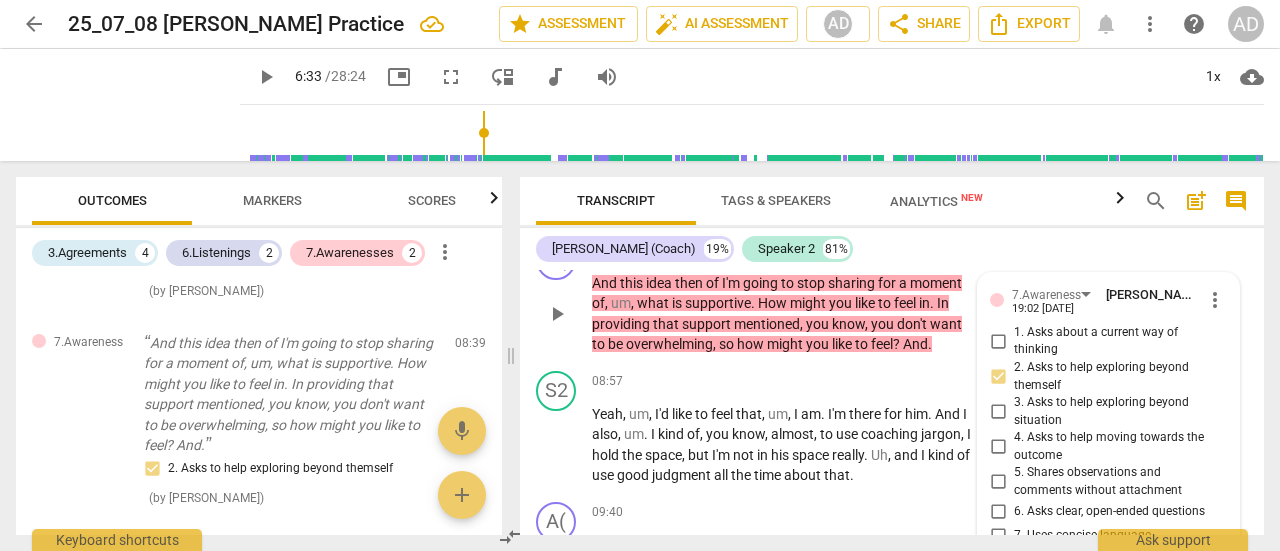click on "more_vert" at bounding box center [1215, 300] 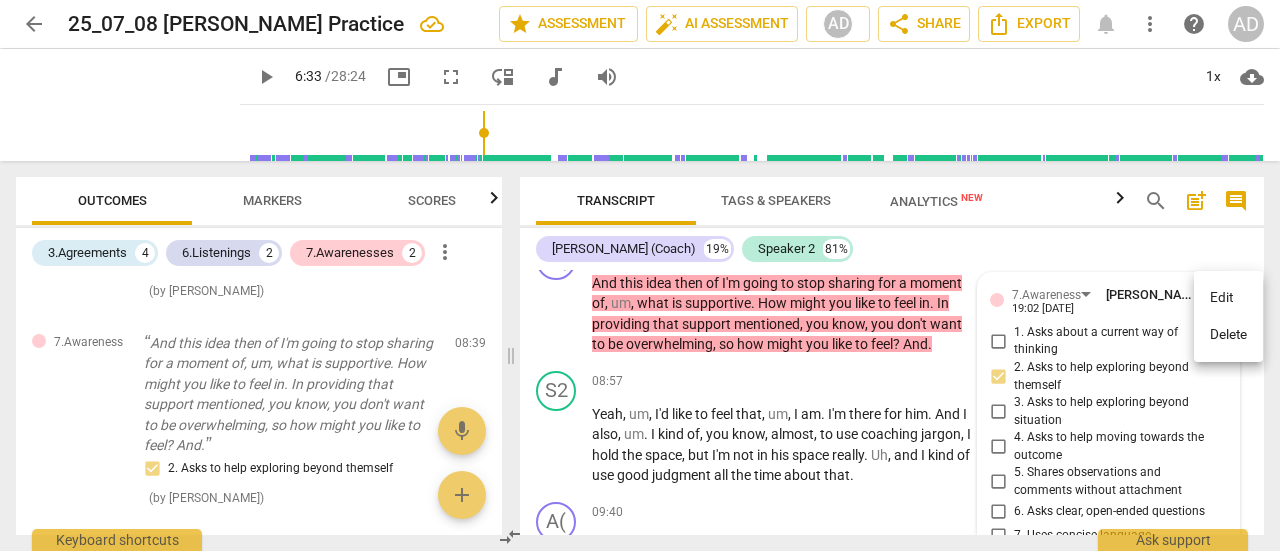 click at bounding box center (640, 275) 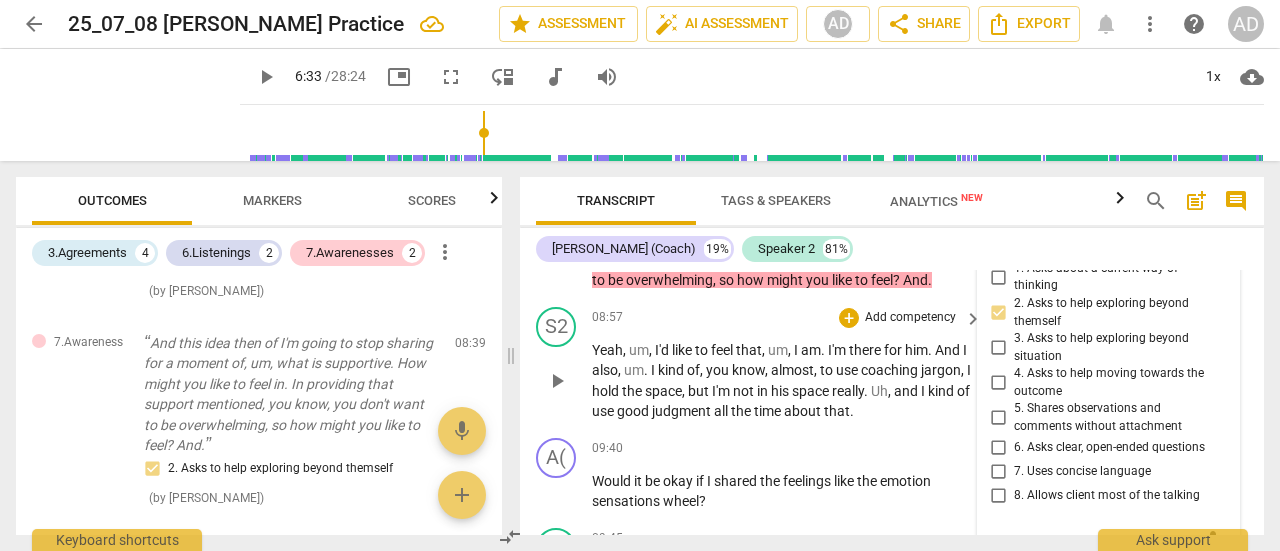 scroll, scrollTop: 4212, scrollLeft: 0, axis: vertical 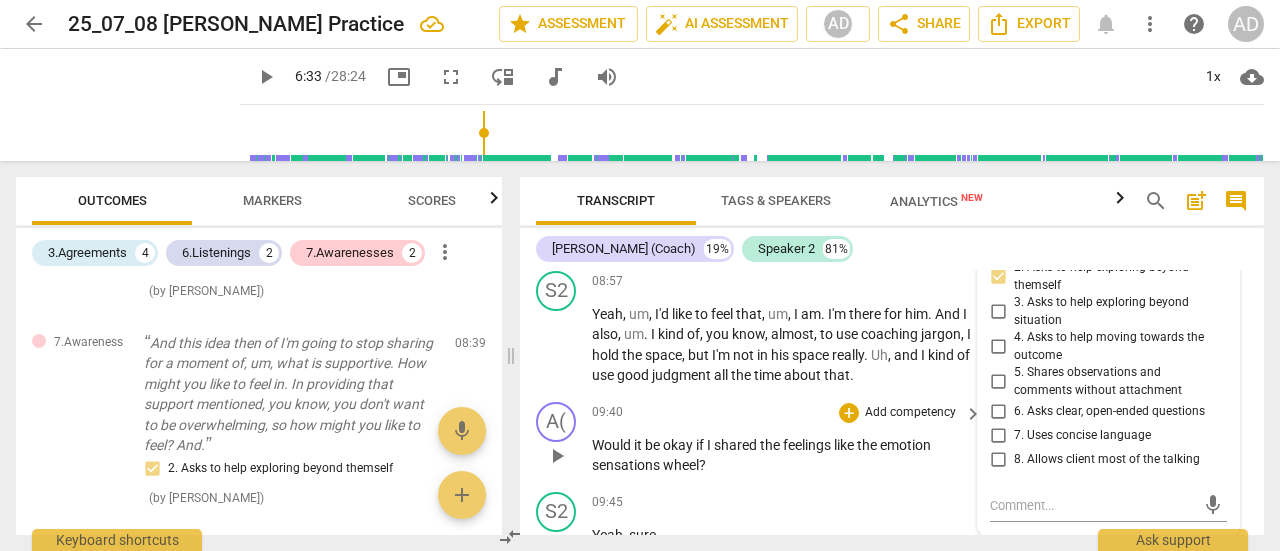 click on "A( play_arrow pause 09:40 + Add competency keyboard_arrow_right Would   it   be   okay   if   I   shared   the   feelings   like   the   emotion   sensations   wheel ?" at bounding box center [892, 439] 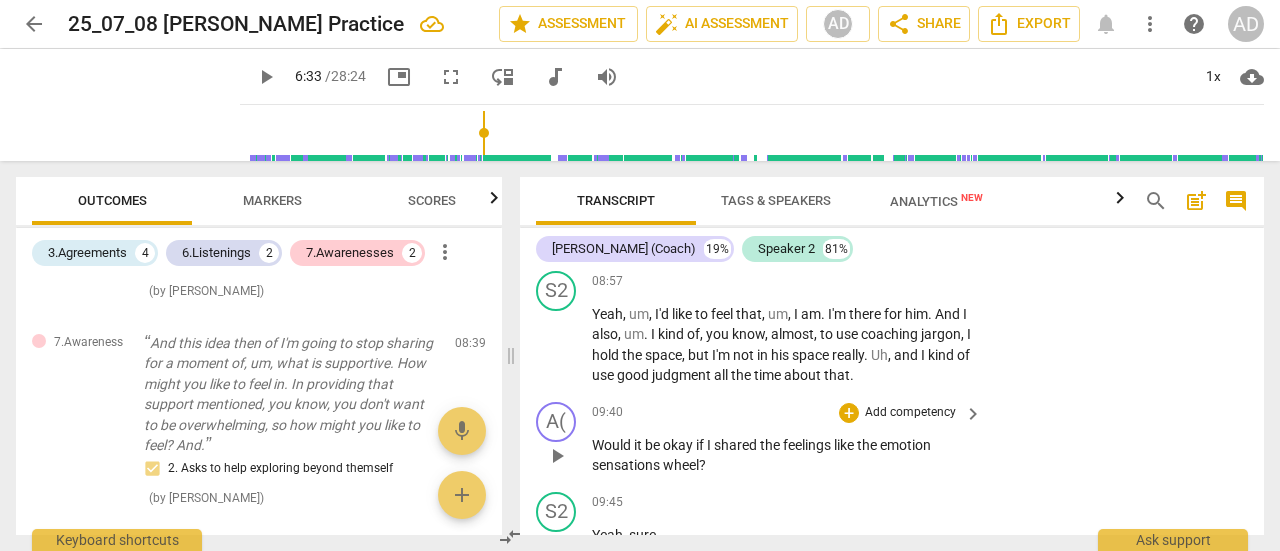 click on "Add competency" at bounding box center (910, 413) 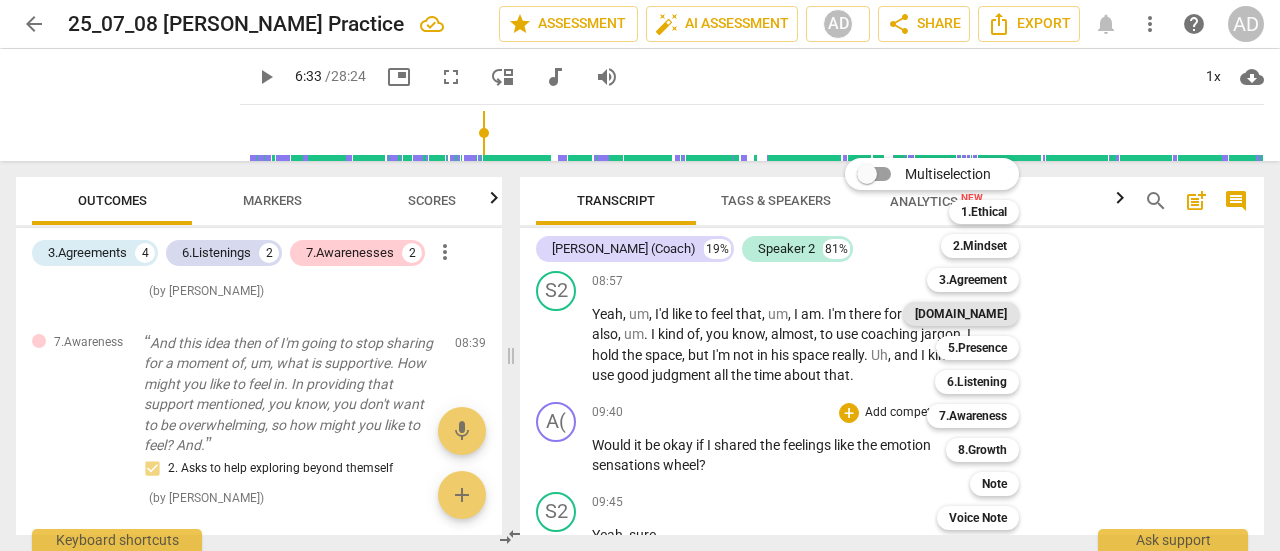 click on "[DOMAIN_NAME]" at bounding box center [961, 314] 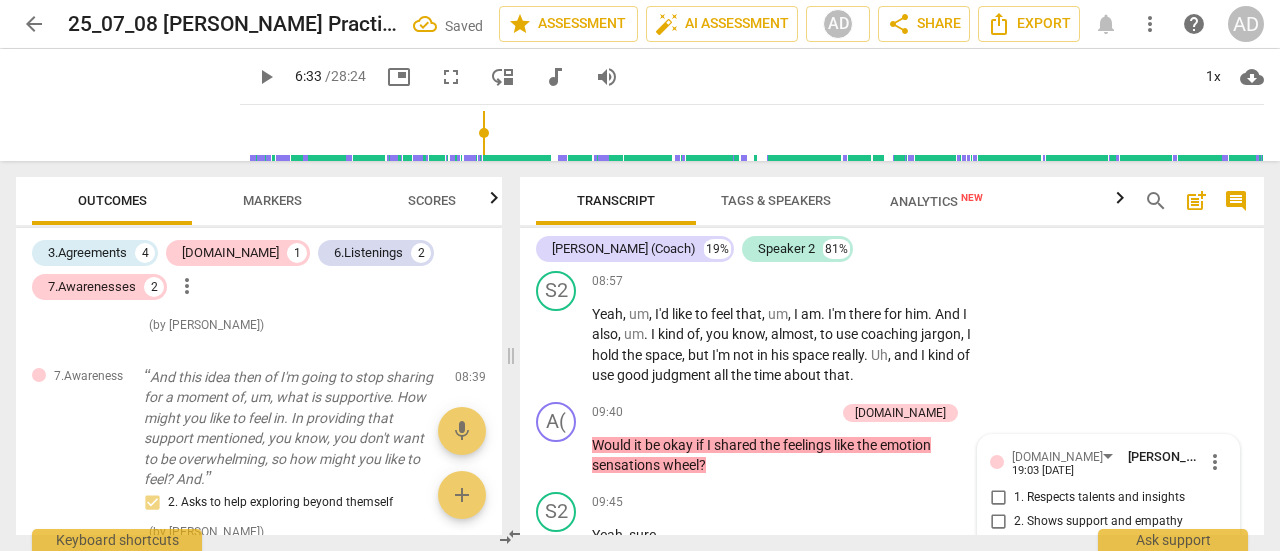 scroll, scrollTop: 4433, scrollLeft: 0, axis: vertical 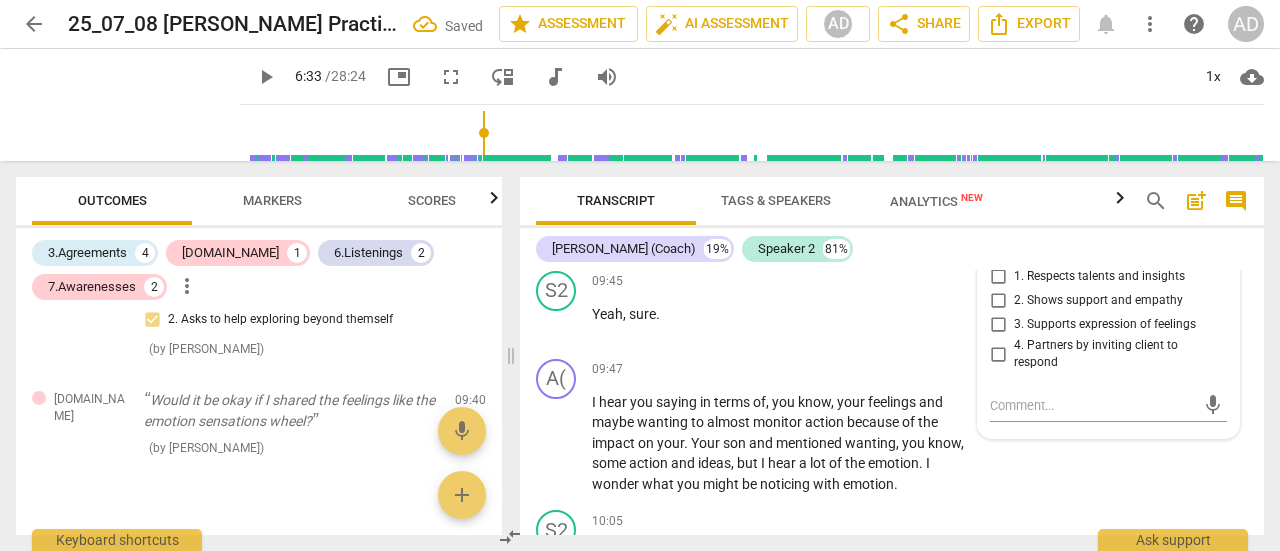 click on "4. Partners by inviting client to respond" at bounding box center [1116, 354] 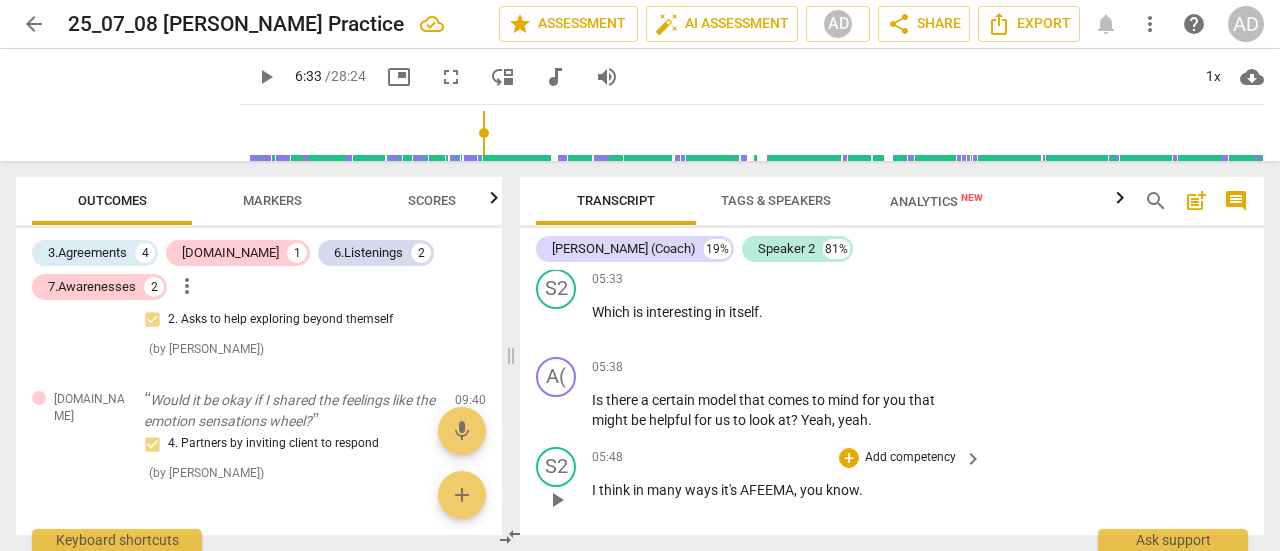 scroll, scrollTop: 2733, scrollLeft: 0, axis: vertical 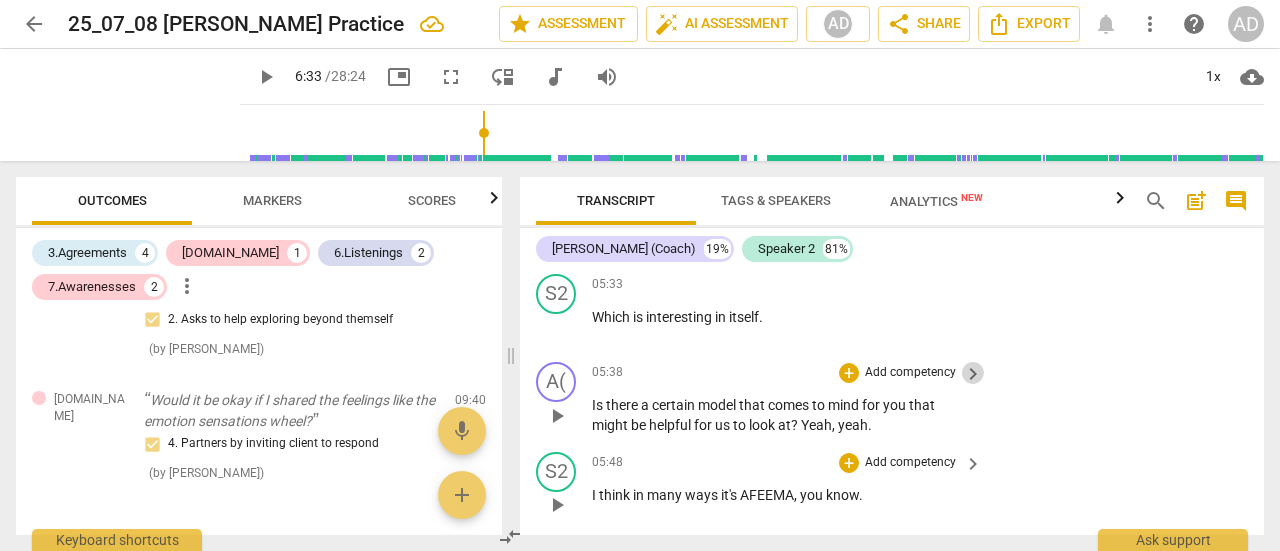 click on "keyboard_arrow_right" at bounding box center (973, 374) 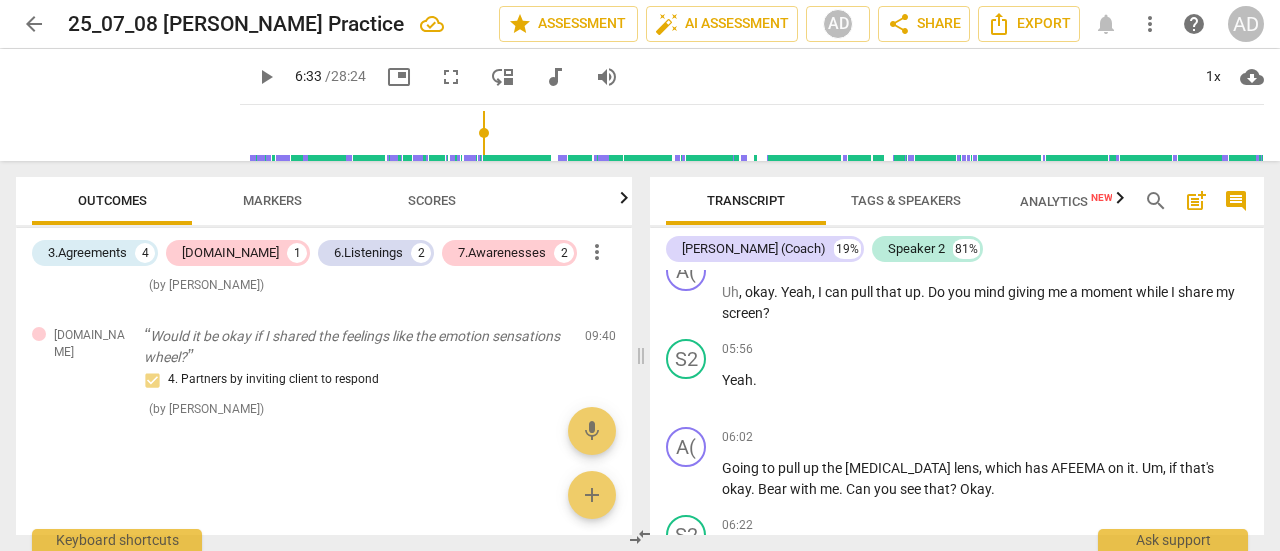 scroll, scrollTop: 2428, scrollLeft: 0, axis: vertical 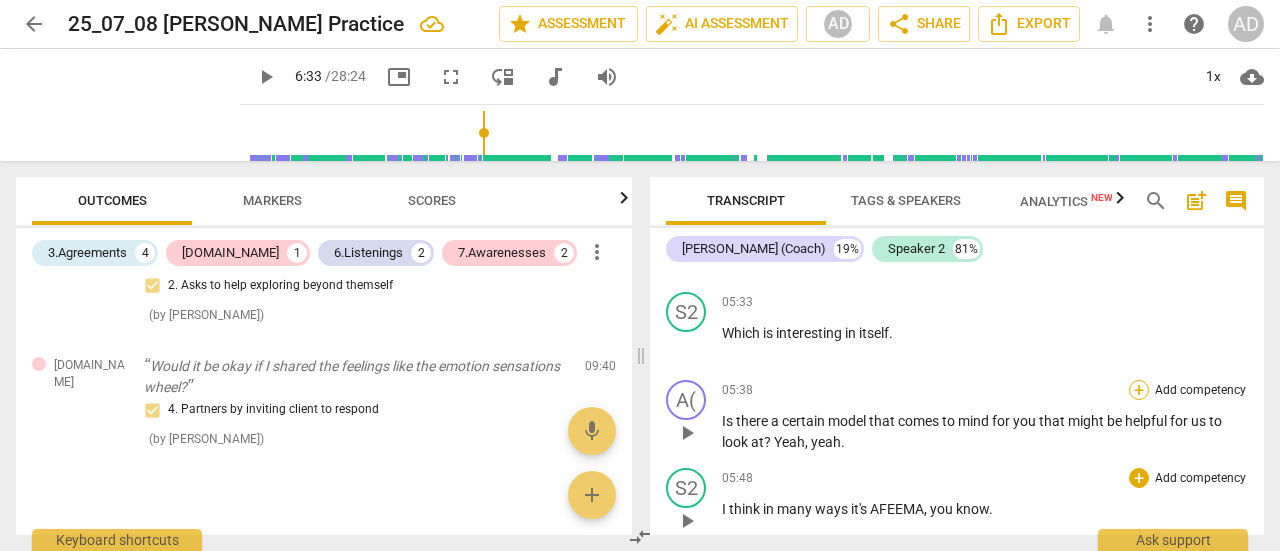 click on "+" at bounding box center (1139, 390) 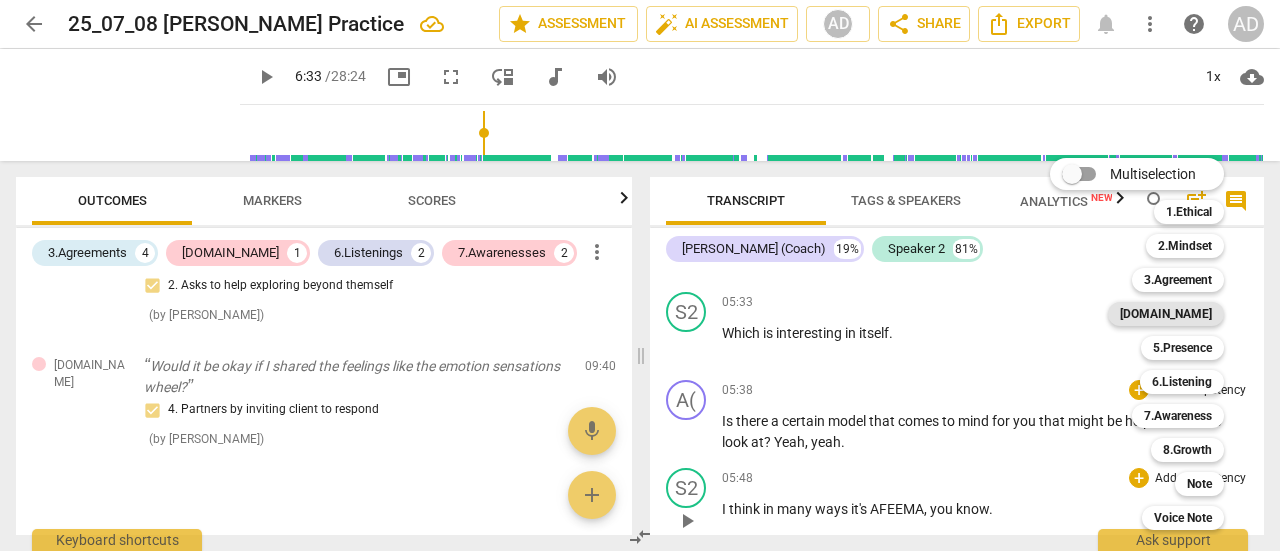 click on "[DOMAIN_NAME]" at bounding box center (1166, 314) 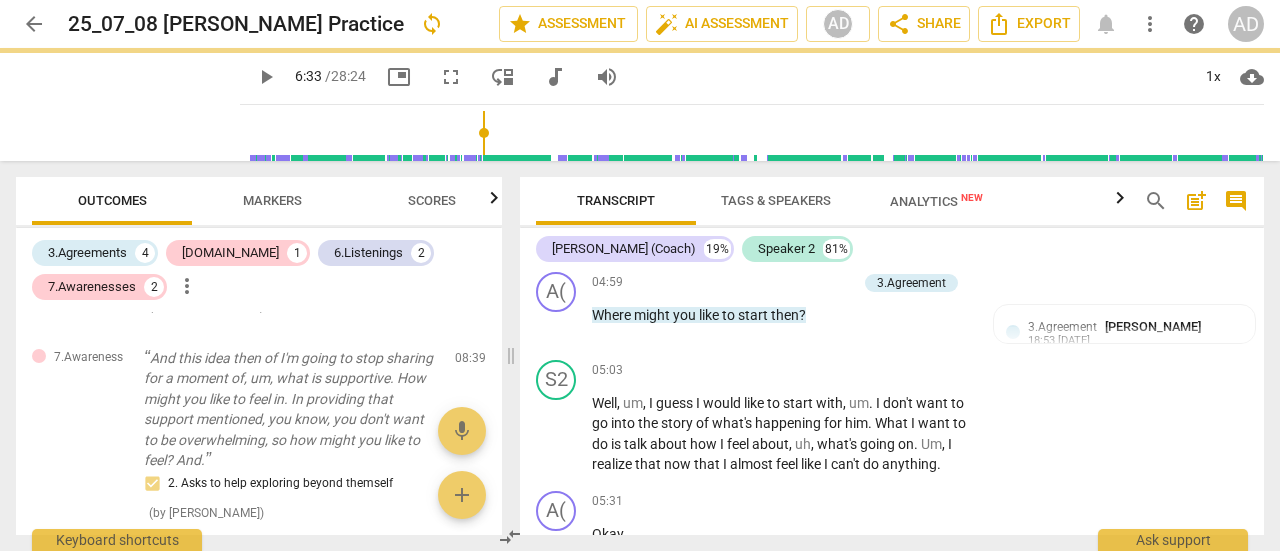 scroll, scrollTop: 2733, scrollLeft: 0, axis: vertical 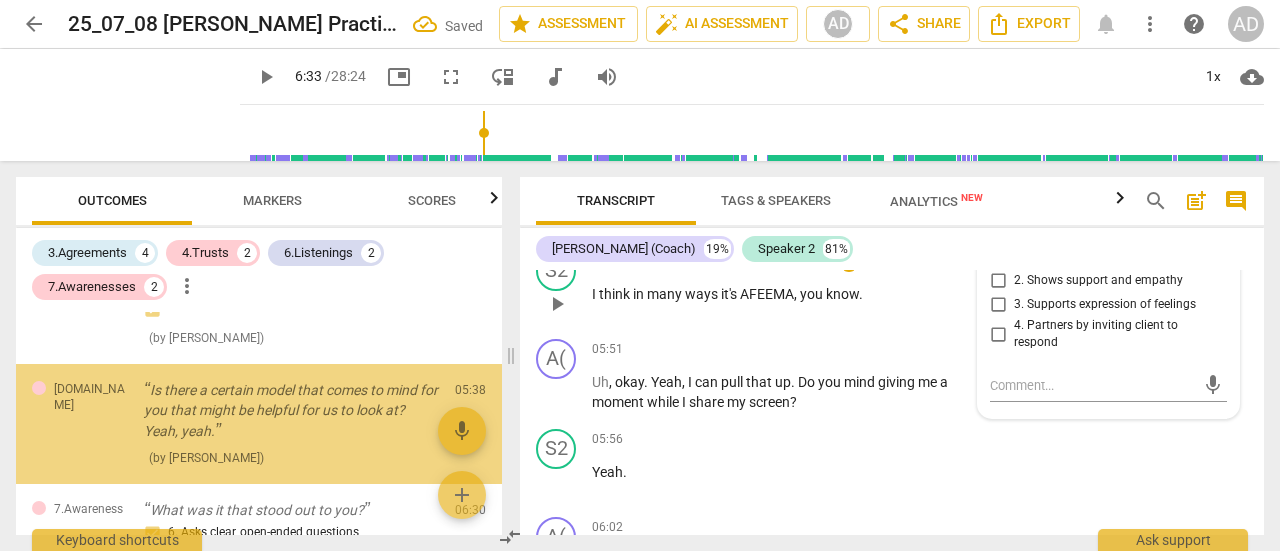 click on "4. Partners by inviting client to respond" at bounding box center (1116, 334) 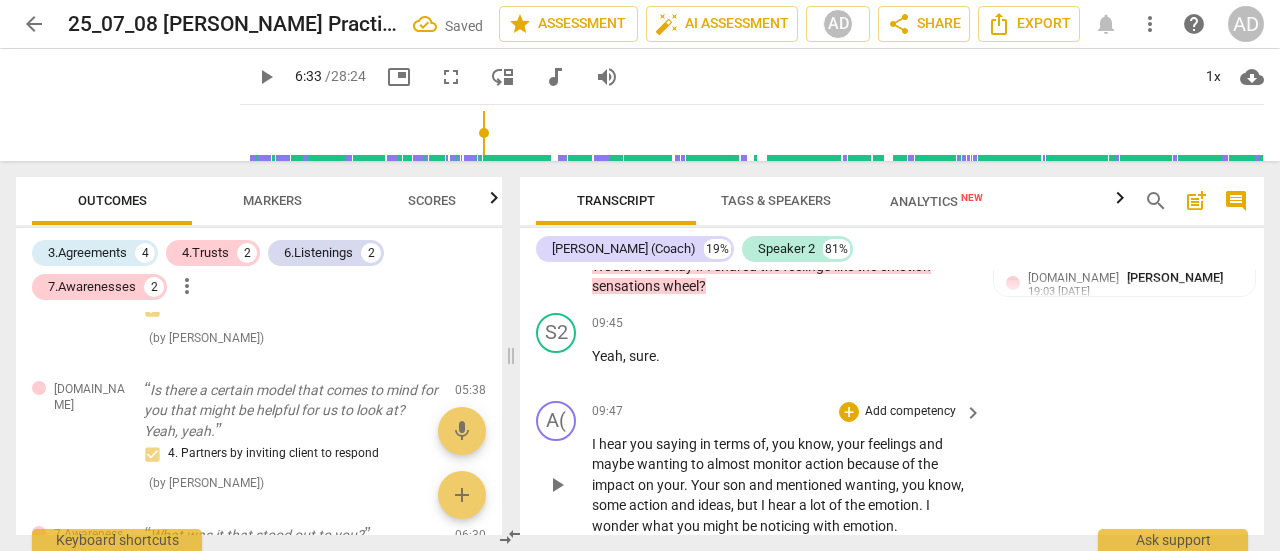scroll, scrollTop: 4434, scrollLeft: 0, axis: vertical 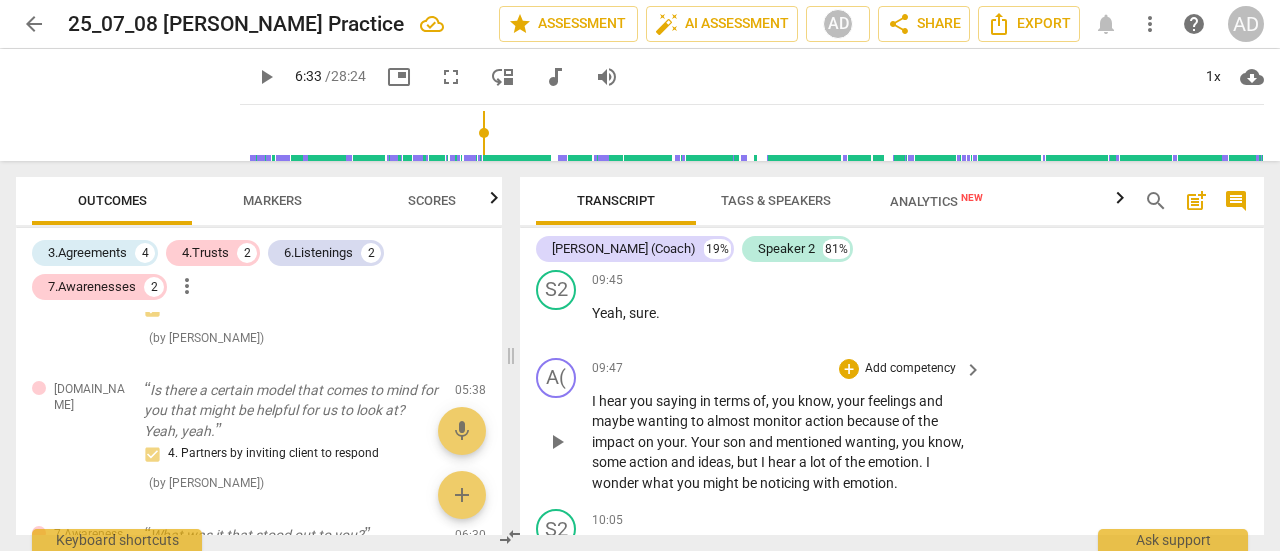 click on "keyboard_arrow_right" at bounding box center (973, 370) 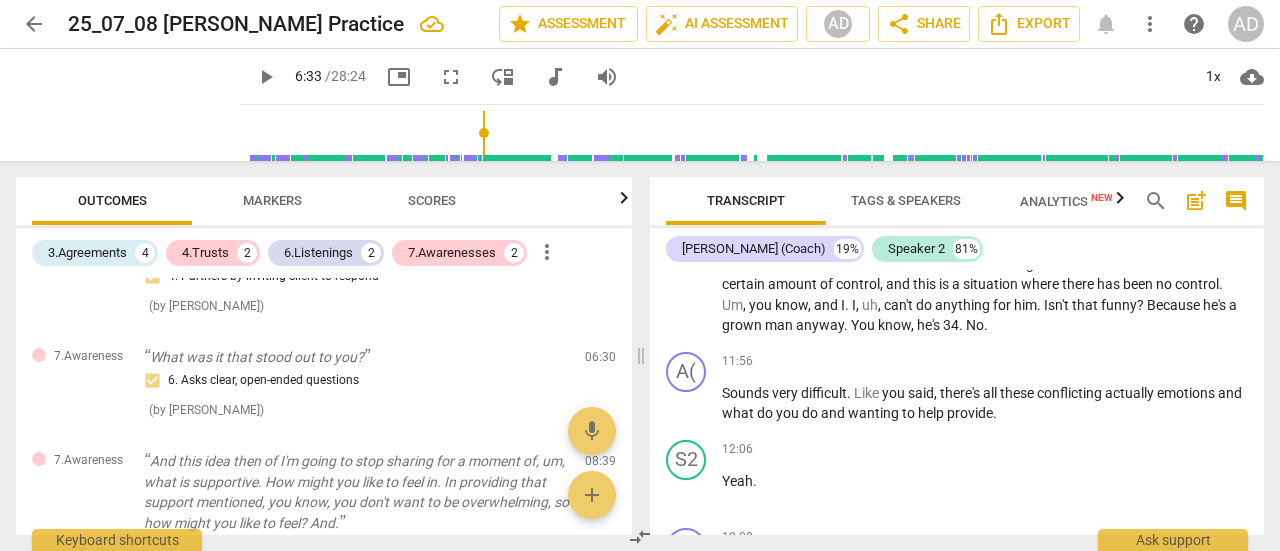 scroll, scrollTop: 3976, scrollLeft: 0, axis: vertical 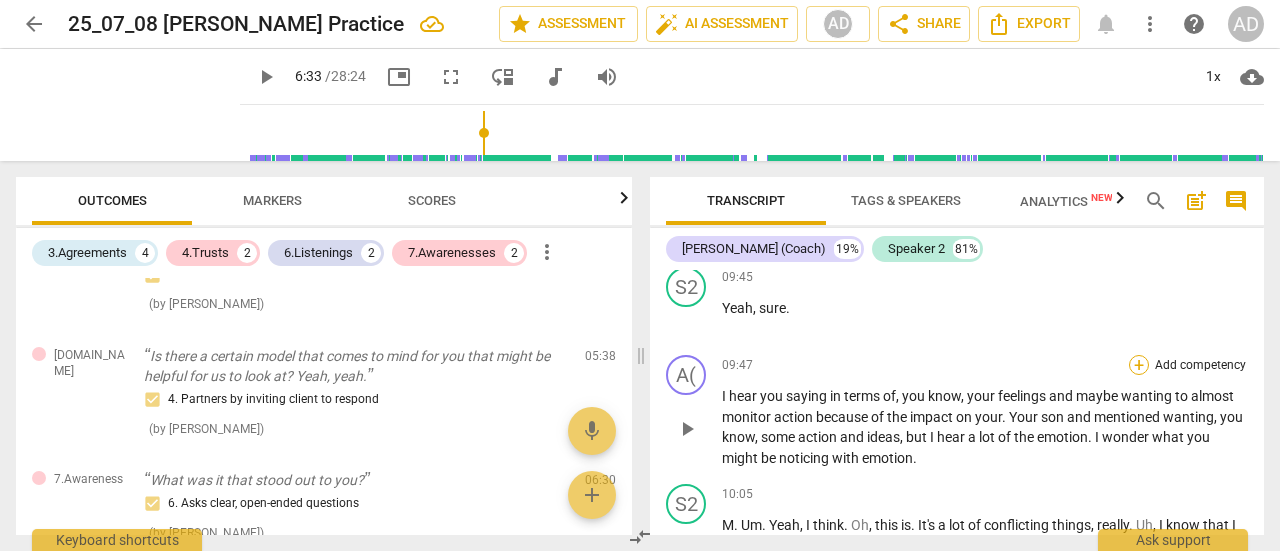 click on "+" at bounding box center [1139, 365] 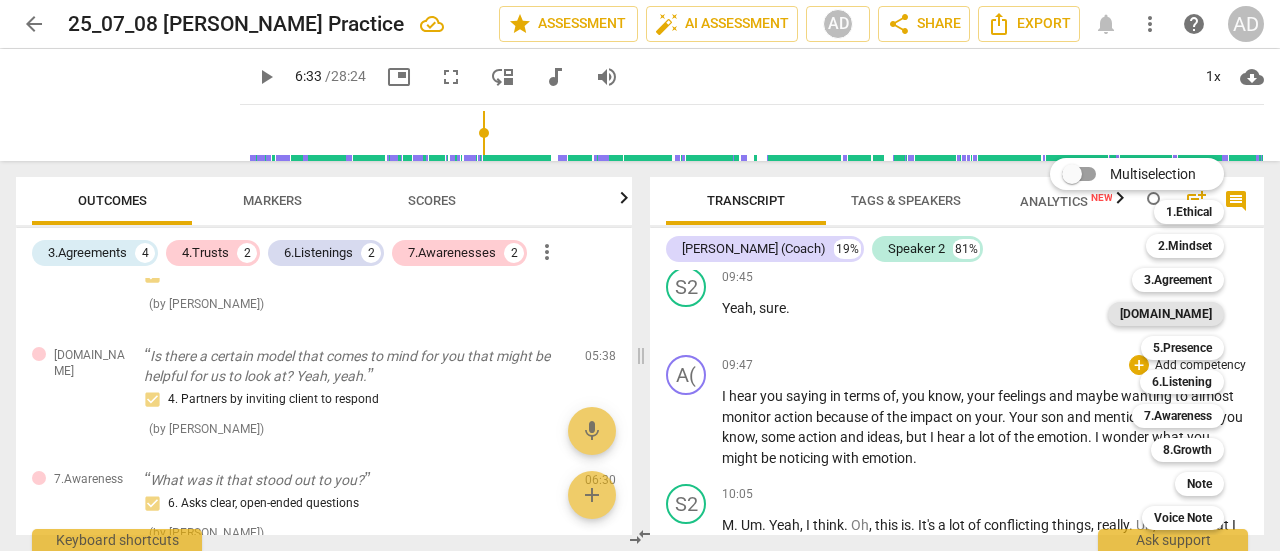 click on "[DOMAIN_NAME]" at bounding box center [1166, 314] 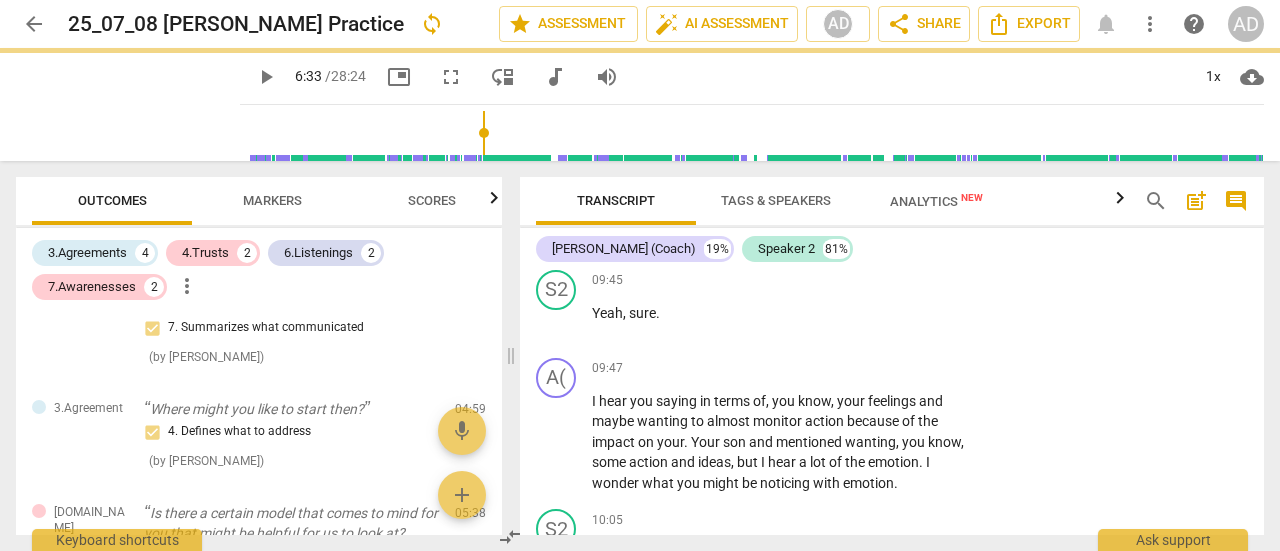 scroll, scrollTop: 880, scrollLeft: 0, axis: vertical 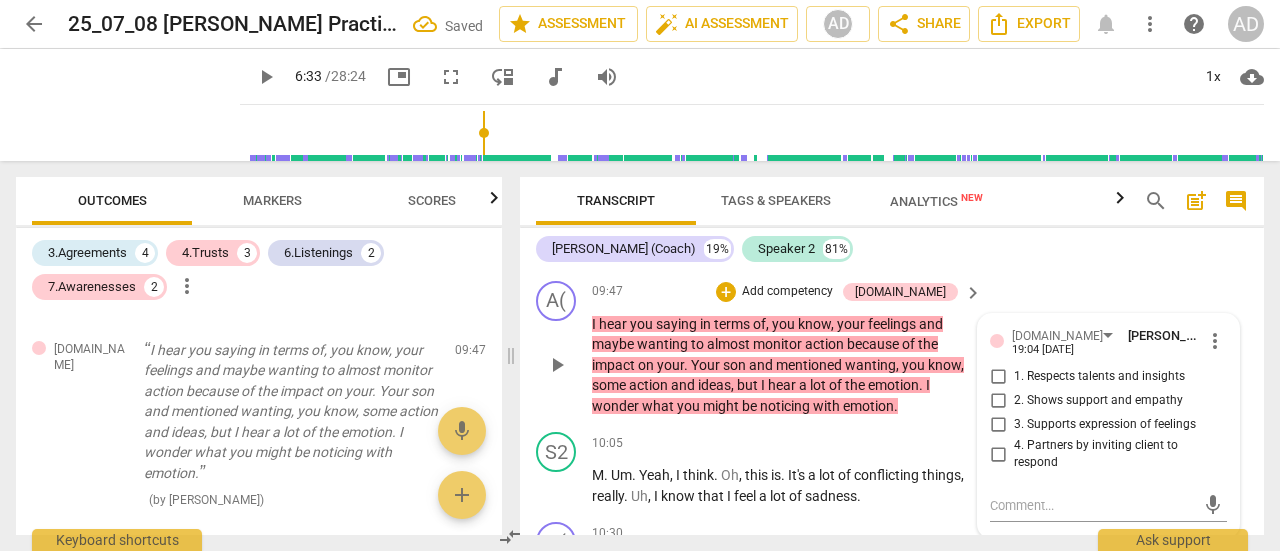 click on "3. Supports expression of feelings" at bounding box center (1105, 425) 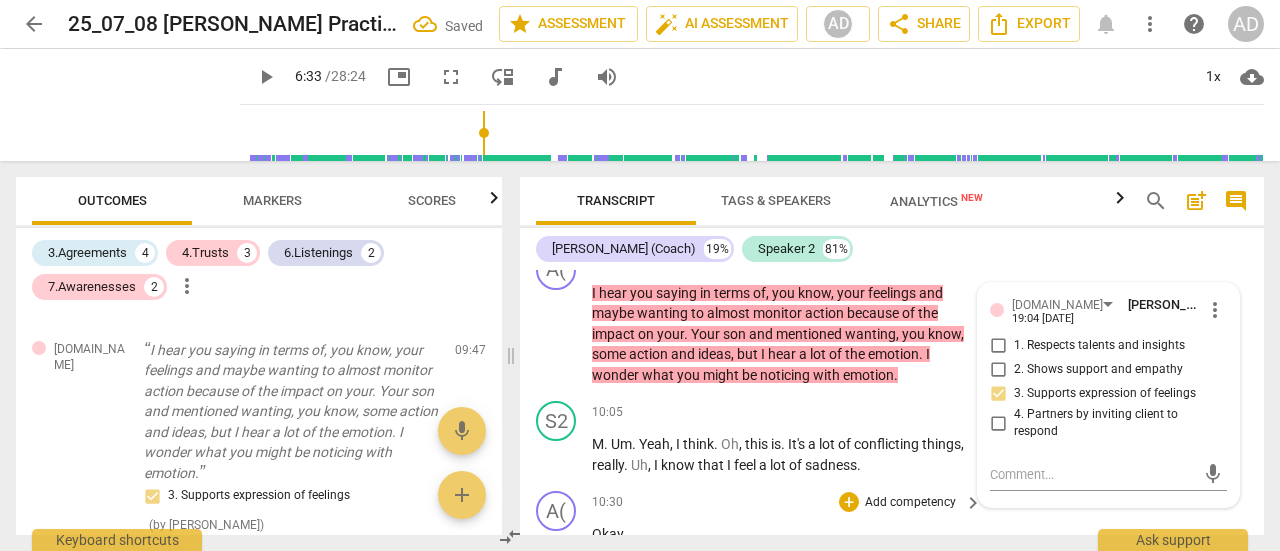 scroll, scrollTop: 4511, scrollLeft: 0, axis: vertical 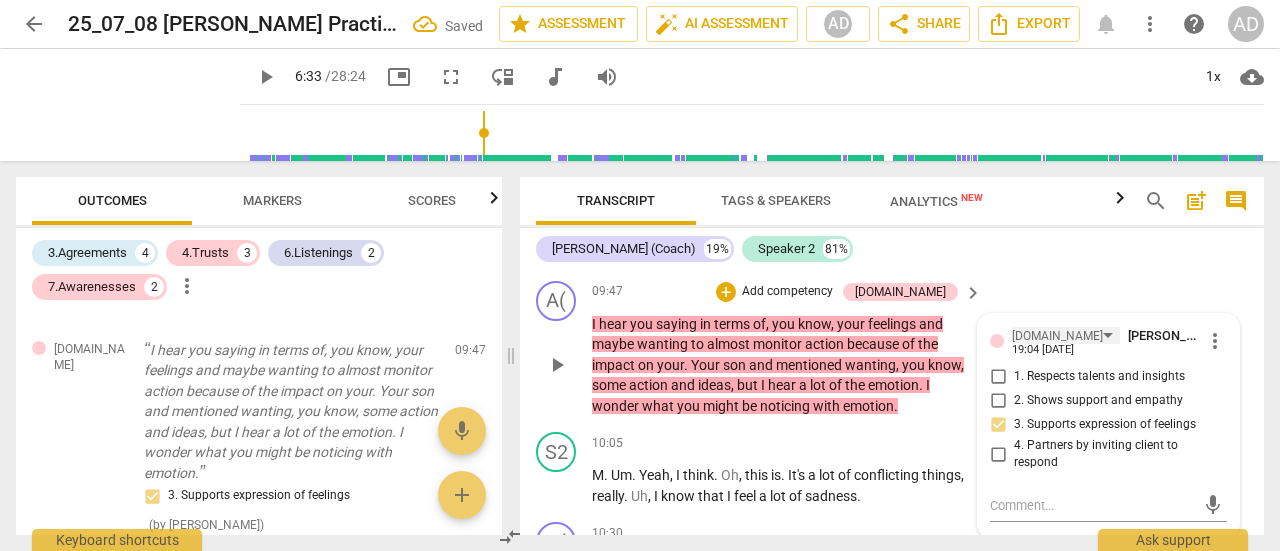 click on "19:04 [DATE]" at bounding box center [1043, 350] 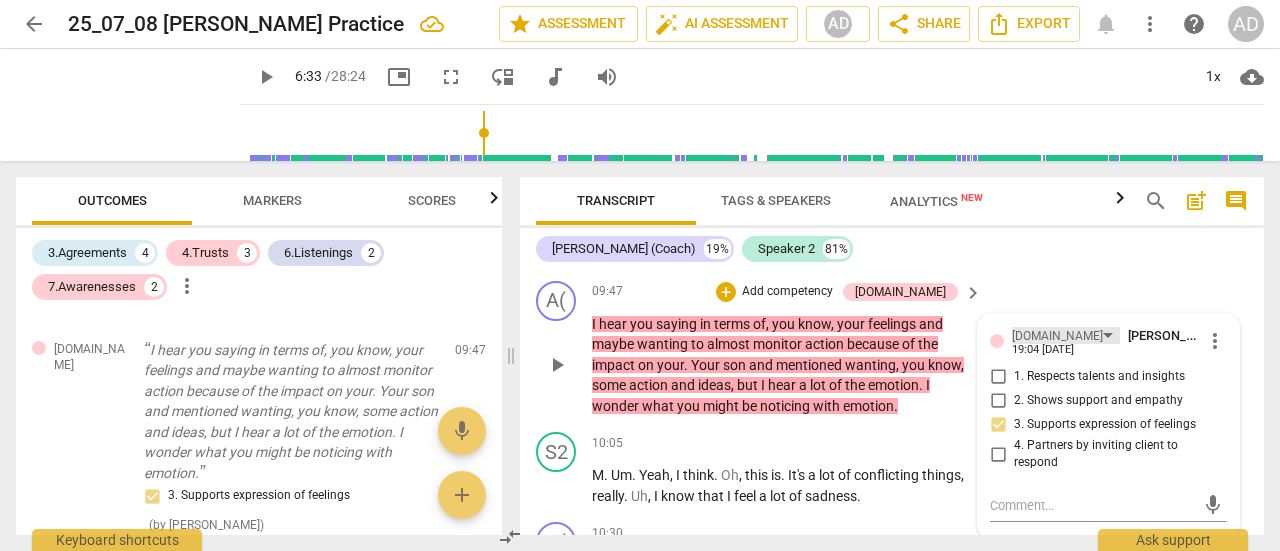 click on "[DOMAIN_NAME]" at bounding box center (1066, 335) 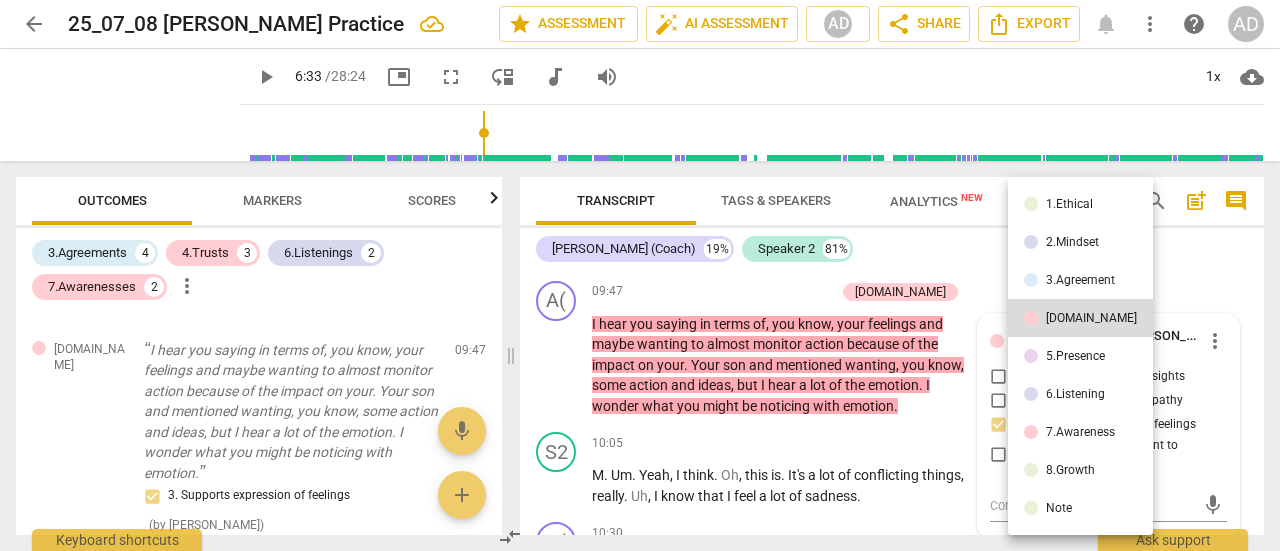 click on "7.Awareness" at bounding box center [1080, 432] 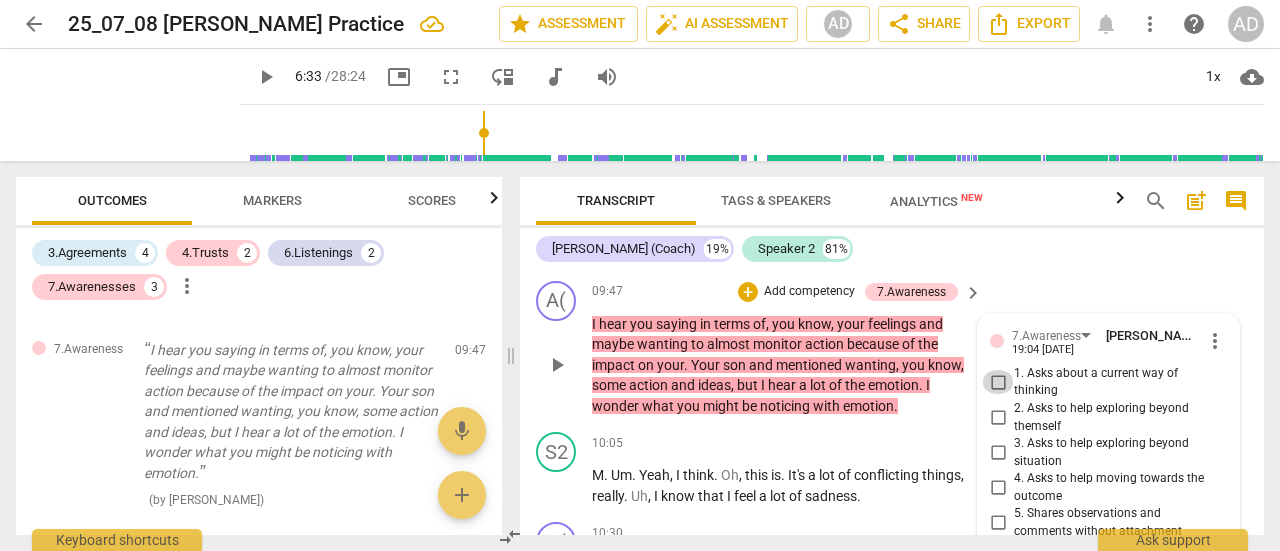 click on "1. Asks about a current way of thinking" at bounding box center (998, 382) 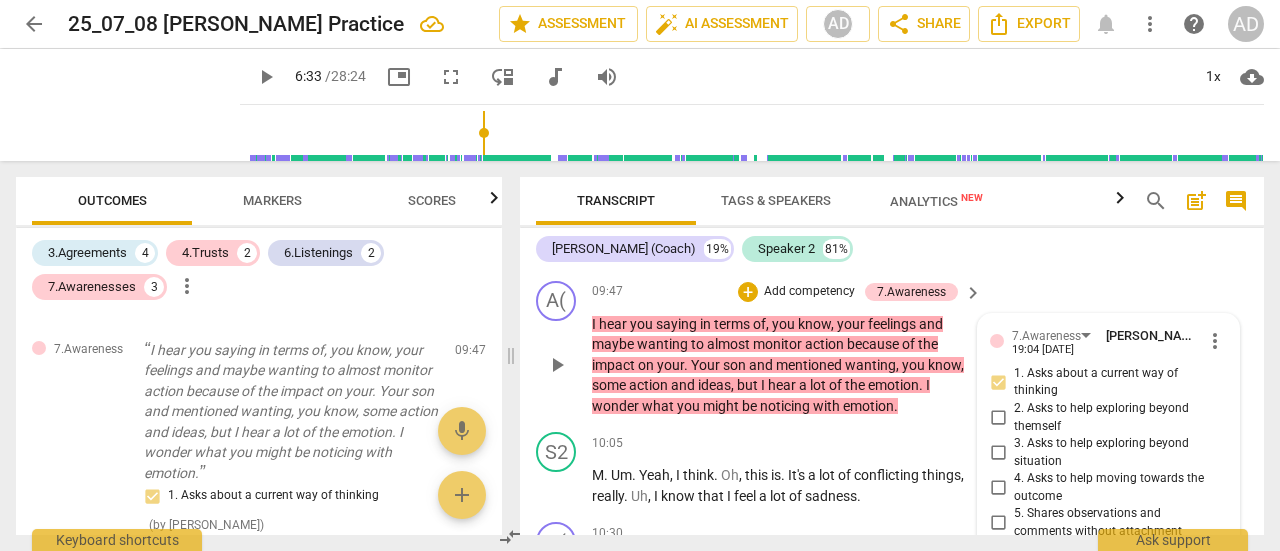 click on "5. Shares observations and comments without attachment" at bounding box center [1116, 522] 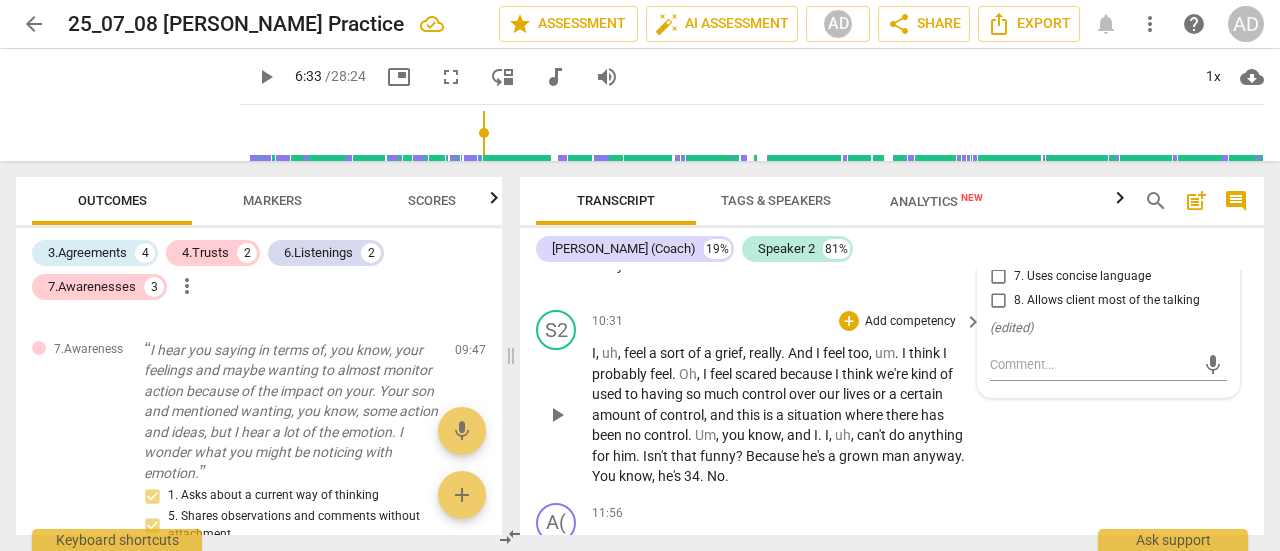 scroll, scrollTop: 4911, scrollLeft: 0, axis: vertical 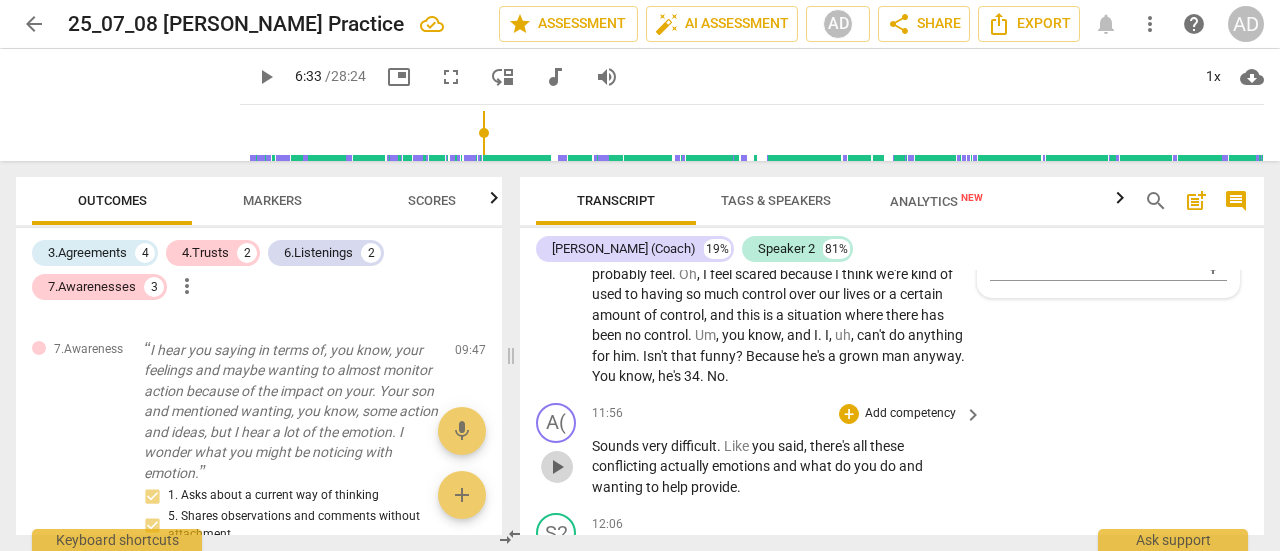 click on "play_arrow" at bounding box center [557, 467] 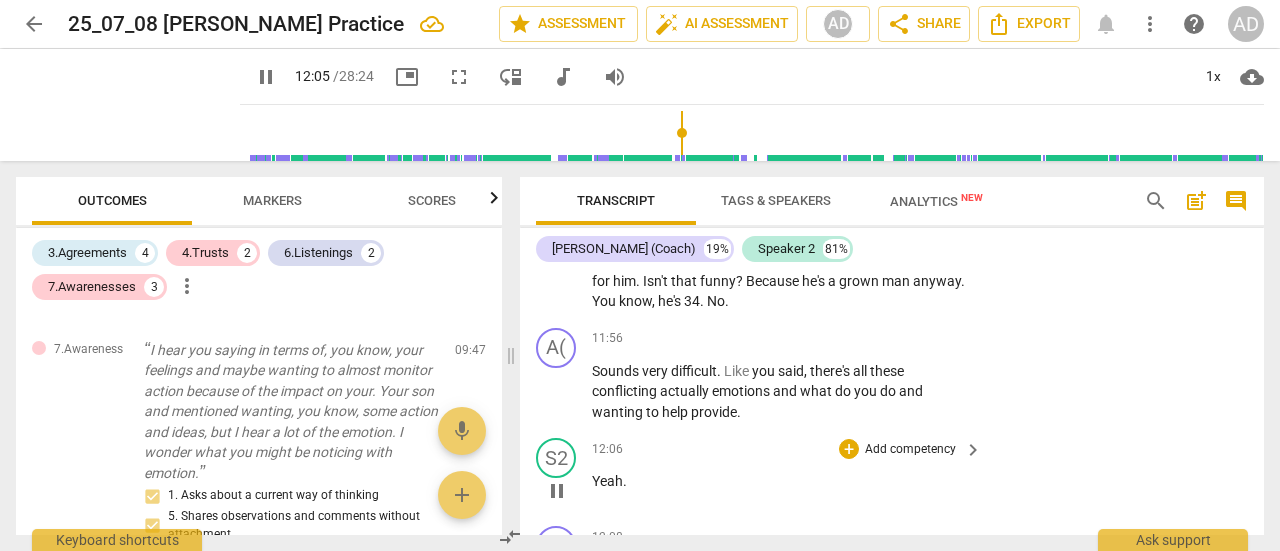 scroll, scrollTop: 5011, scrollLeft: 0, axis: vertical 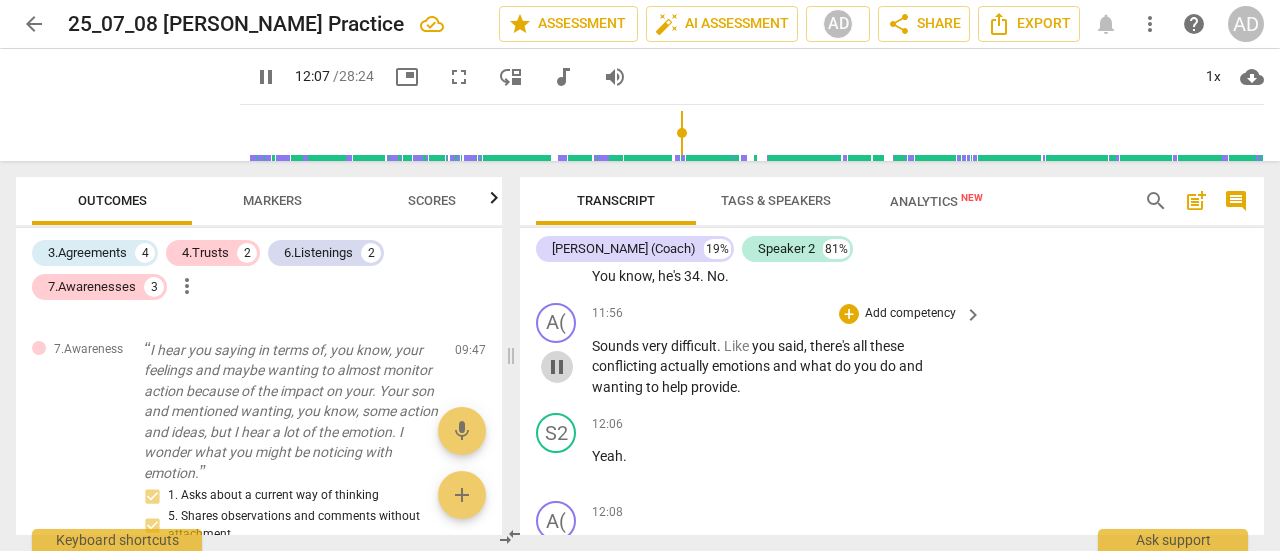 click on "pause" at bounding box center [557, 367] 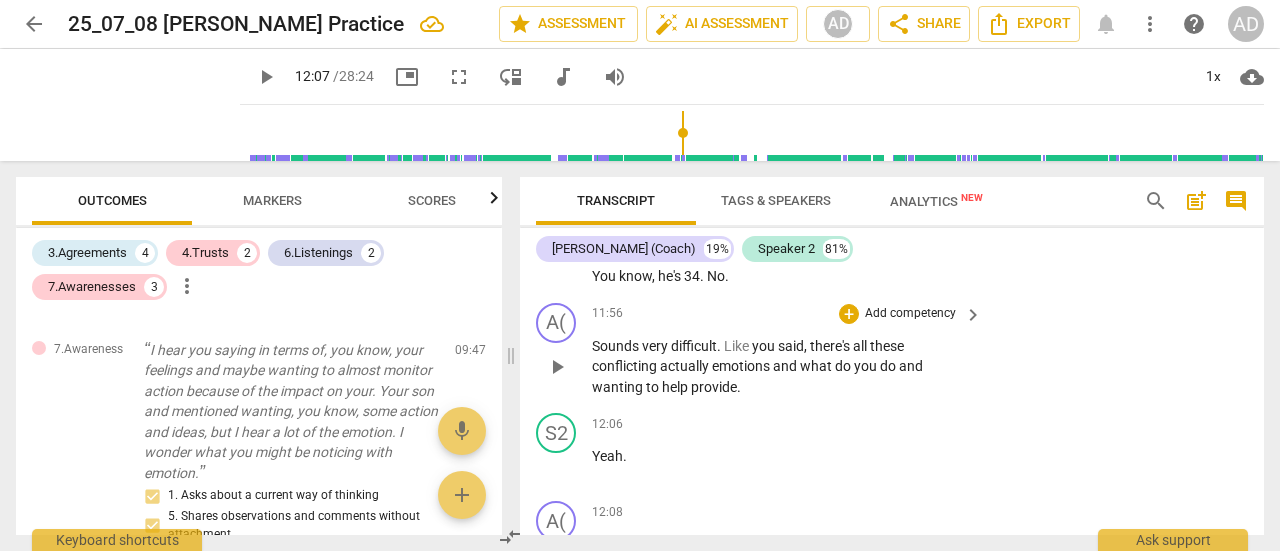 click on "Add competency" at bounding box center (910, 314) 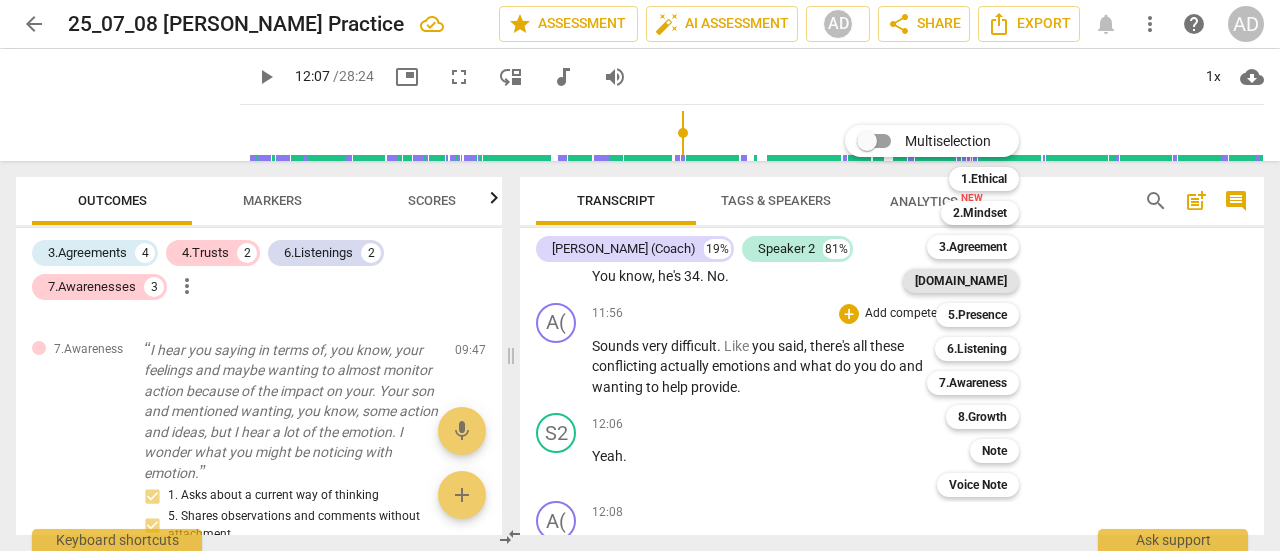 click on "[DOMAIN_NAME]" at bounding box center (961, 281) 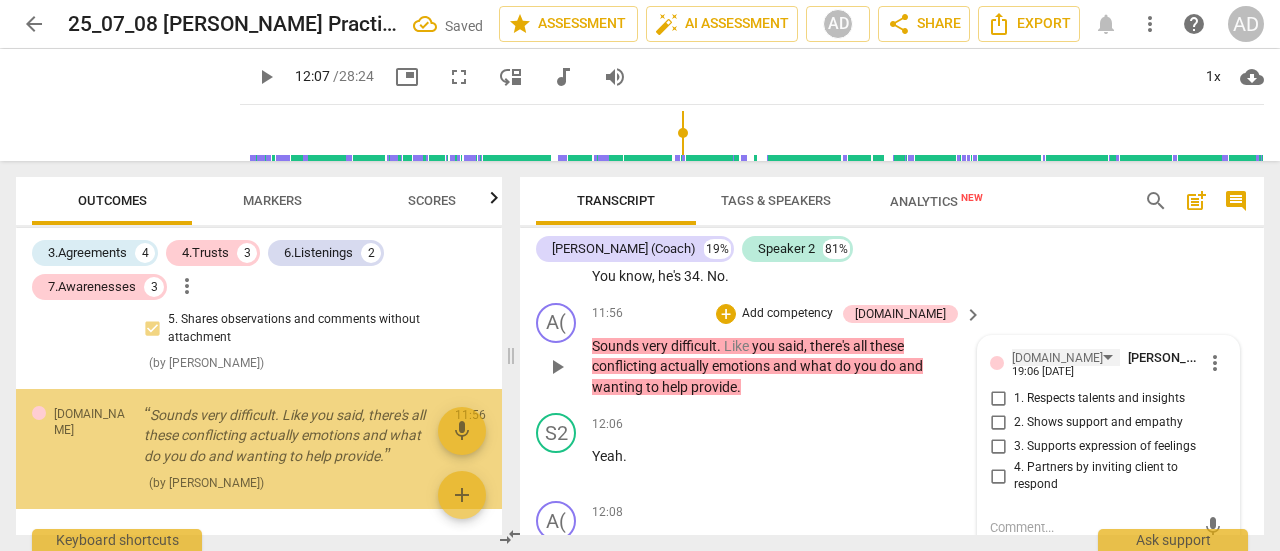 scroll, scrollTop: 1722, scrollLeft: 0, axis: vertical 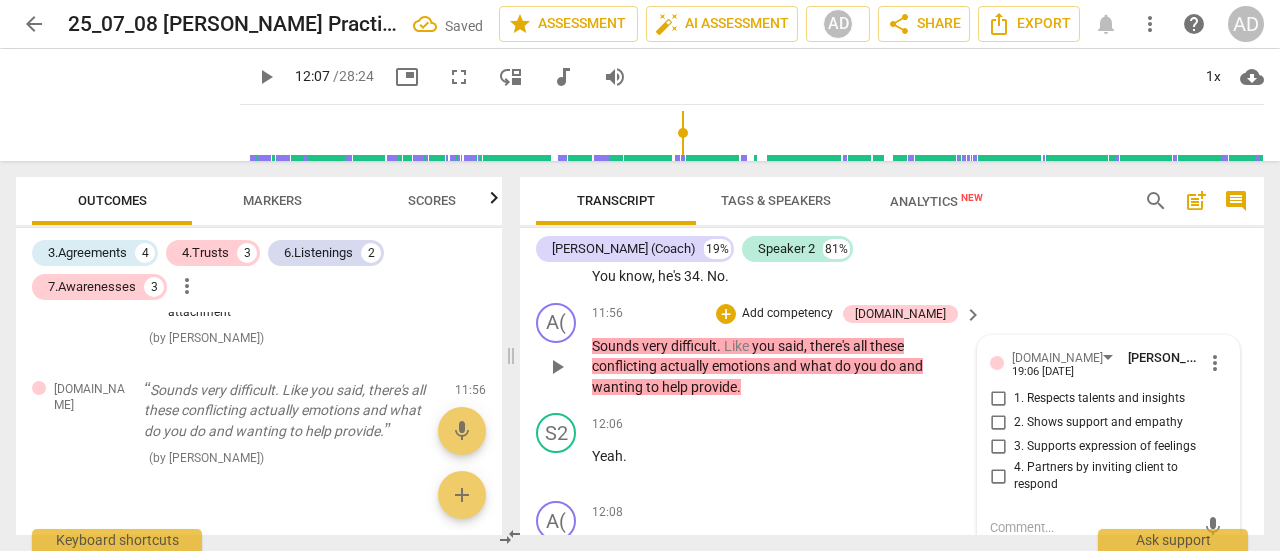 click on "2. Shows support and empathy" at bounding box center (1098, 423) 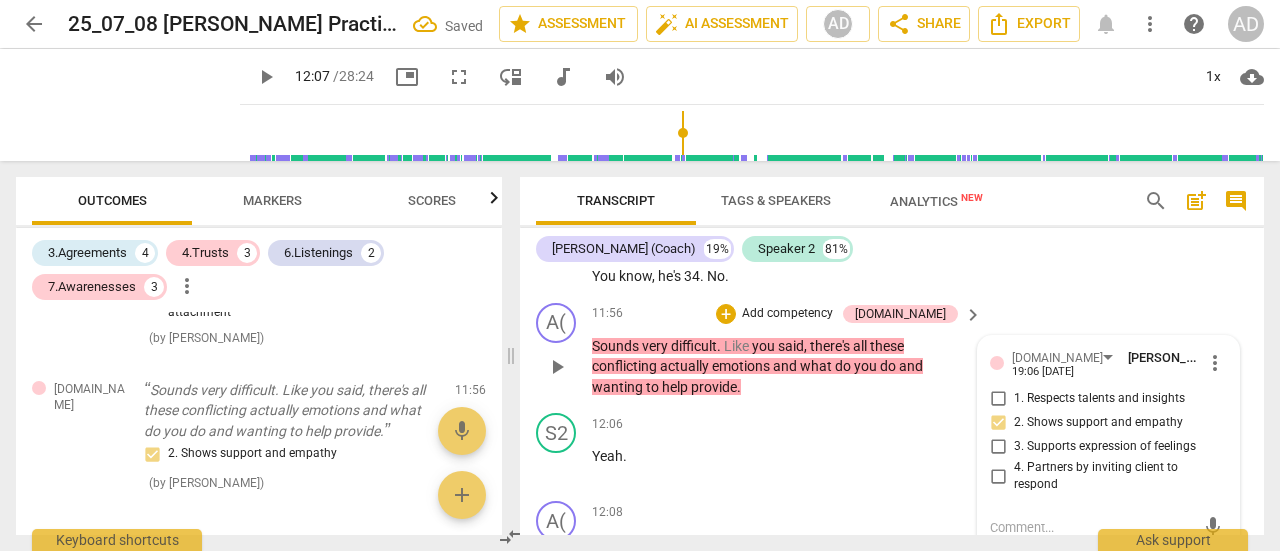 click on "3. Supports expression of feelings" at bounding box center [1105, 447] 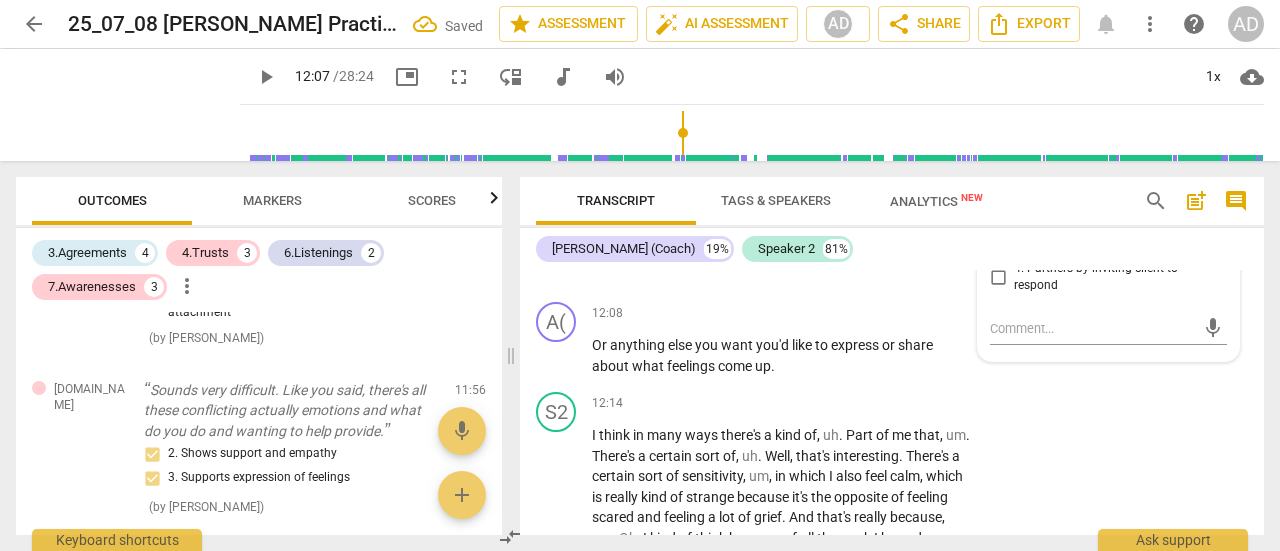 scroll, scrollTop: 5211, scrollLeft: 0, axis: vertical 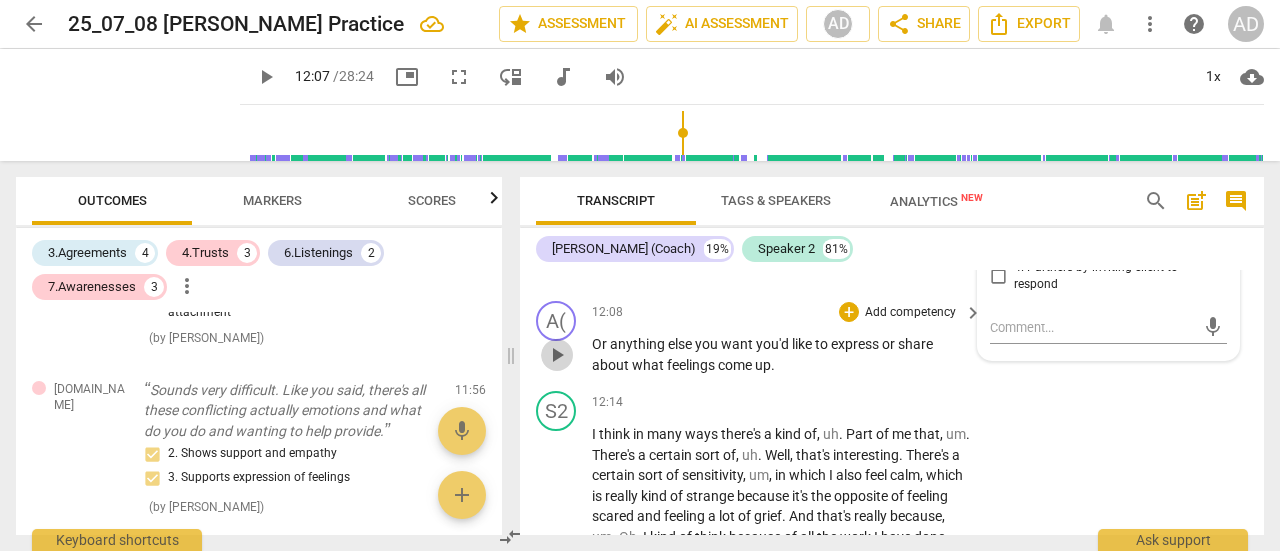 click on "play_arrow" at bounding box center [557, 355] 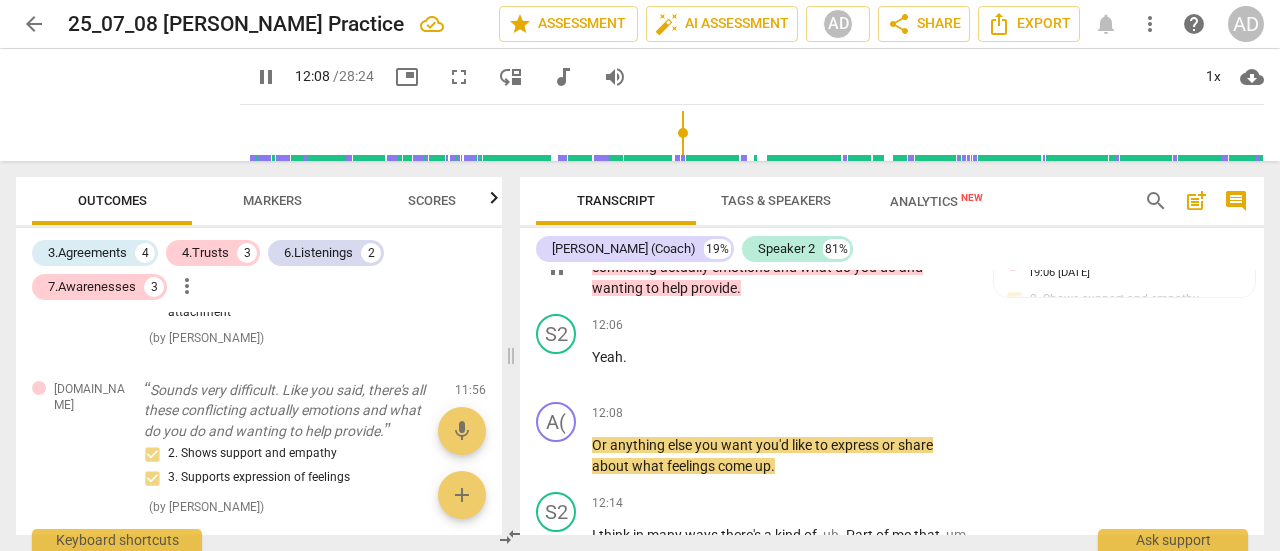 scroll, scrollTop: 5111, scrollLeft: 0, axis: vertical 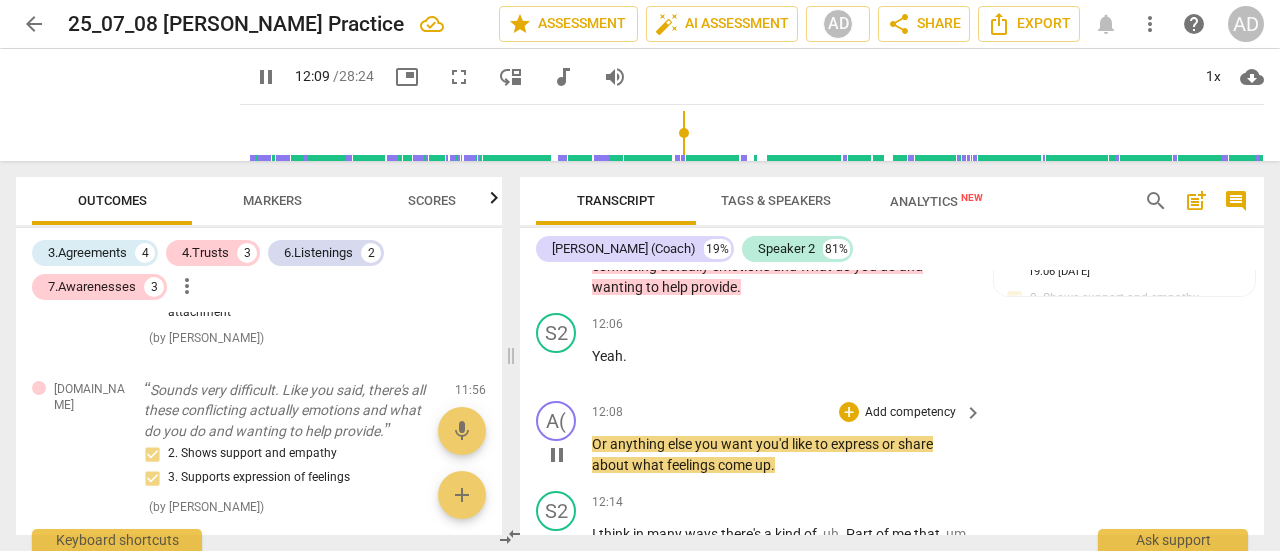 click on "Or" at bounding box center [601, 444] 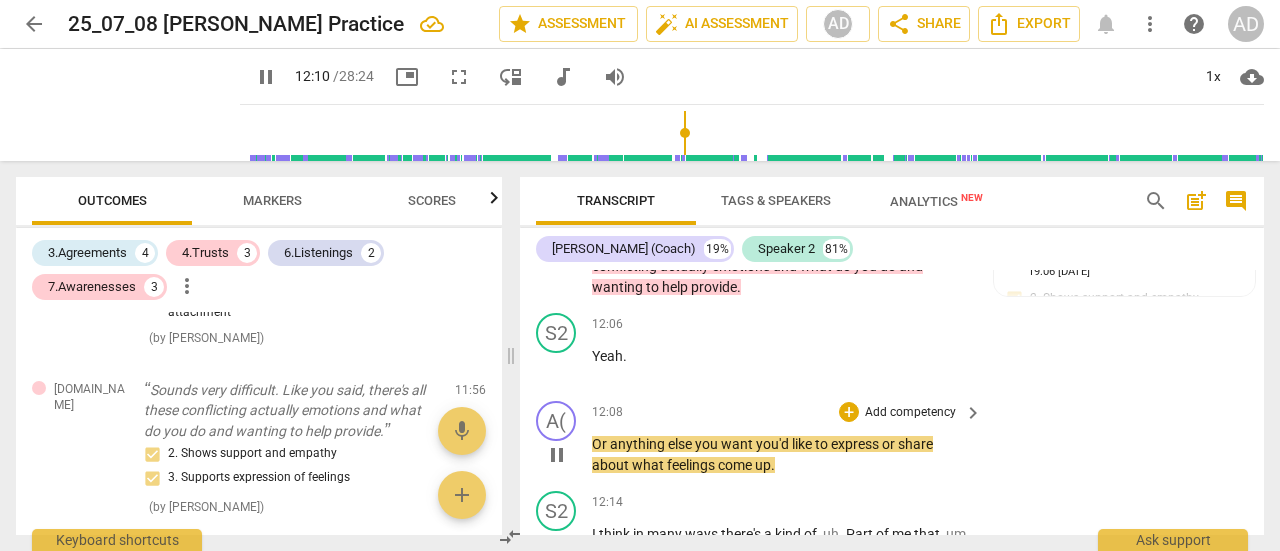 click on "Or" at bounding box center (601, 444) 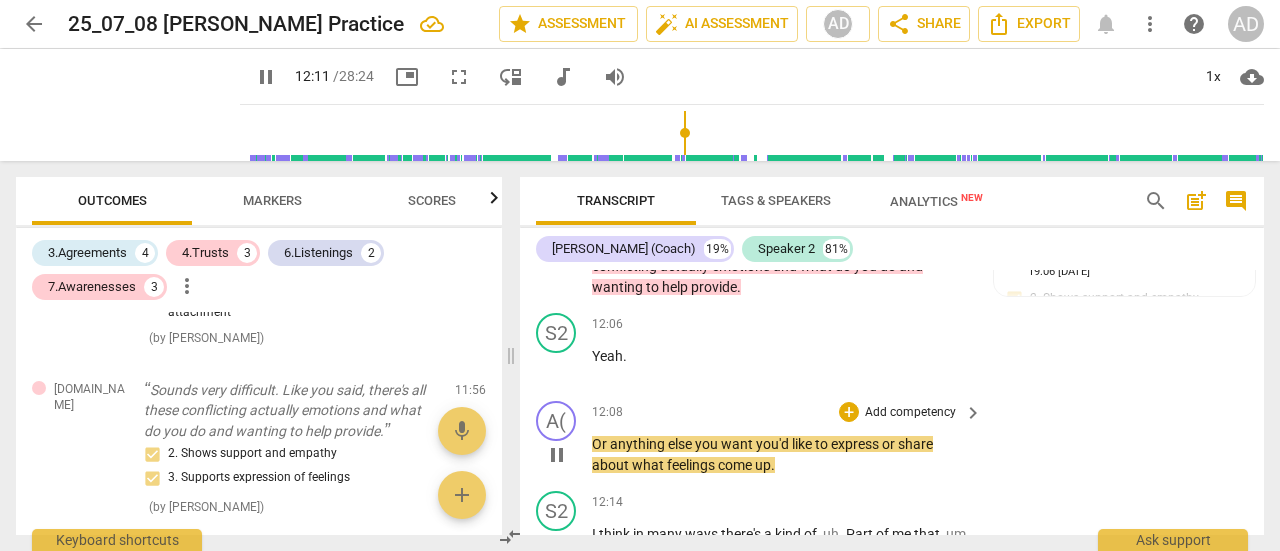 type on "731" 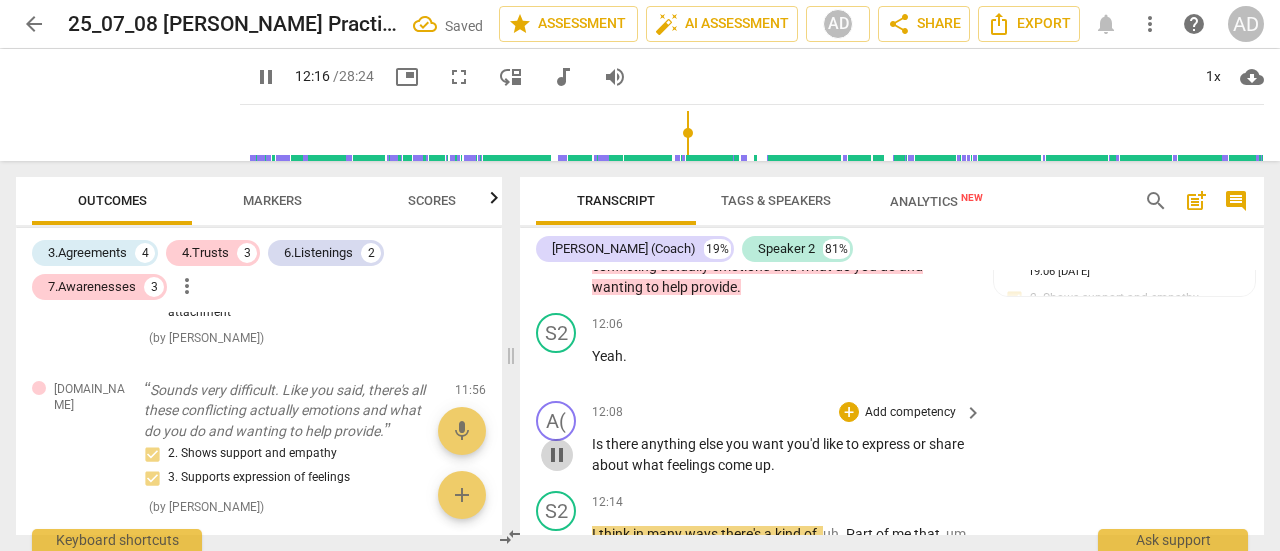 click on "pause" at bounding box center (557, 455) 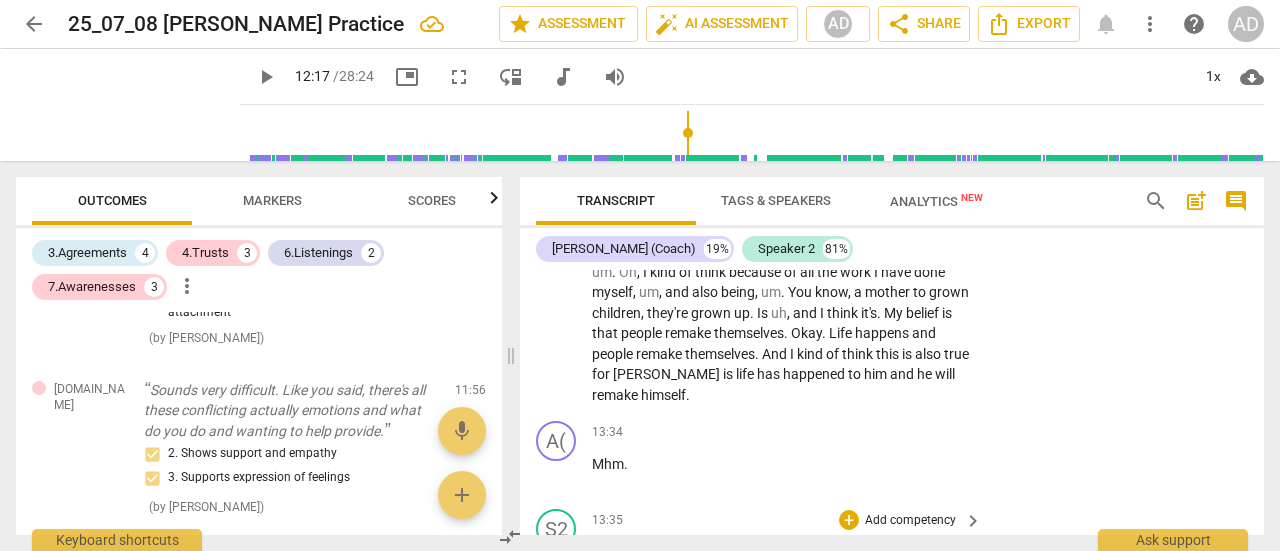 scroll, scrollTop: 5511, scrollLeft: 0, axis: vertical 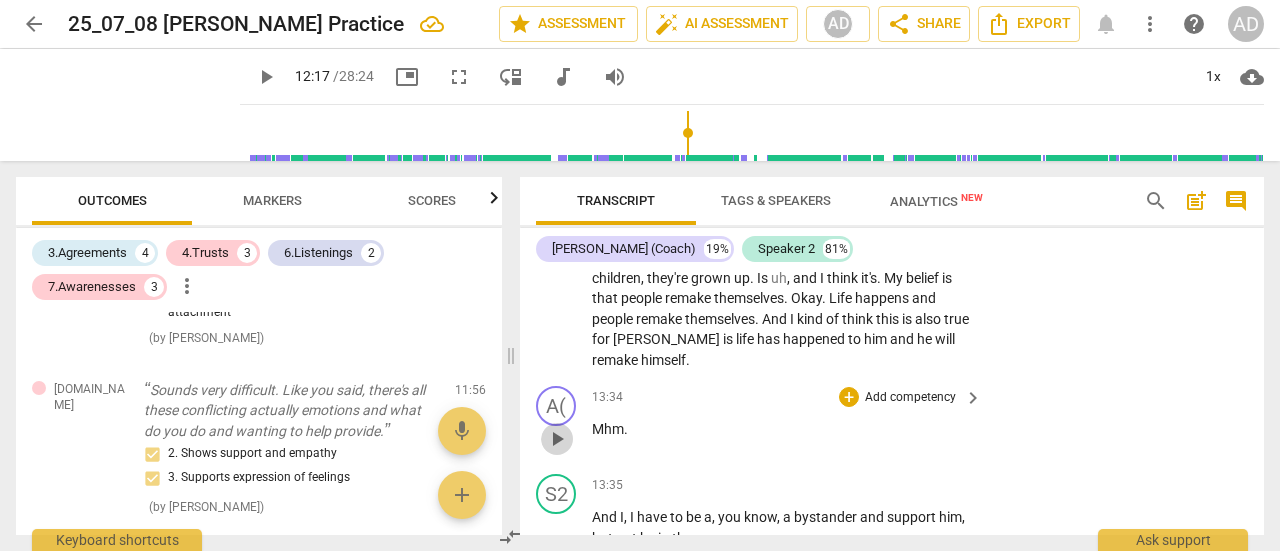 click on "play_arrow" at bounding box center [557, 439] 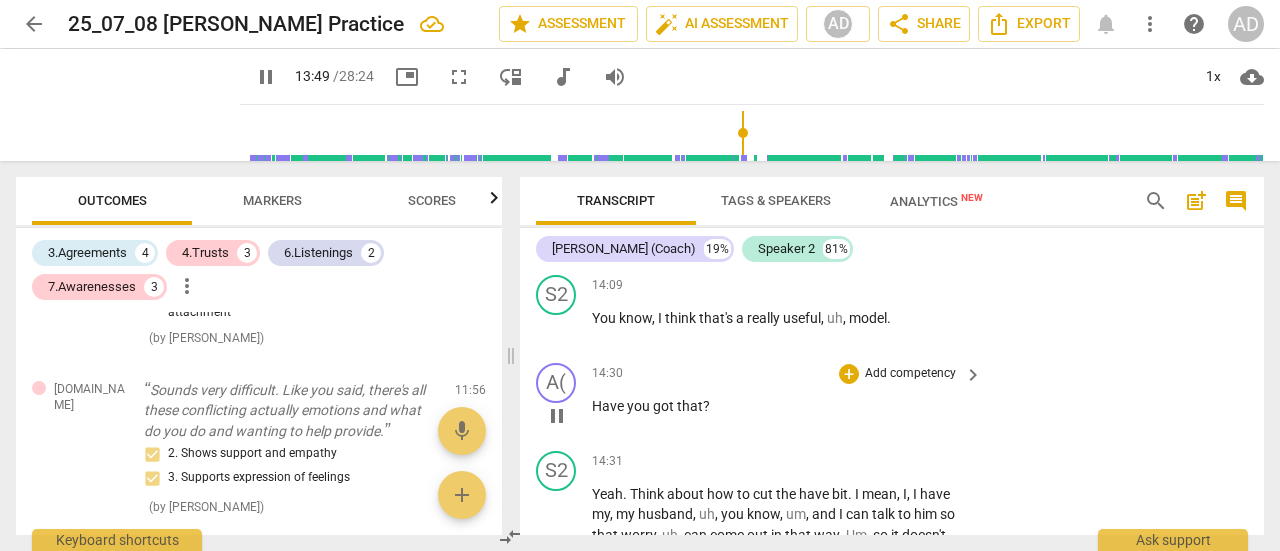 scroll, scrollTop: 5811, scrollLeft: 0, axis: vertical 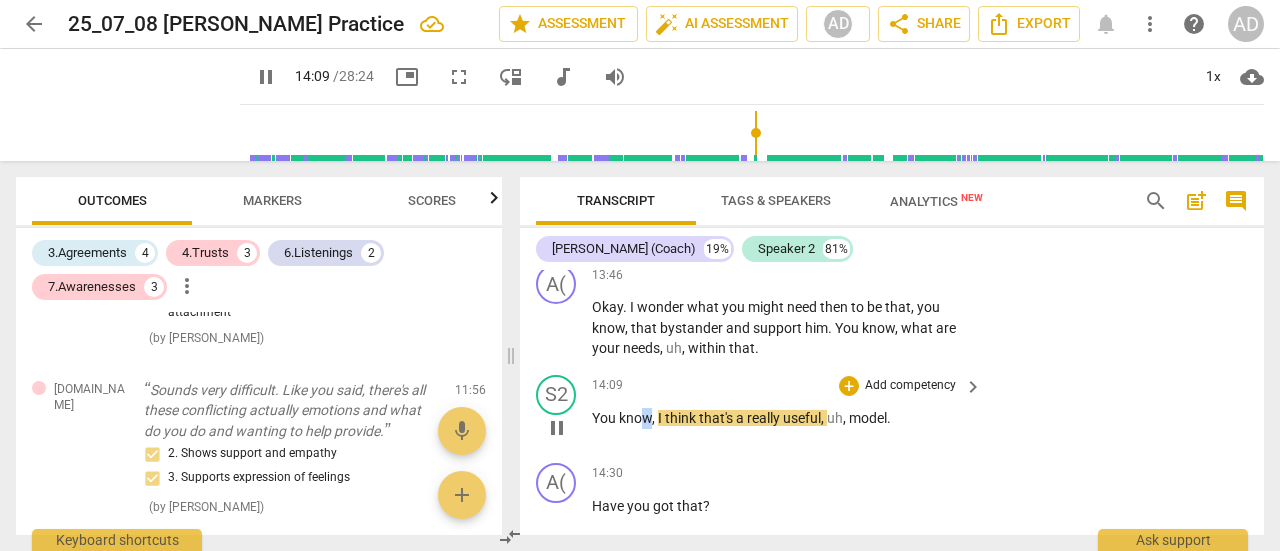 click on "know" at bounding box center [635, 418] 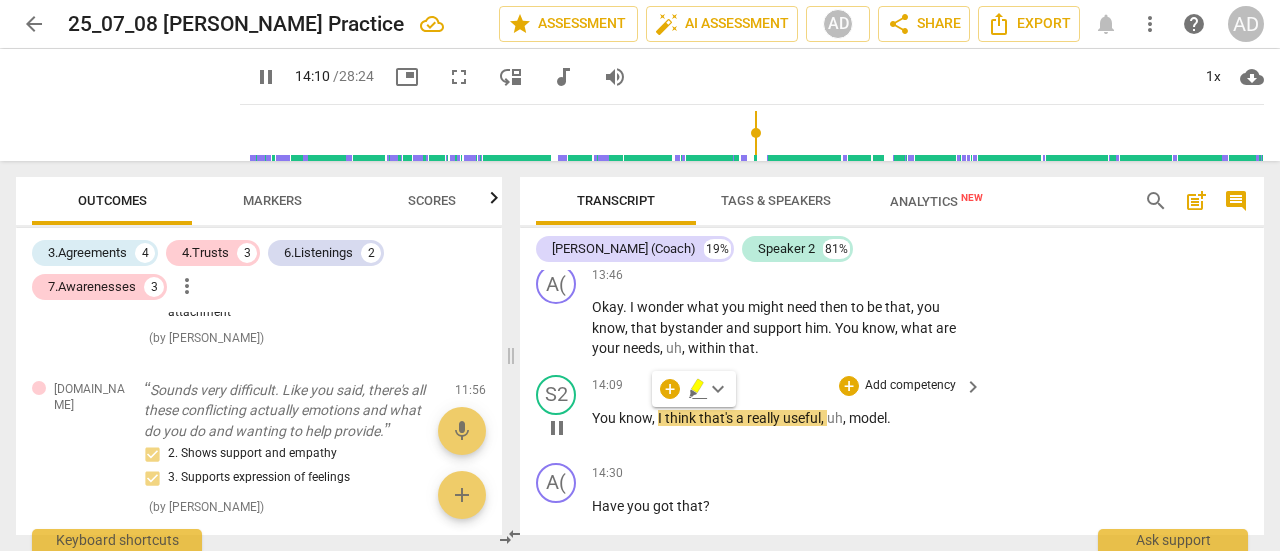 click on "," at bounding box center (655, 418) 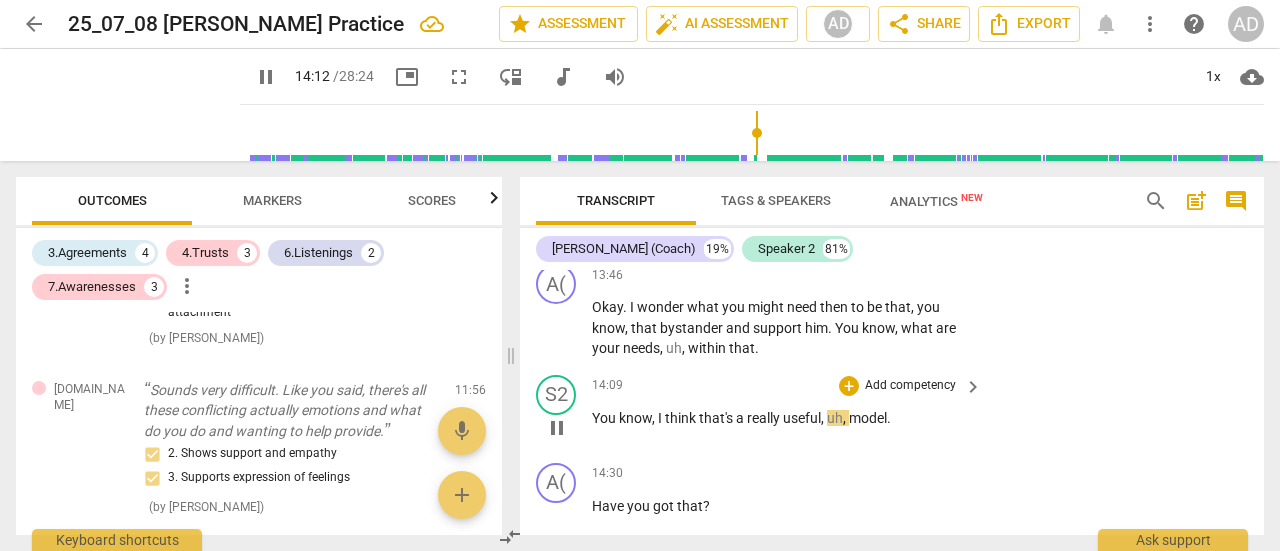 type on "853" 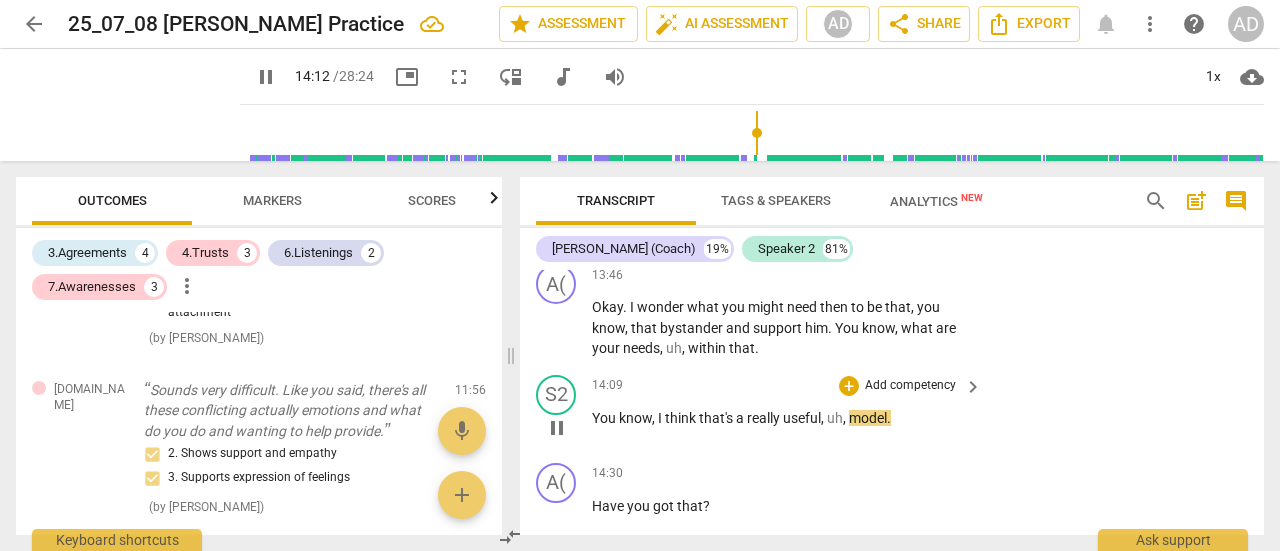 type 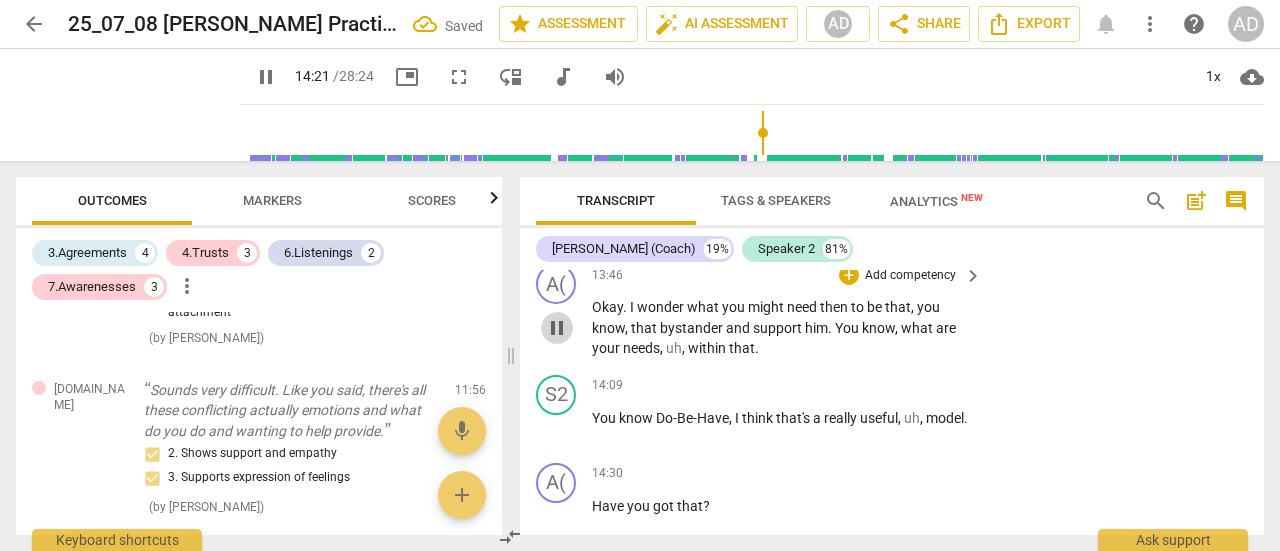 click on "pause" at bounding box center [557, 328] 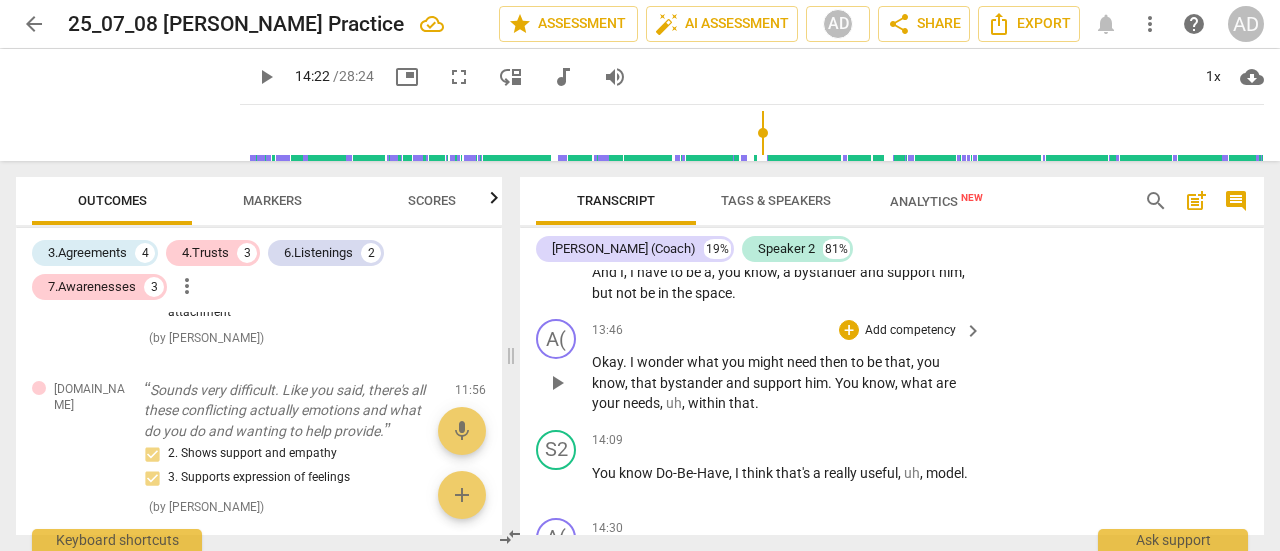 scroll, scrollTop: 5711, scrollLeft: 0, axis: vertical 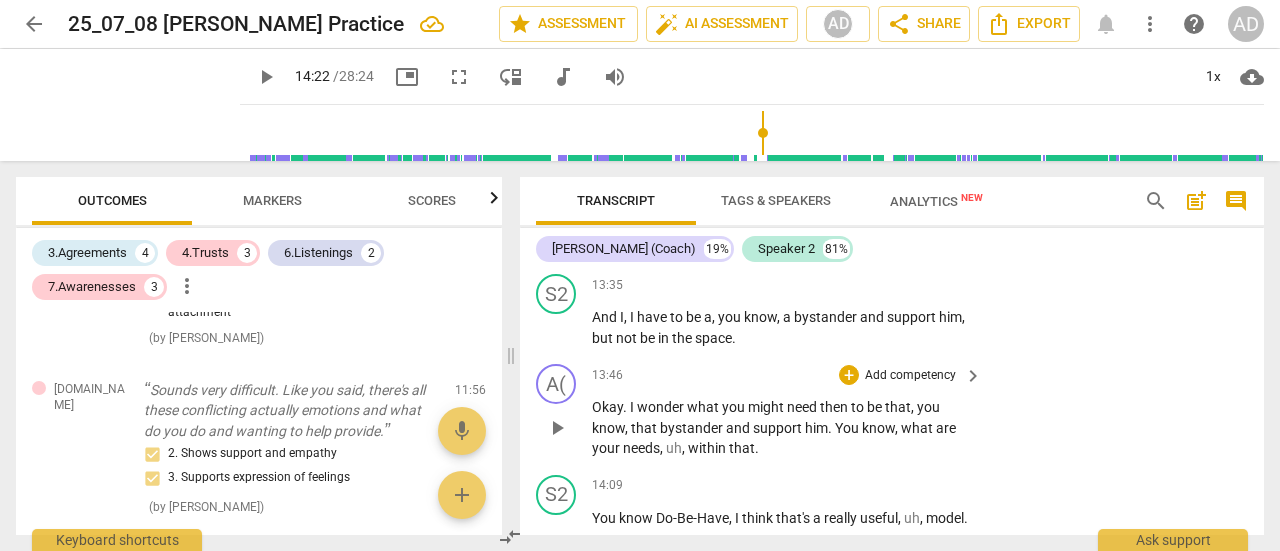 click on "Add competency" at bounding box center [910, 376] 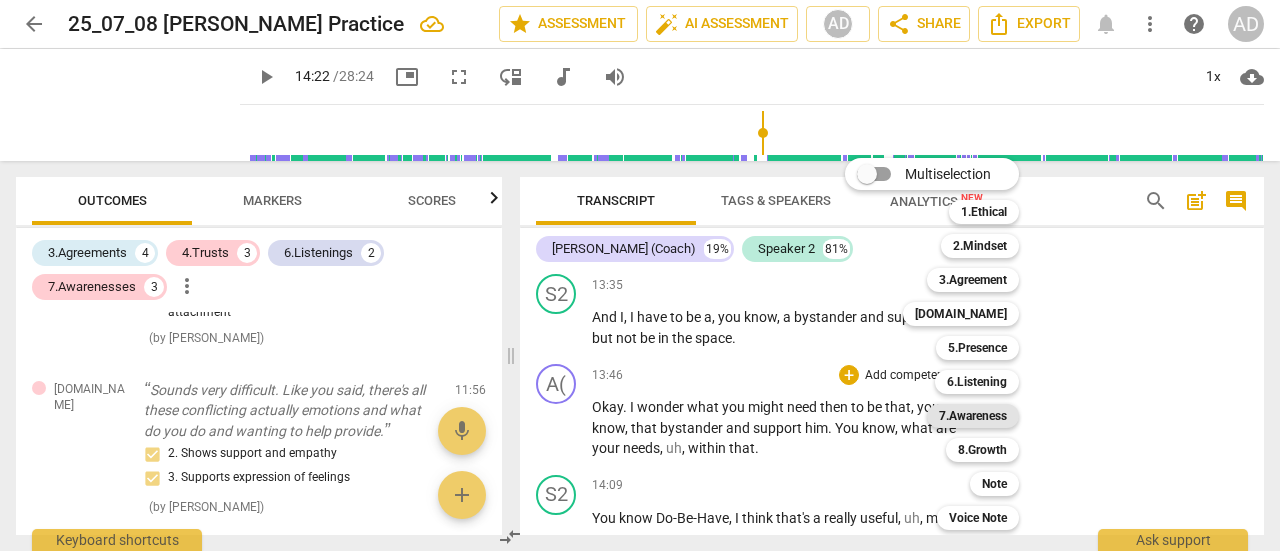 click on "7.Awareness" at bounding box center (973, 416) 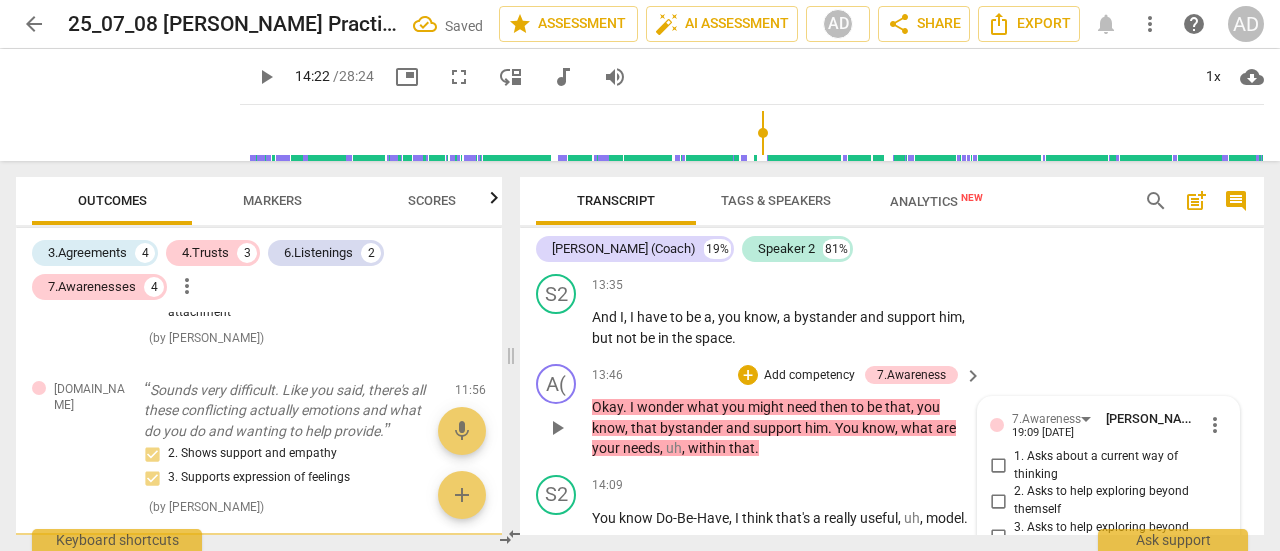 scroll, scrollTop: 6035, scrollLeft: 0, axis: vertical 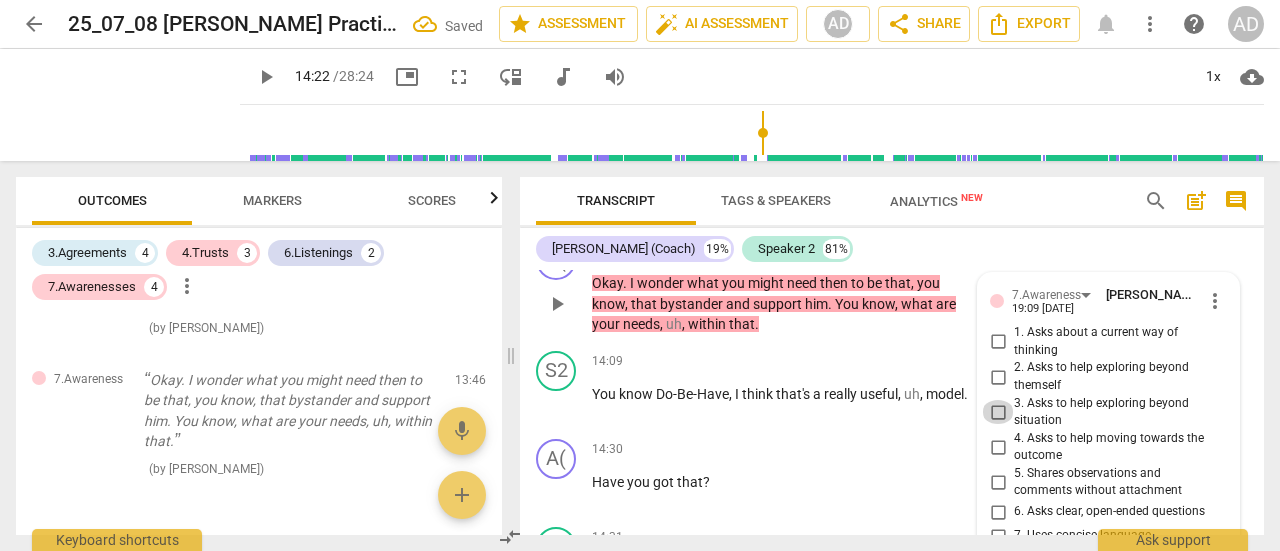 click on "3. Asks to help exploring beyond situation" at bounding box center (998, 412) 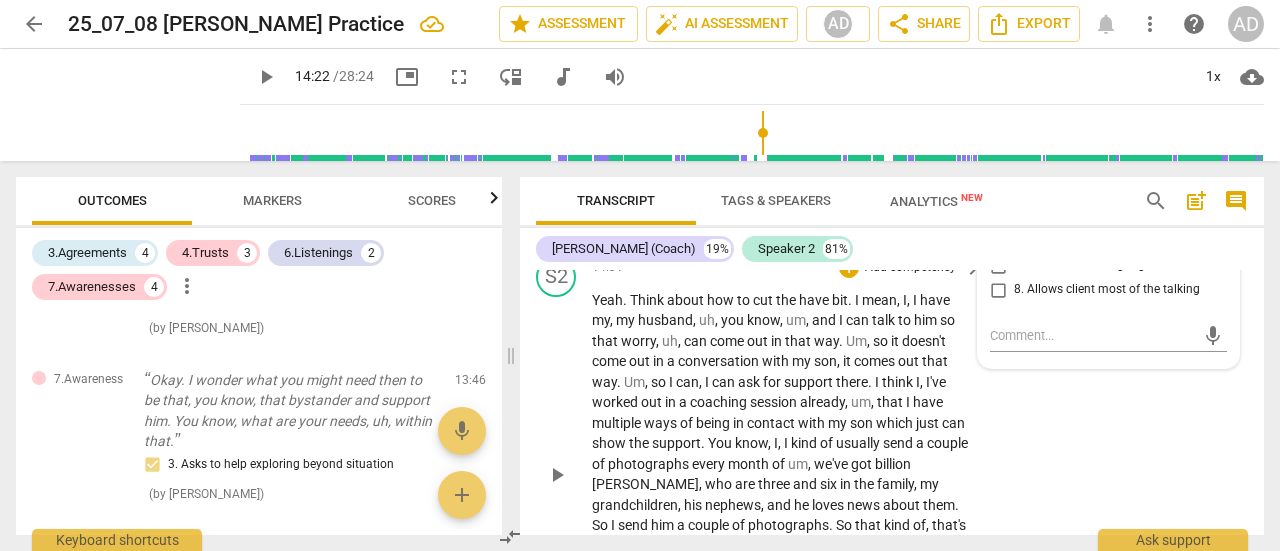 scroll, scrollTop: 6135, scrollLeft: 0, axis: vertical 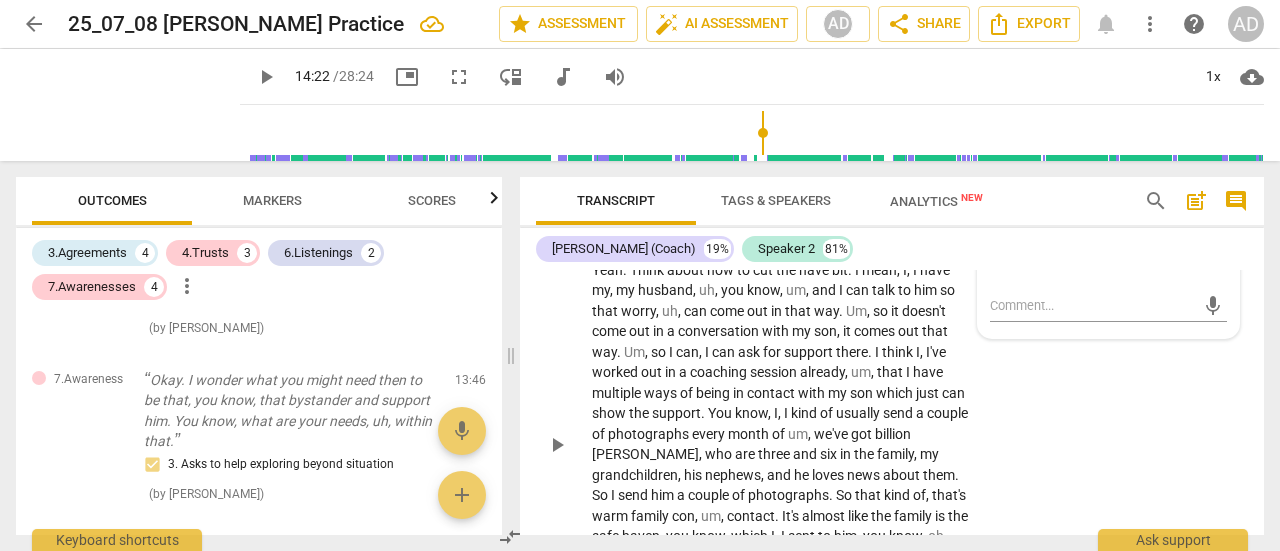 click on "play_arrow" at bounding box center (557, 445) 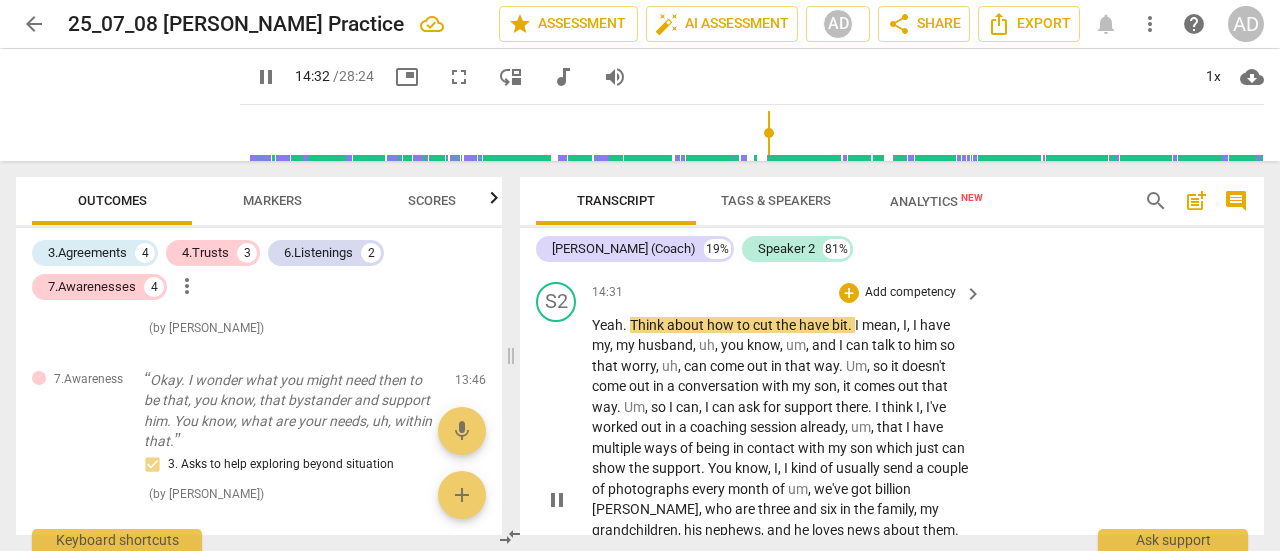 scroll, scrollTop: 6035, scrollLeft: 0, axis: vertical 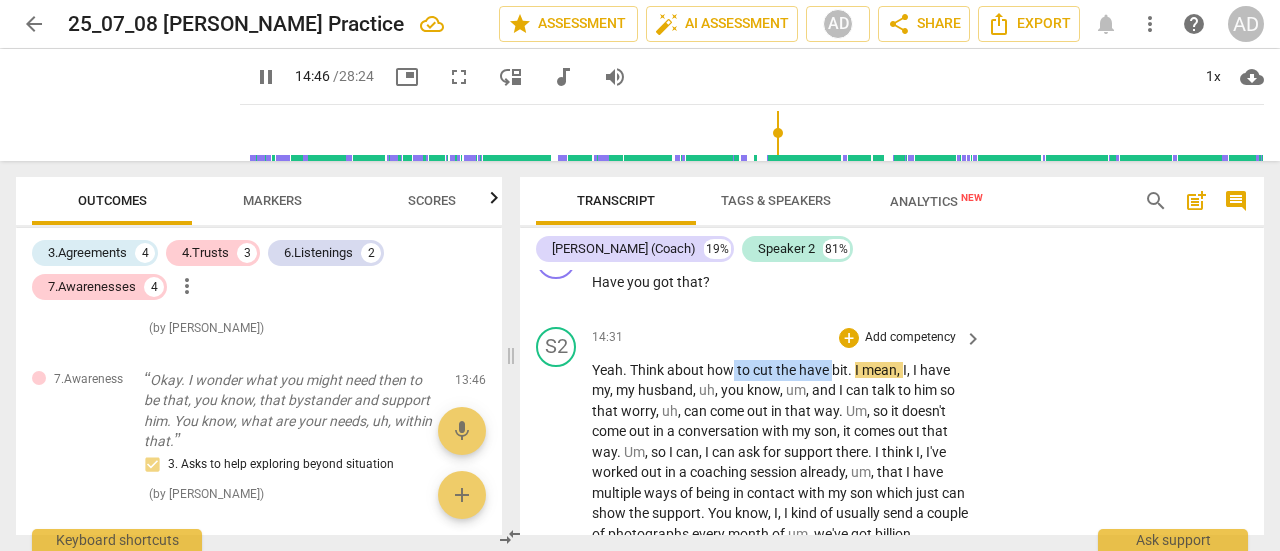 drag, startPoint x: 832, startPoint y: 364, endPoint x: 732, endPoint y: 361, distance: 100.04499 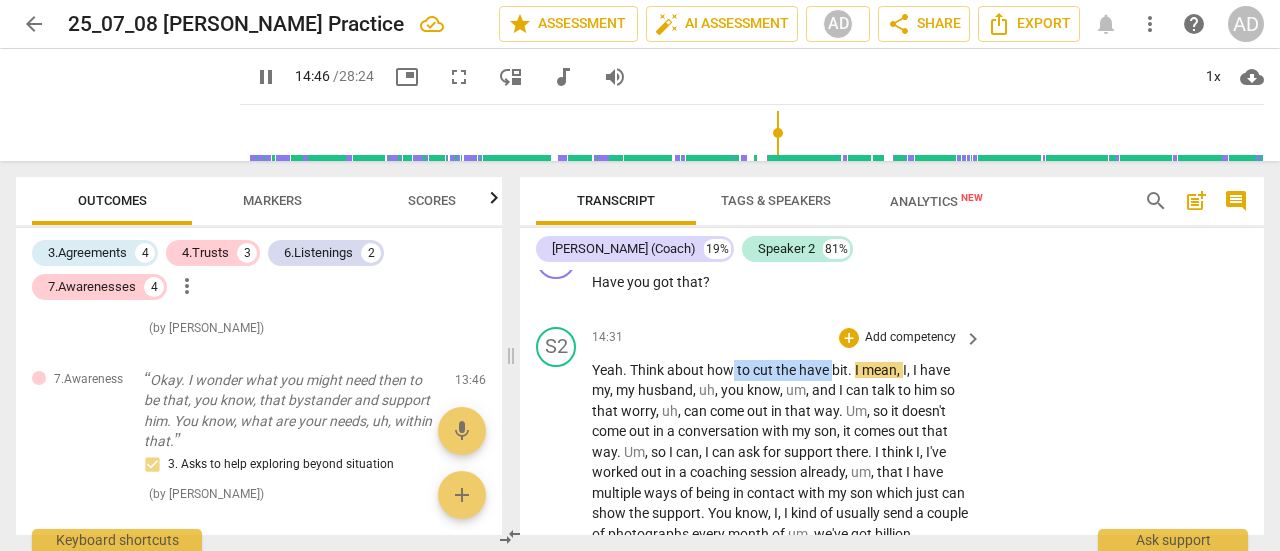 click on "Yeah .   Think   about   how   to   cut   the   have   bit .   I   mean ,   I ,   I   have   my ,   my   husband ,   uh ,   you   know ,   um ,   and   I   can   talk   to   him   so   that   worry ,   uh ,   can   come   out   in   that   way .   Um ,   so   it   doesn't   come   out   in   a   conversation   with   my   son ,   it   comes   out   that   way .   Um ,   so   I   can ,   I   can   ask   for   support   there .   I   think   I ,   I've   worked   out   in   a   coaching   session   already ,   um ,   that   I   have   multiple   ways   of   being   in   contact   with   my   son   which   just   can   show   the   support .   You   know ,   I ,   I   kind   of   usually   send   a   couple   of   photographs   every   month   of   um ,   we've   got   billion   [PERSON_NAME] ,   who   are   three   and   six   in   the   family ,   my   grandchildren ,   his   nephews ,   and   he   loves   news   about   them .   So   I   send   him   a   couple   of   photographs .   So   that   kind   of ,   that's" at bounding box center (782, 544) 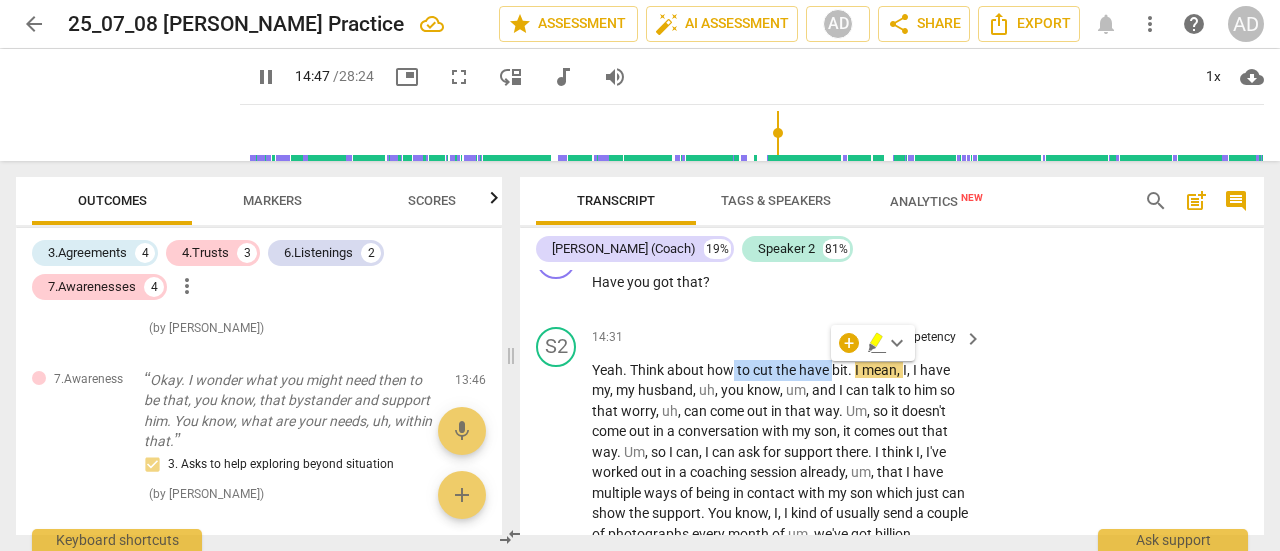 type on "887" 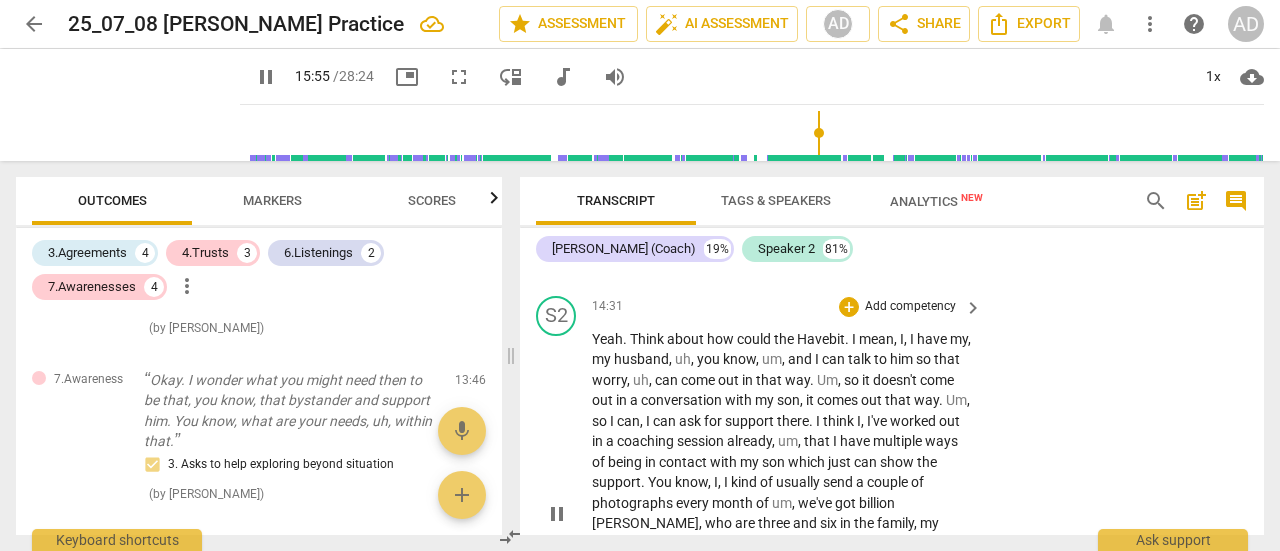 scroll, scrollTop: 6035, scrollLeft: 0, axis: vertical 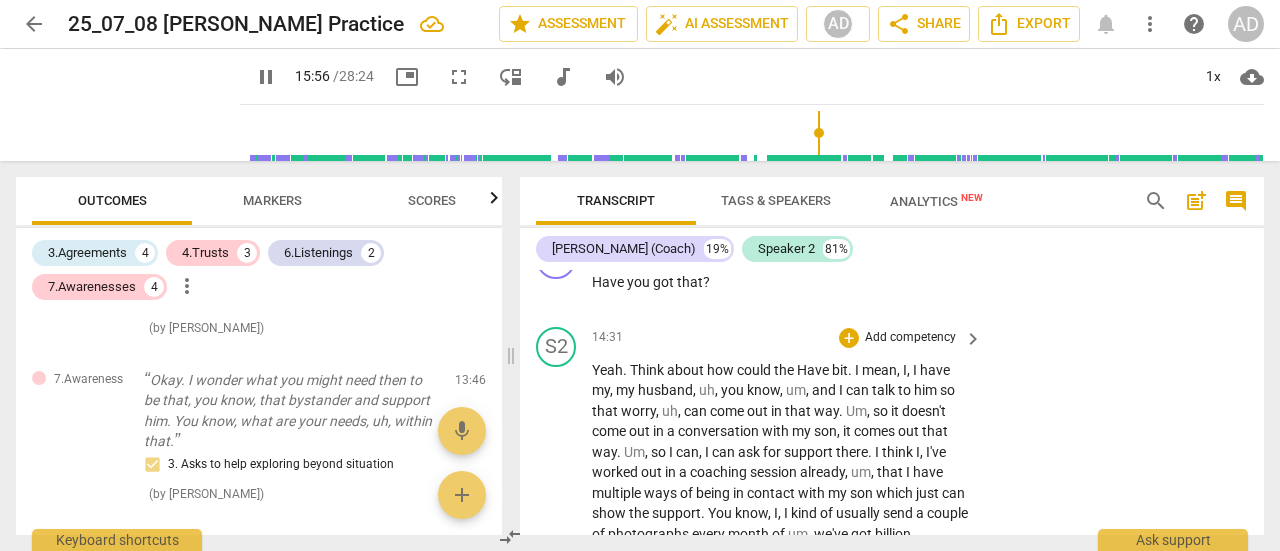 click on "Add competency" at bounding box center (910, 338) 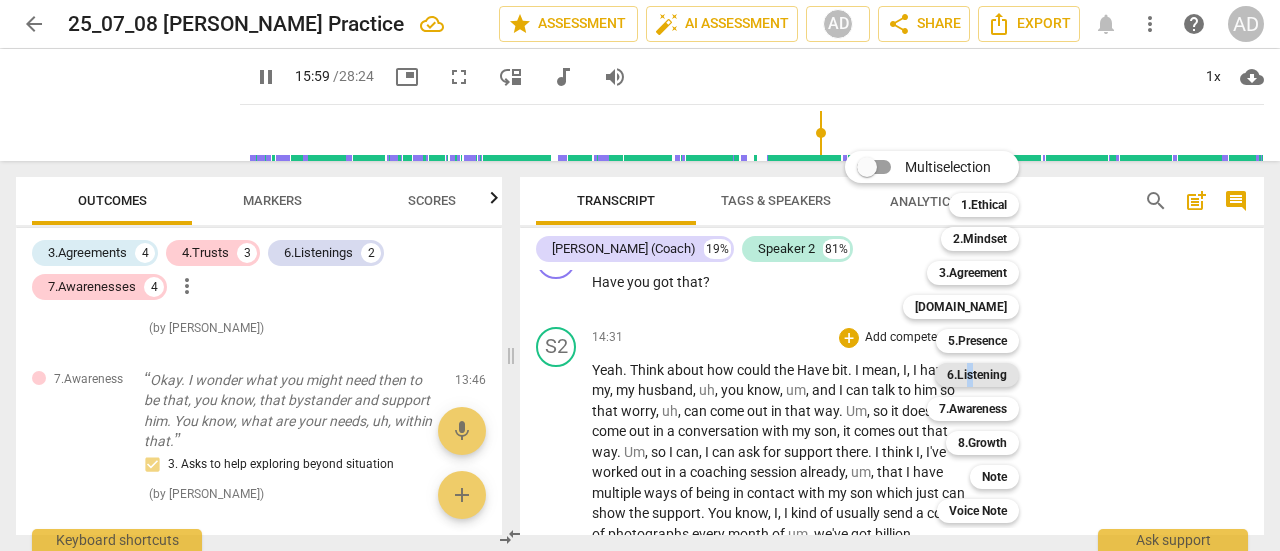 click on "6.Listening" at bounding box center (977, 375) 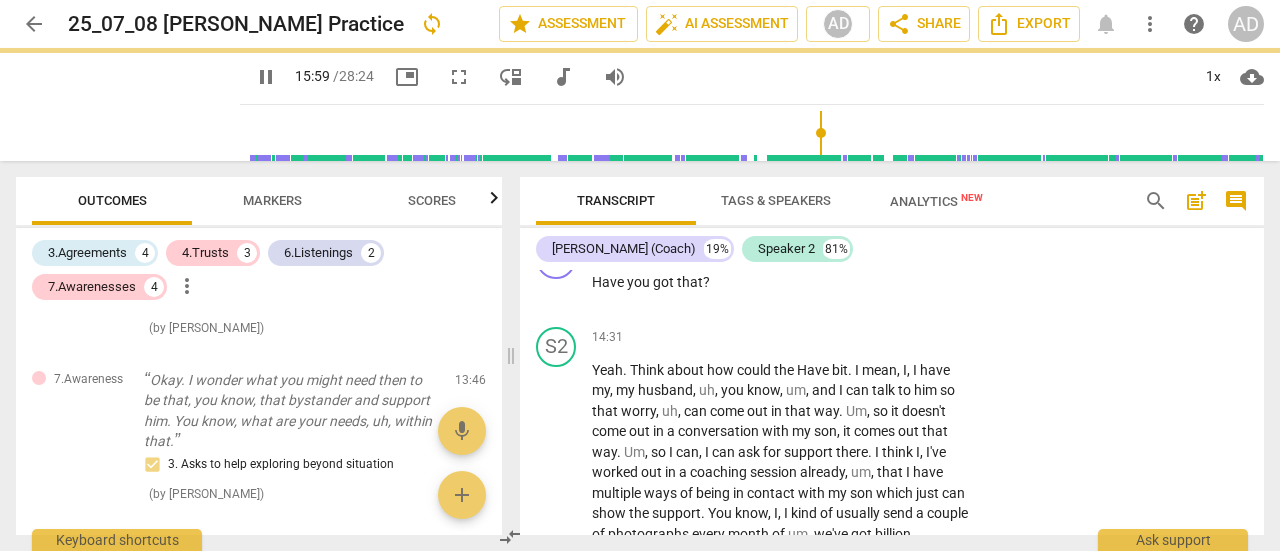 type on "960" 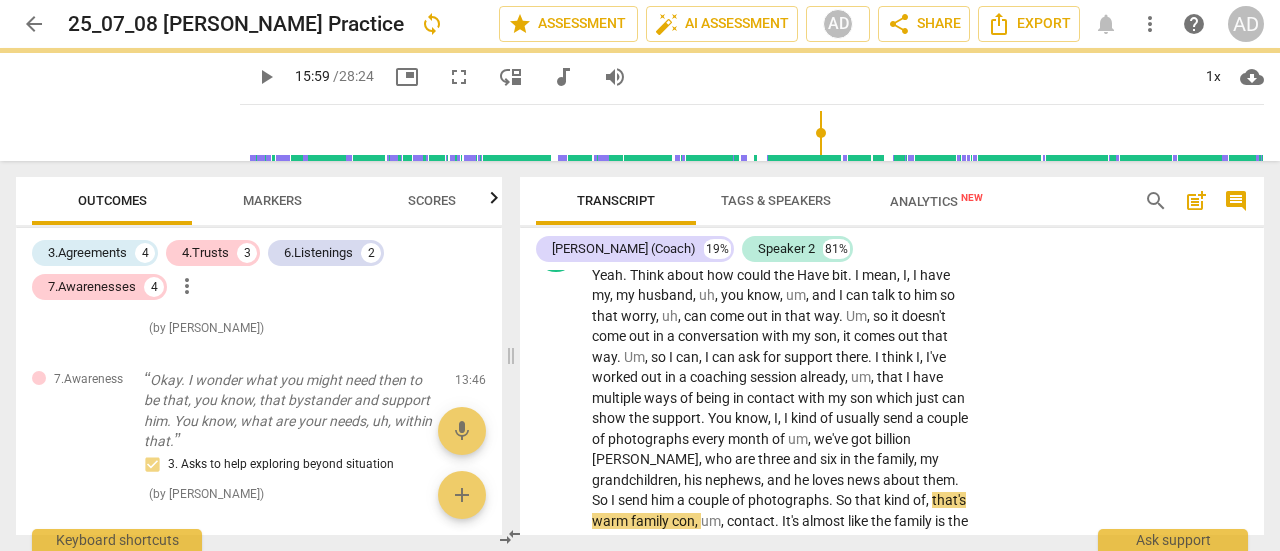 scroll, scrollTop: 6160, scrollLeft: 0, axis: vertical 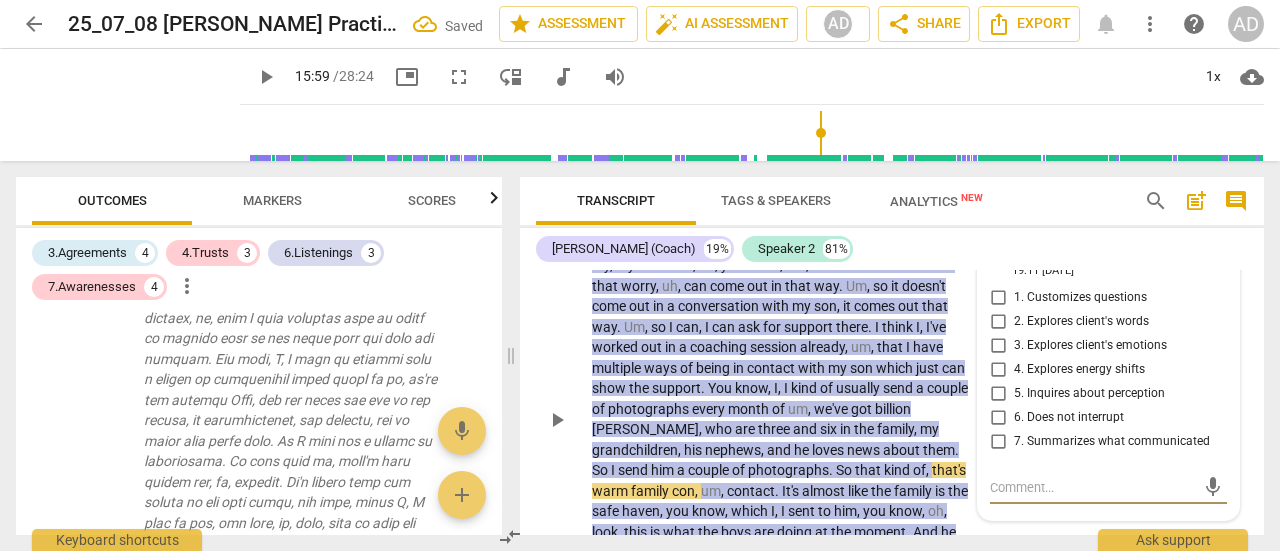 click on "6. Does not interrupt" at bounding box center [1069, 418] 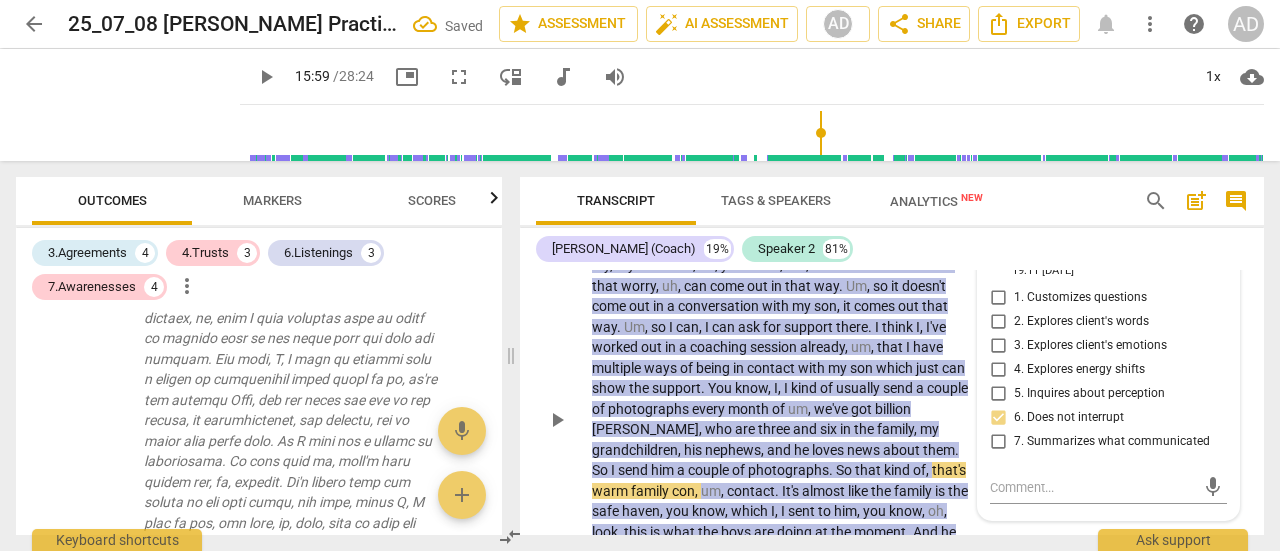 scroll, scrollTop: 6060, scrollLeft: 0, axis: vertical 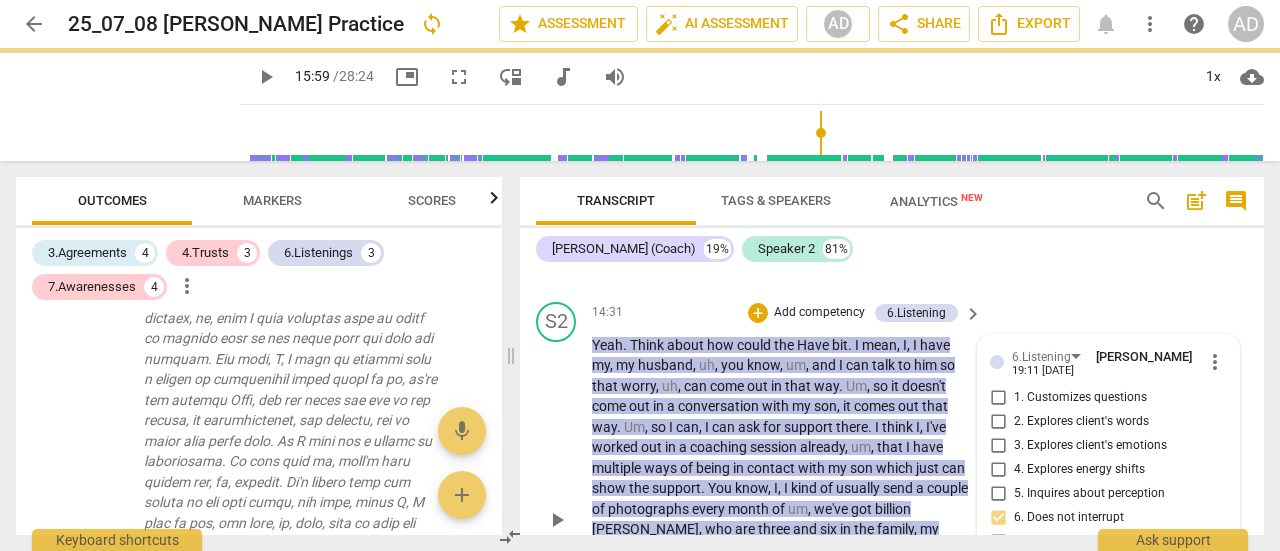 click on "S2 play_arrow pause 14:31 + Add competency 6.Listening keyboard_arrow_right Yeah .   Think   about   how   could   the   Have   bit .   I   mean ,   I ,   I   have   my ,   my   husband ,   uh ,   you   know ,   um ,   and   I   can   talk   to   him   so   that   worry ,   uh ,   can   come   out   in   that   way .   Um ,   so   it   doesn't   come   out   in   a   conversation   with   my   son ,   it   comes   out   that   way .   Um ,   so   I   can ,   I   can   ask   for   support   there .   I   think   I ,   I've   worked   out   in   a   coaching   session   already ,   um ,   that   I   have   multiple   ways   of   being   in   contact   with   my   son   which   just   can   show   the   support .   You   know ,   I ,   I   kind   of   usually   send   a   couple   of   photographs   every   month   of   um ,   we've   got   billion   [PERSON_NAME] ,   who   are   three   and   six   in   the   family ,   my   grandchildren ,   his   nephews ,   and   he   loves   news   about   them .   So   I   send" at bounding box center (892, 503) 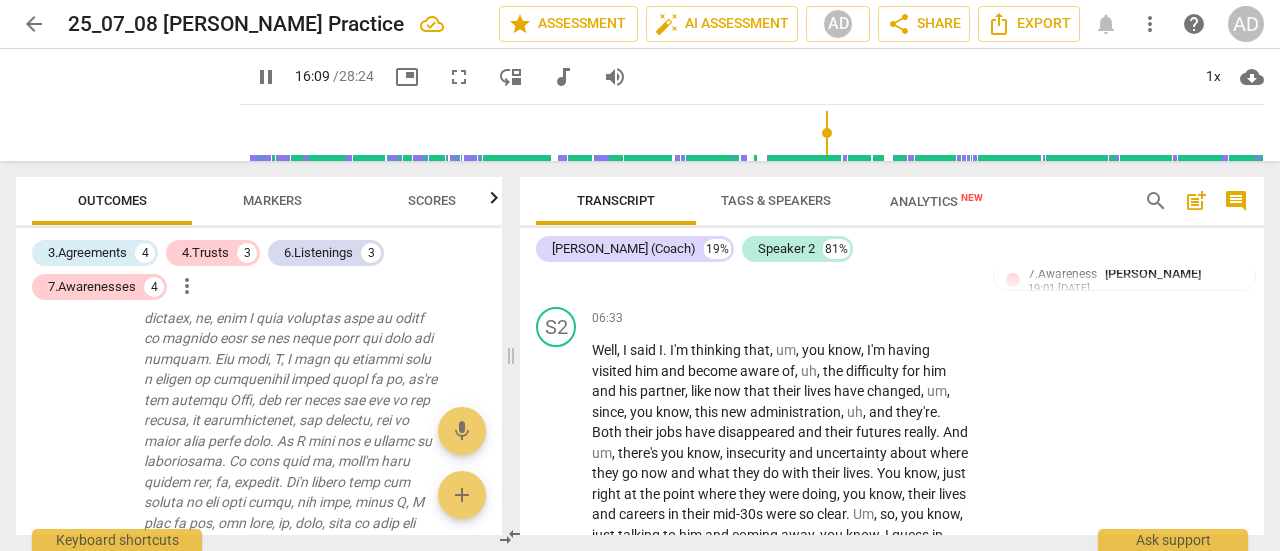scroll, scrollTop: 3560, scrollLeft: 0, axis: vertical 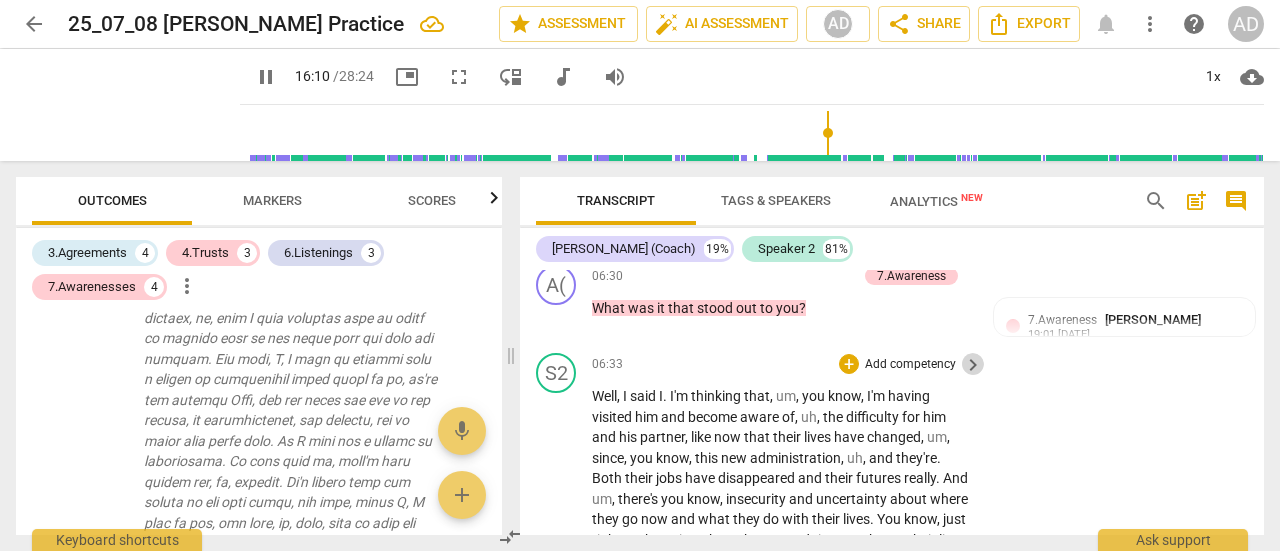 click on "keyboard_arrow_right" at bounding box center (973, 365) 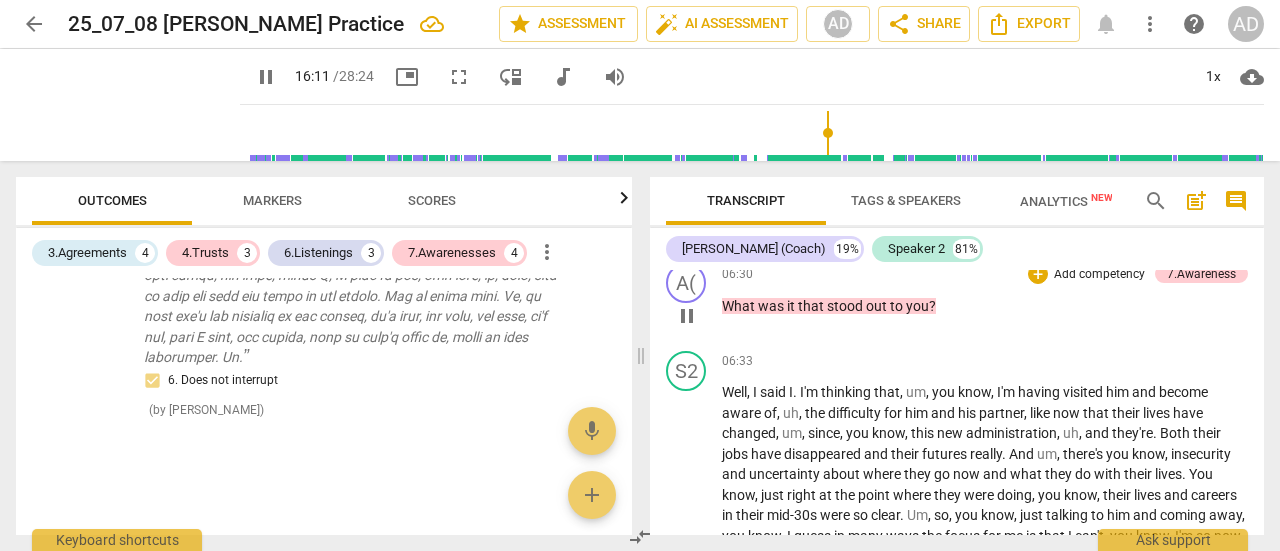 scroll, scrollTop: 2015, scrollLeft: 0, axis: vertical 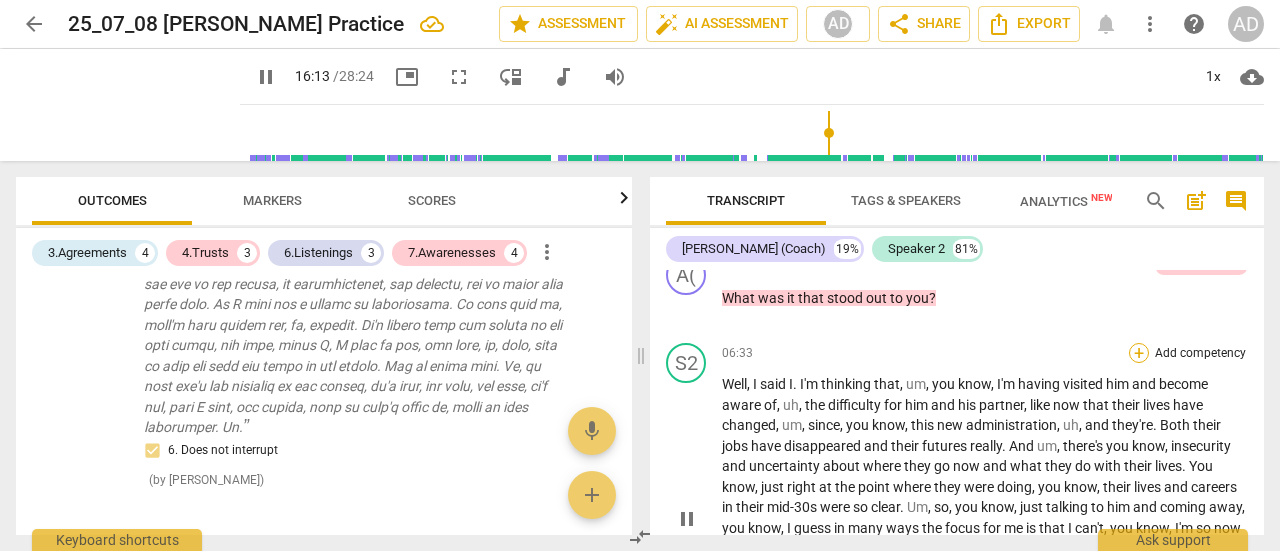click on "+" at bounding box center (1139, 353) 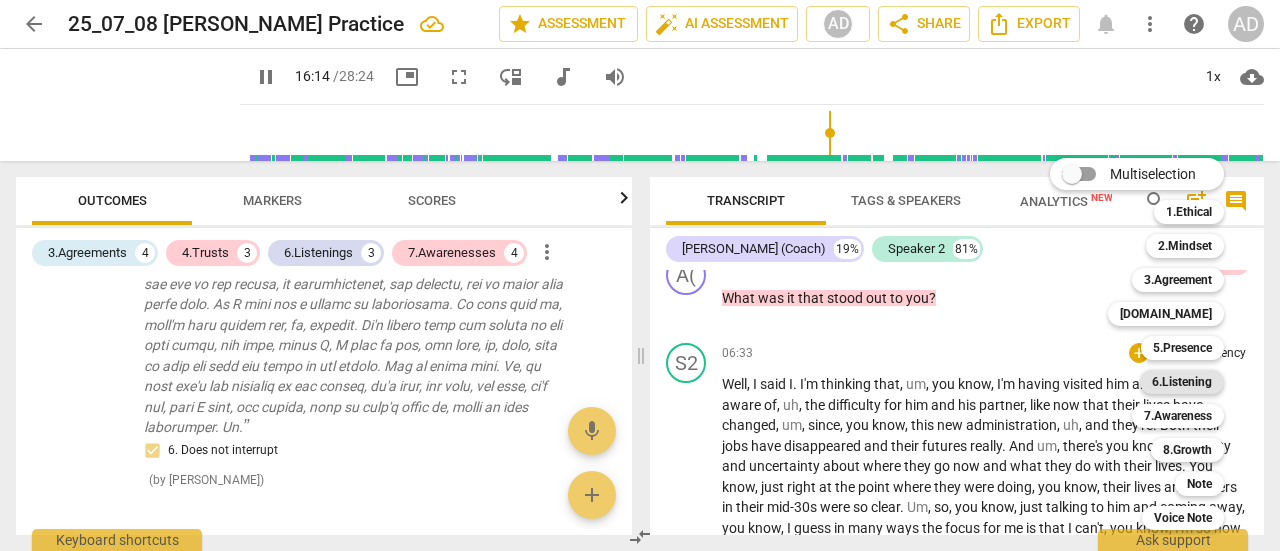 click on "6.Listening" at bounding box center [1182, 382] 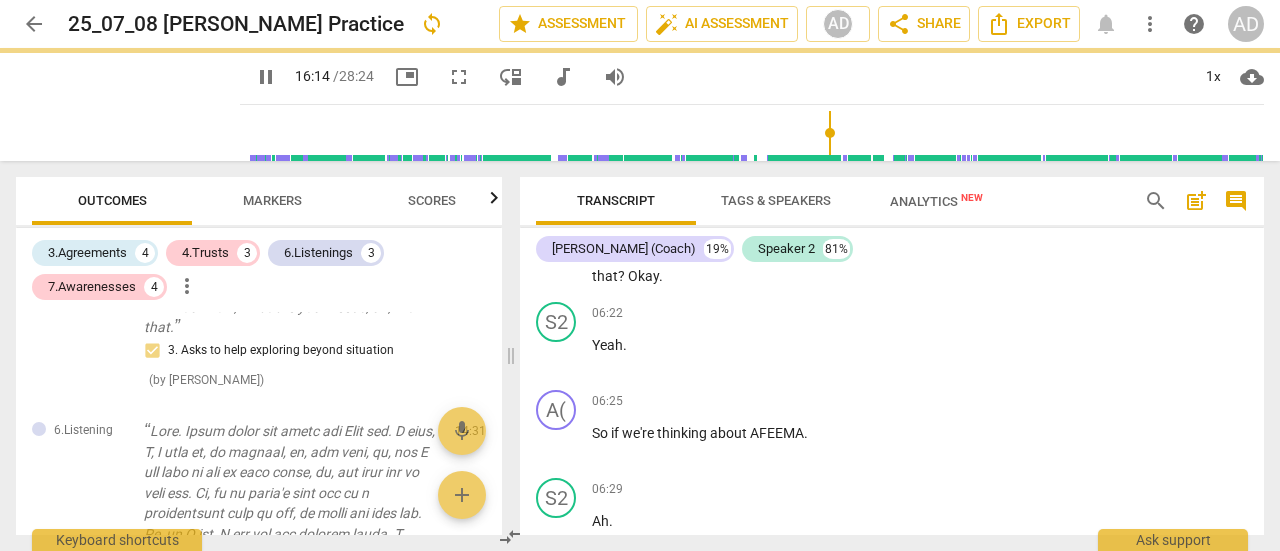 type on "975" 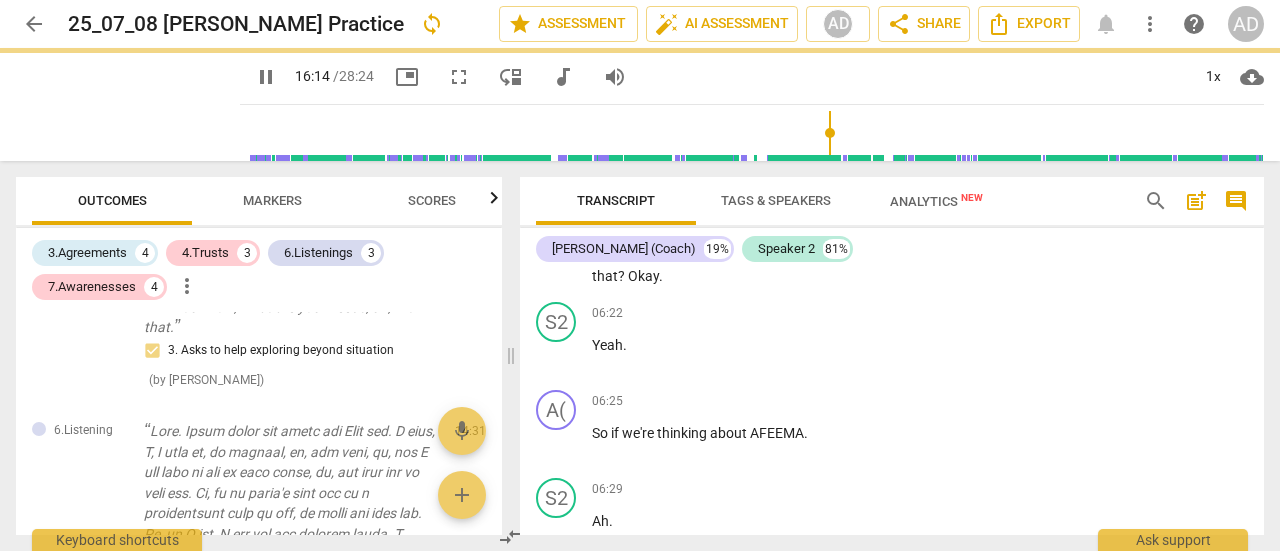 scroll, scrollTop: 3568, scrollLeft: 0, axis: vertical 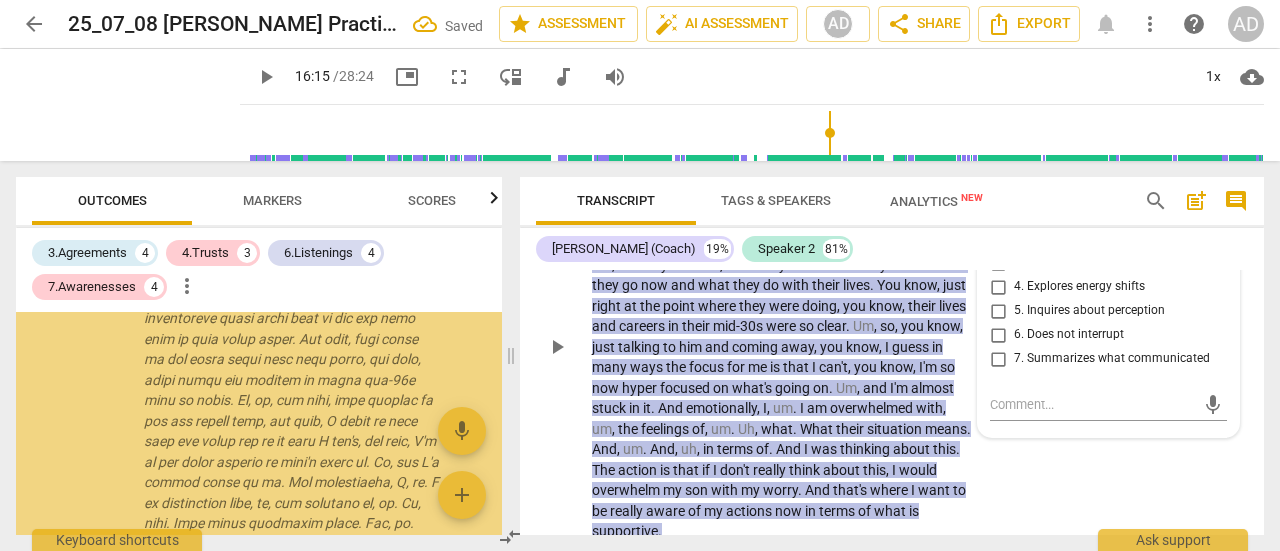 click on "6. Does not interrupt" at bounding box center (1069, 335) 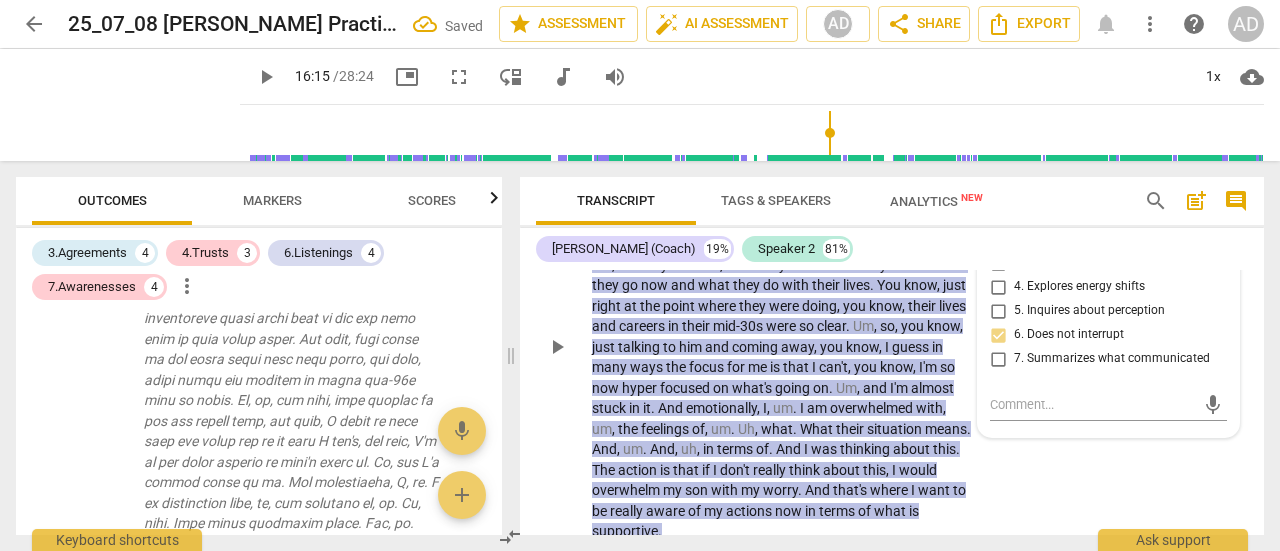 click on "S2 play_arrow pause 06:33 + Add competency 6.Listening keyboard_arrow_right Well ,   I   said   I .   I'm   thinking   that ,   um ,   you   know ,   I'm   having   visited   him   and   become   aware   of ,   uh ,   the   difficulty   for   him   and   his   partner ,   like   now   that   their   lives   have   changed ,   um ,   since ,   you   know ,   this   new   administration ,   uh ,   and   they're .   Both   their   jobs   have   disappeared   and   their   futures   really .   And   um ,   there's   you   know ,   insecurity   and   uncertainty   about   where   they   go   now   and   what   they   do   with   their   lives .   You   know ,   just   right   at   the   point   where   they   were   doing ,   you   know ,   their   lives   and   careers   in   their   mid-30s   were   so   clear .   Um ,   so ,   you   know ,   just   talking   to   him   and   coming   away ,   you   know ,   I   guess   in   many   ways   the   focus   for   me   is   that   I   can't ,   you   know ,   I'm   so" at bounding box center [892, 330] 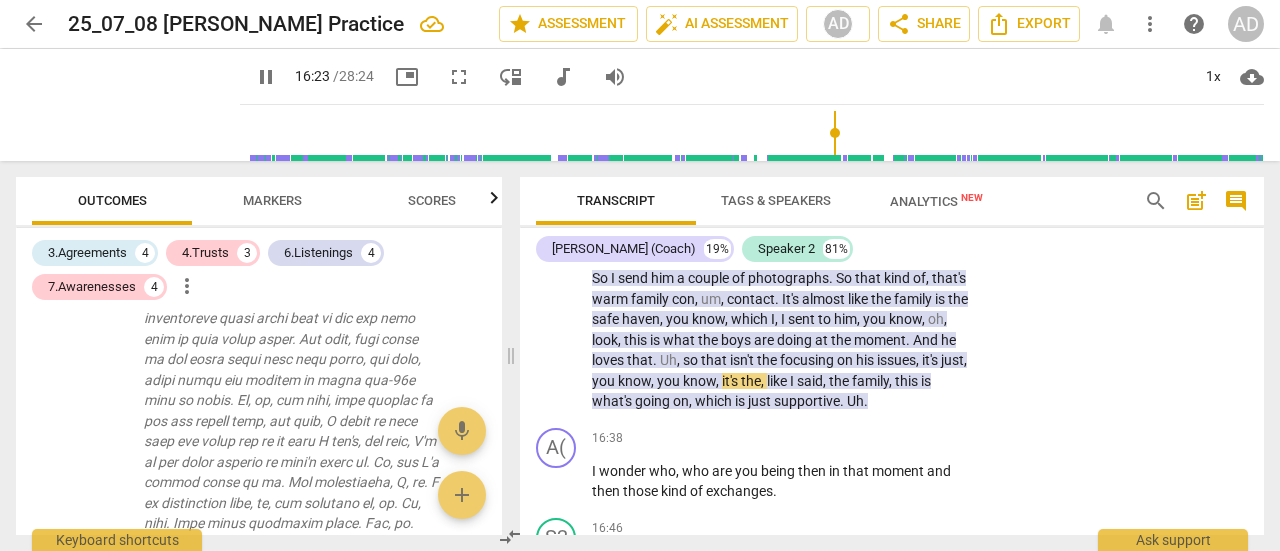 scroll, scrollTop: 6394, scrollLeft: 0, axis: vertical 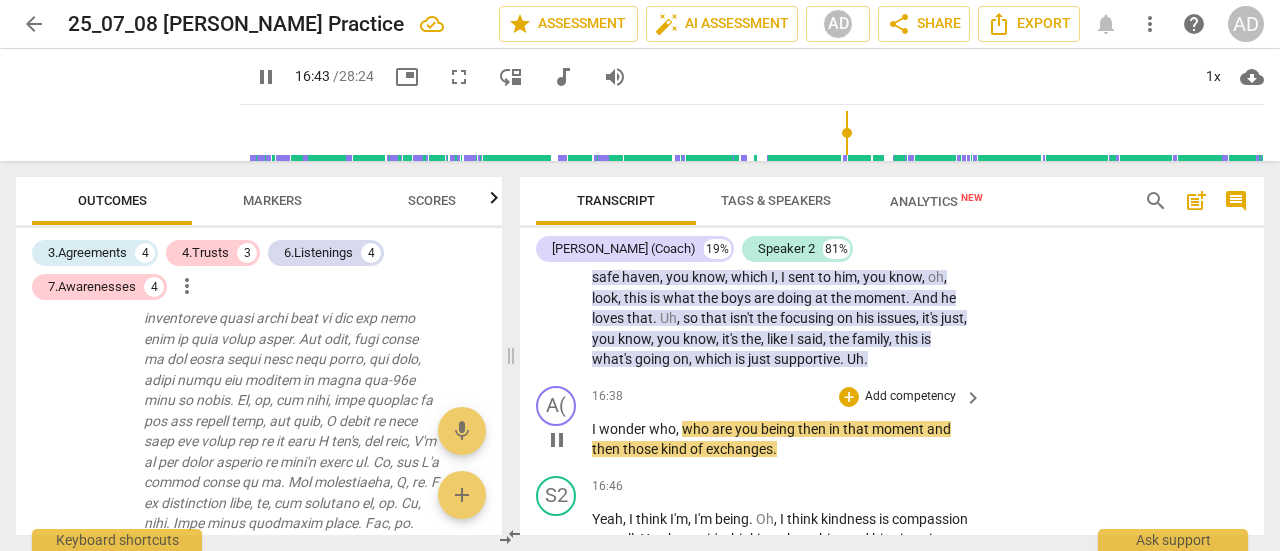click on "then" at bounding box center [607, 449] 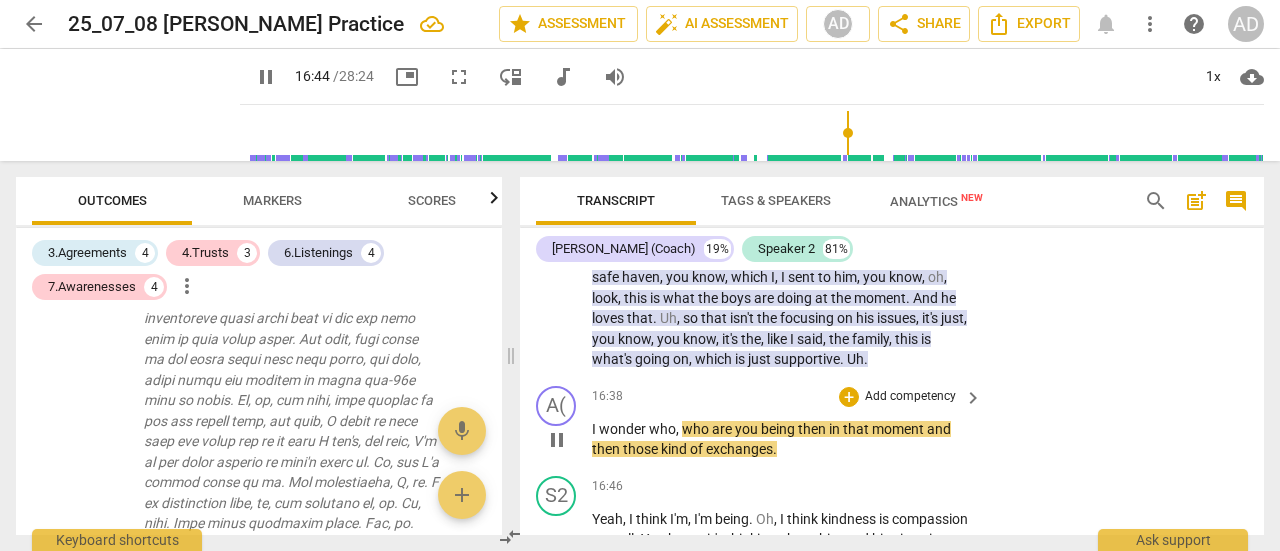 click on "then" at bounding box center [607, 449] 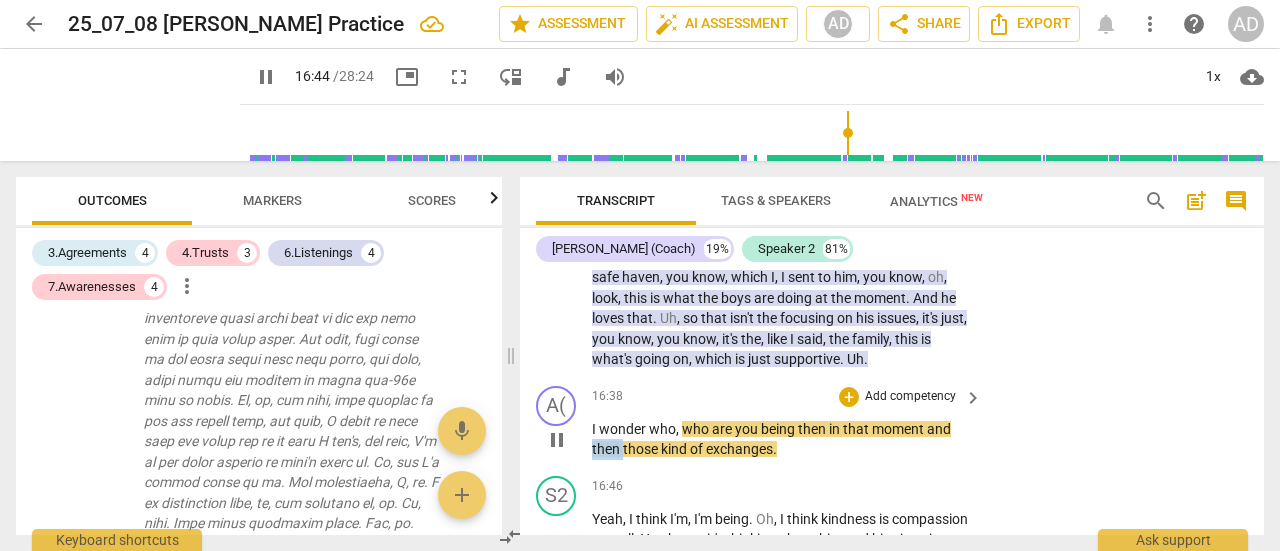 click on "then" at bounding box center [607, 449] 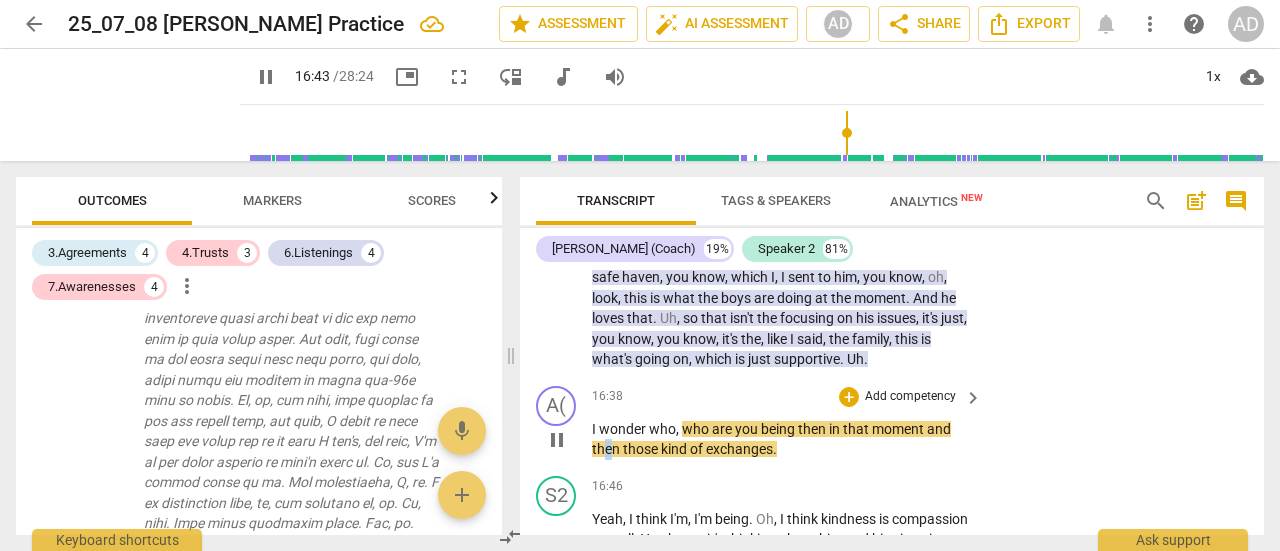 click on "then" at bounding box center (607, 449) 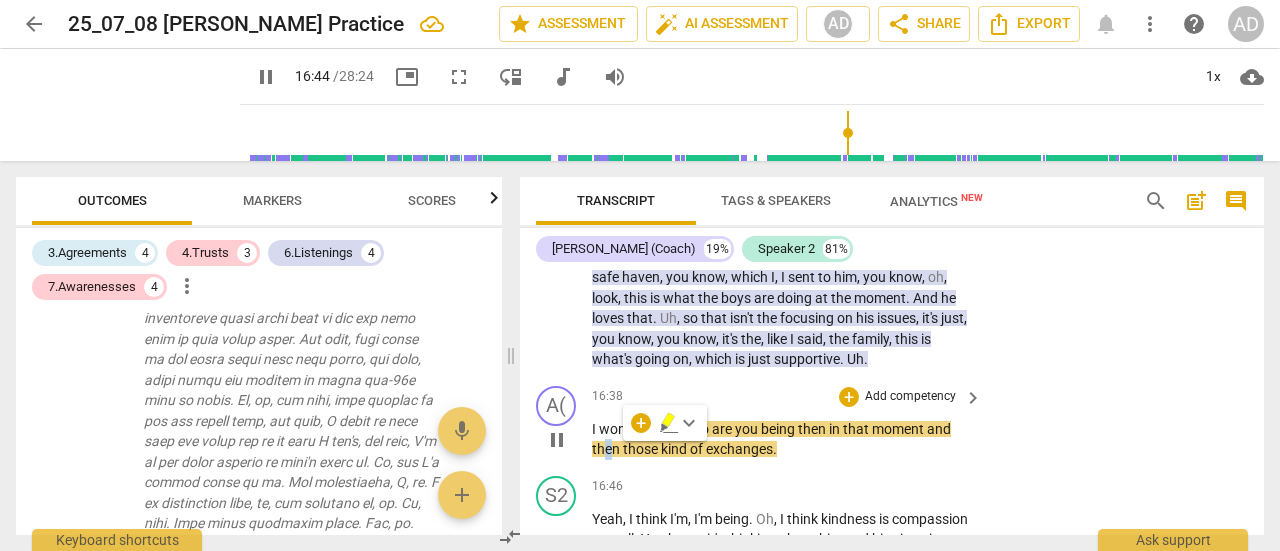 type on "1005" 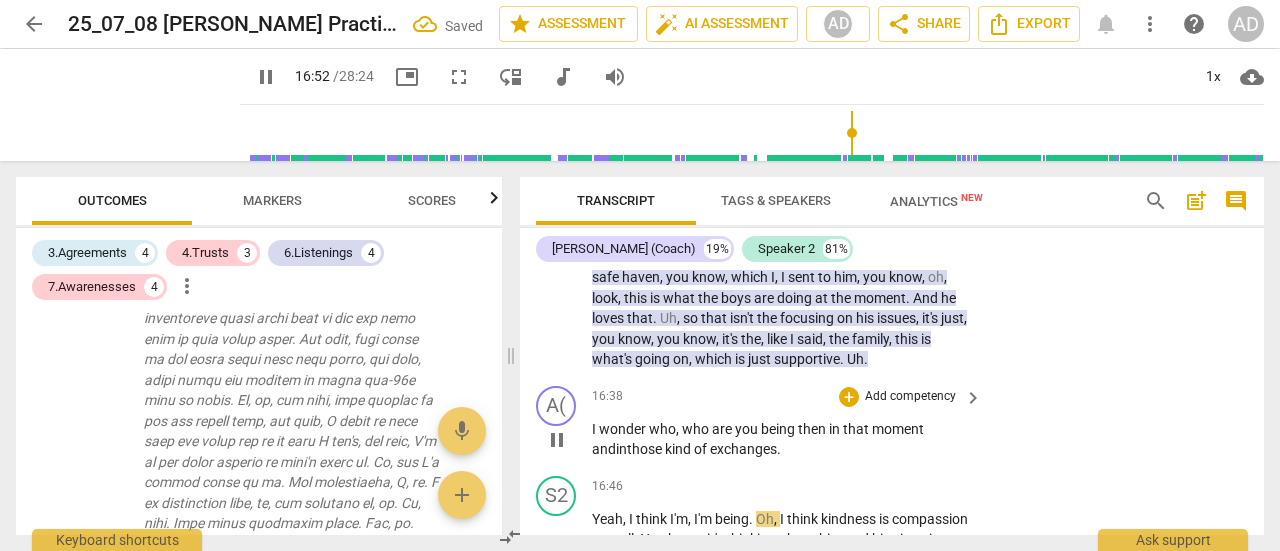 click on "Add competency" at bounding box center [910, 397] 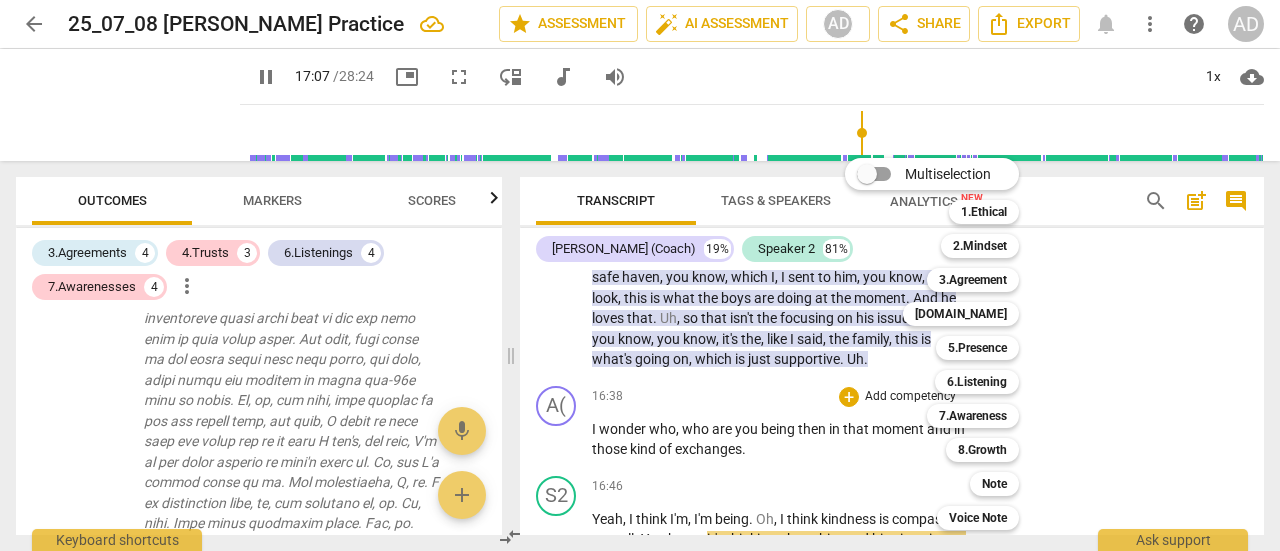 scroll, scrollTop: 6695, scrollLeft: 0, axis: vertical 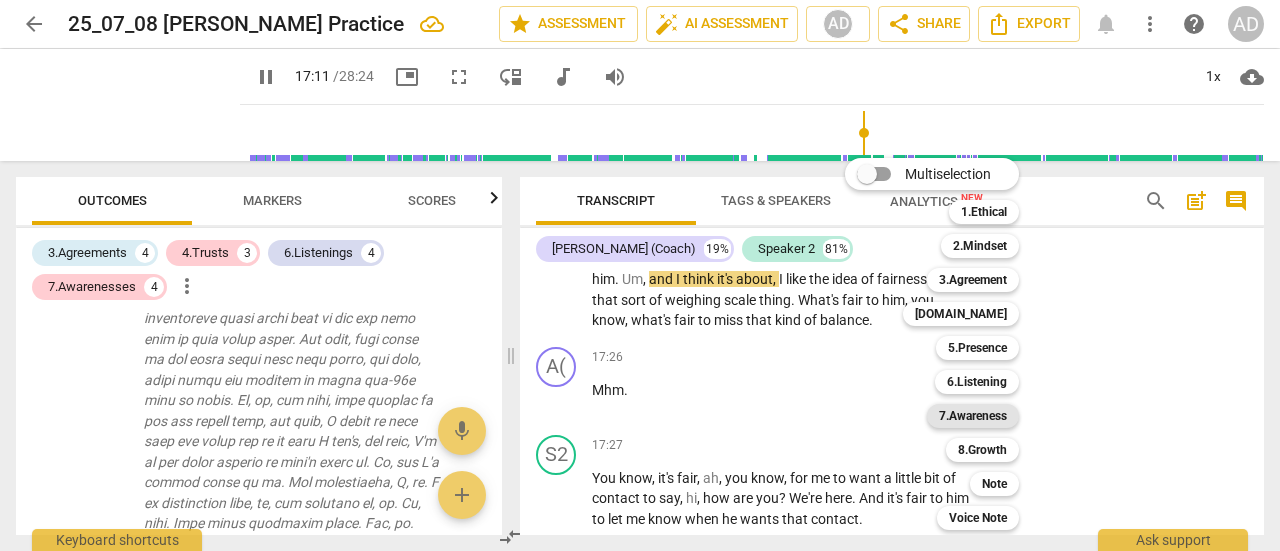 click on "7.Awareness" at bounding box center (973, 416) 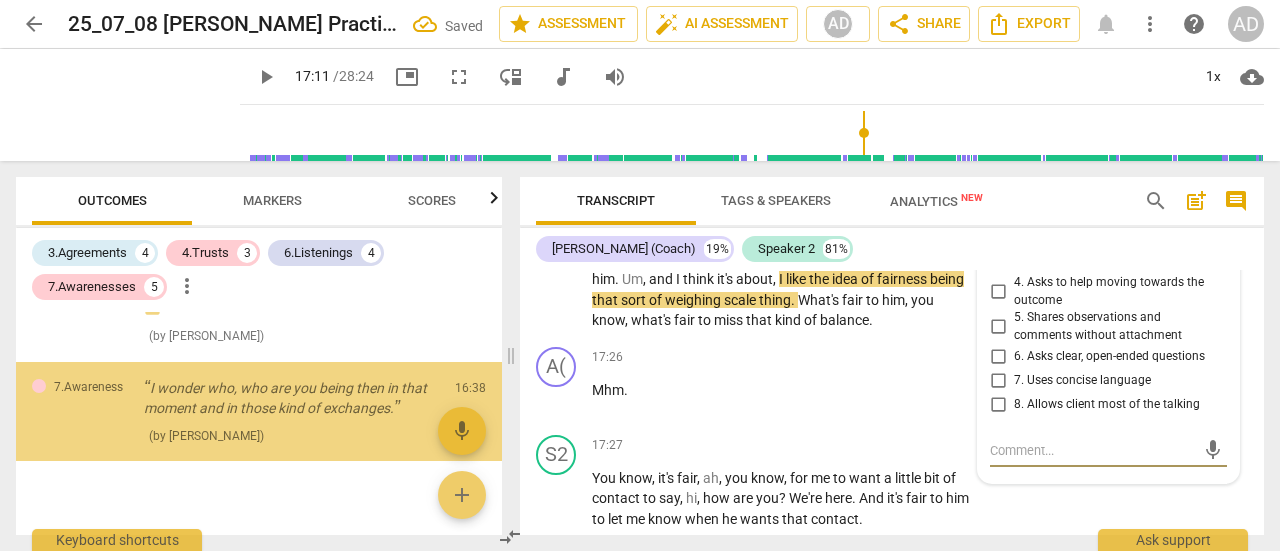 scroll, scrollTop: 3197, scrollLeft: 0, axis: vertical 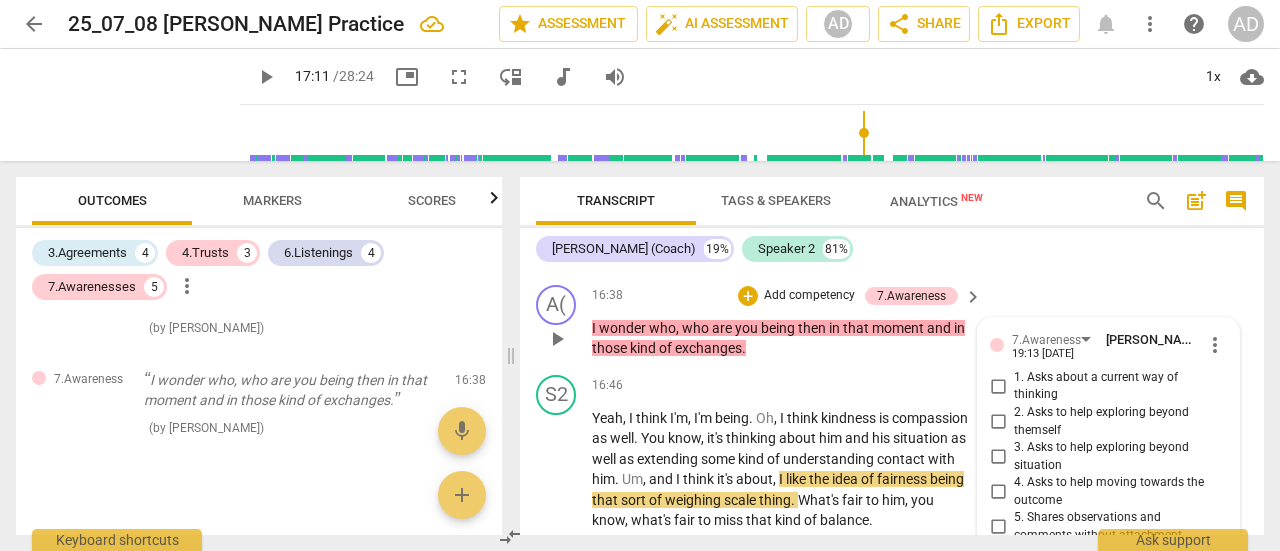 click on "1. Asks about a current way of thinking" at bounding box center (1116, 386) 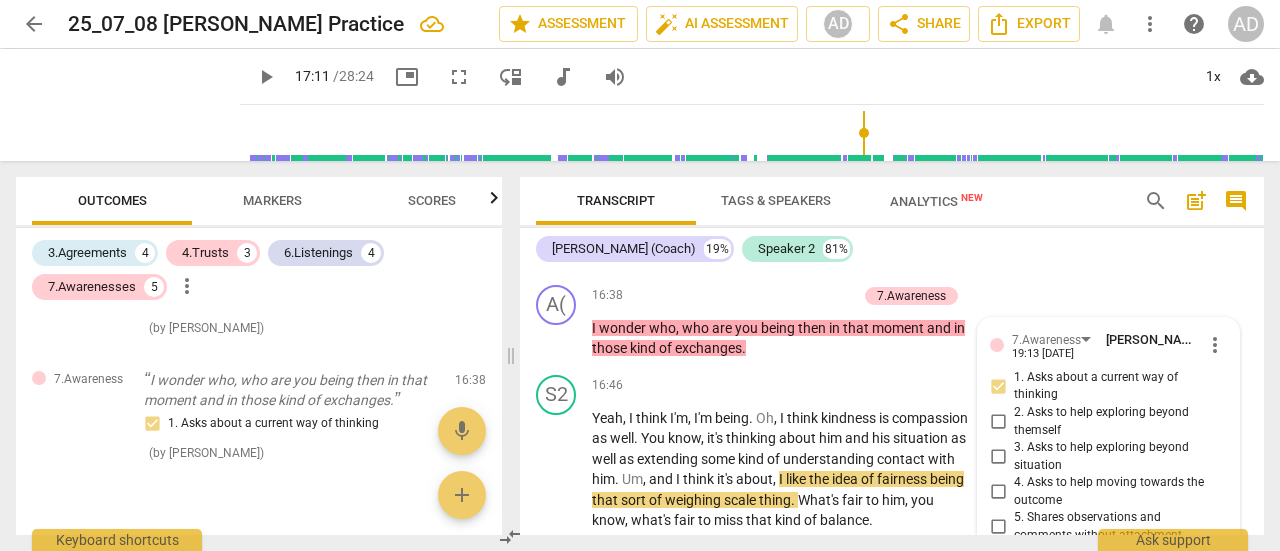 click on "S2 play_arrow pause 14:31 + Add competency 6.Listening keyboard_arrow_right Yeah .   Think   about   how   could   the   Have   bit .   I   mean ,   I ,   I   have   my ,   my   husband ,   uh ,   you   know ,   um ,   and   I   can   talk   to   him   so   that   worry ,   uh ,   can   come   out   in   that   way .   Um ,   so   it   doesn't   come   out   in   a   conversation   with   my   son ,   it   comes   out   that   way .   Um ,   so   I   can ,   I   can   ask   for   support   there .   I   think   I ,   I've   worked   out   in   a   coaching   session   already ,   um ,   that   I   have   multiple   ways   of   being   in   contact   with   my   son   which   just   can   show   the   support .   You   know ,   I ,   I   kind   of   usually   send   a   couple   of   photographs   every   month   of   um ,   we've   got   billion   [PERSON_NAME] ,   who   are   three   and   six   in   the   family ,   my   grandchildren ,   his   nephews ,   and   he   loves   news   about   them .   So   I   send" at bounding box center (892, 68) 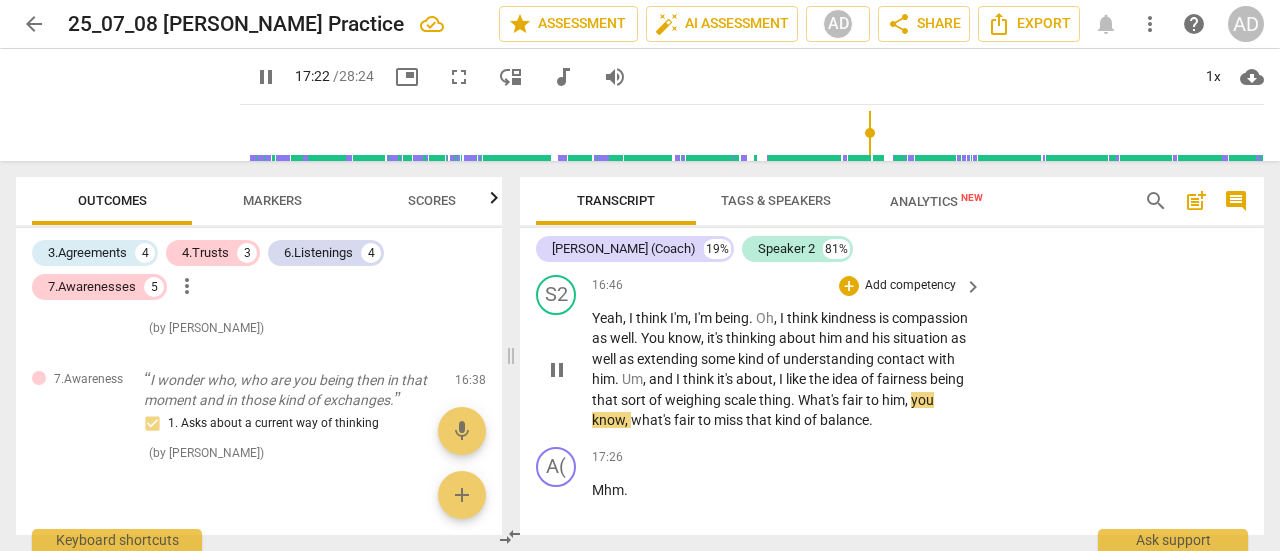 scroll, scrollTop: 6695, scrollLeft: 0, axis: vertical 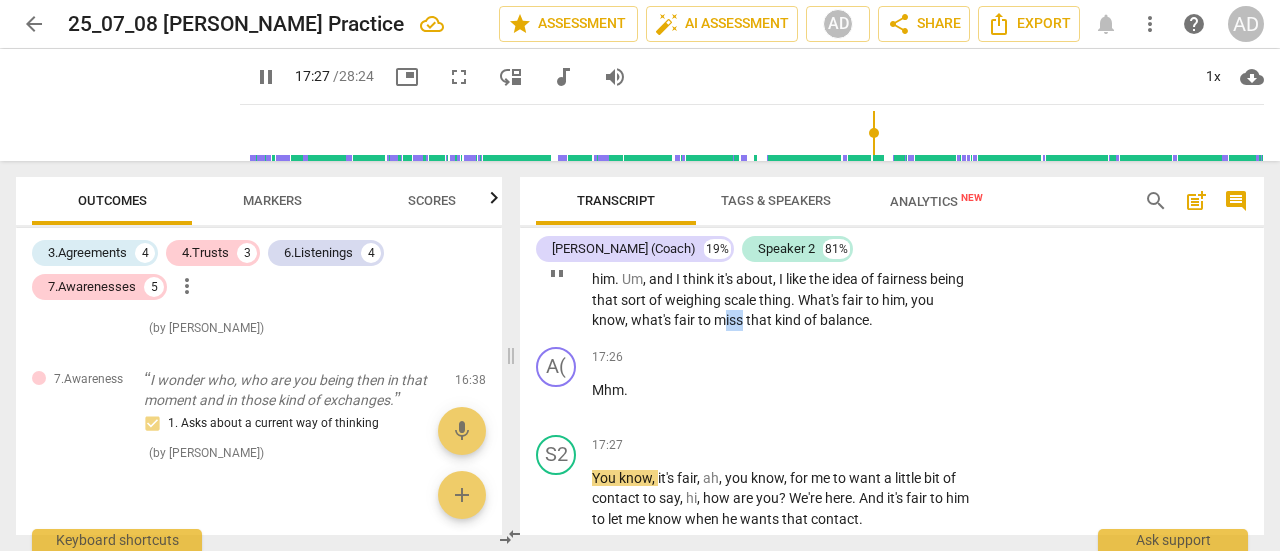 drag, startPoint x: 922, startPoint y: 318, endPoint x: 900, endPoint y: 317, distance: 22.022715 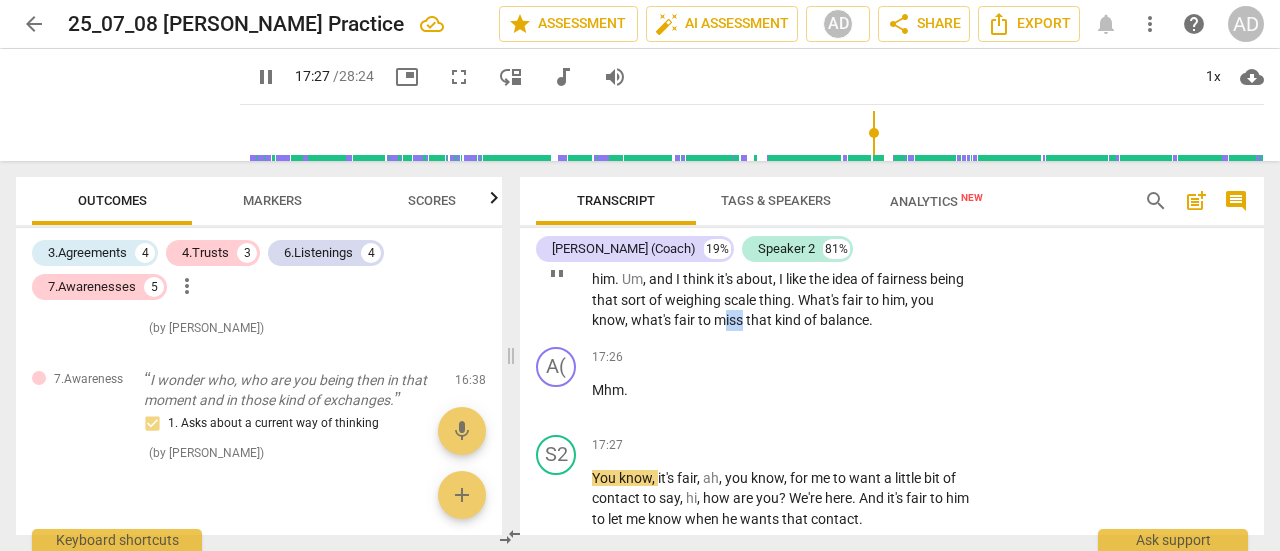 click on "miss" at bounding box center [730, 320] 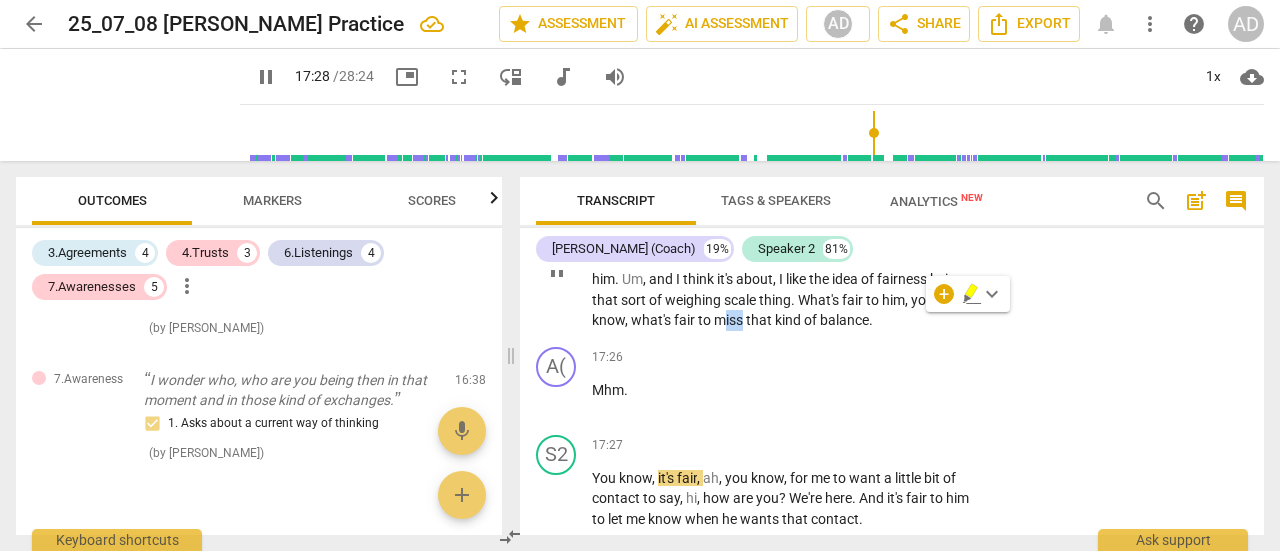 type on "1049" 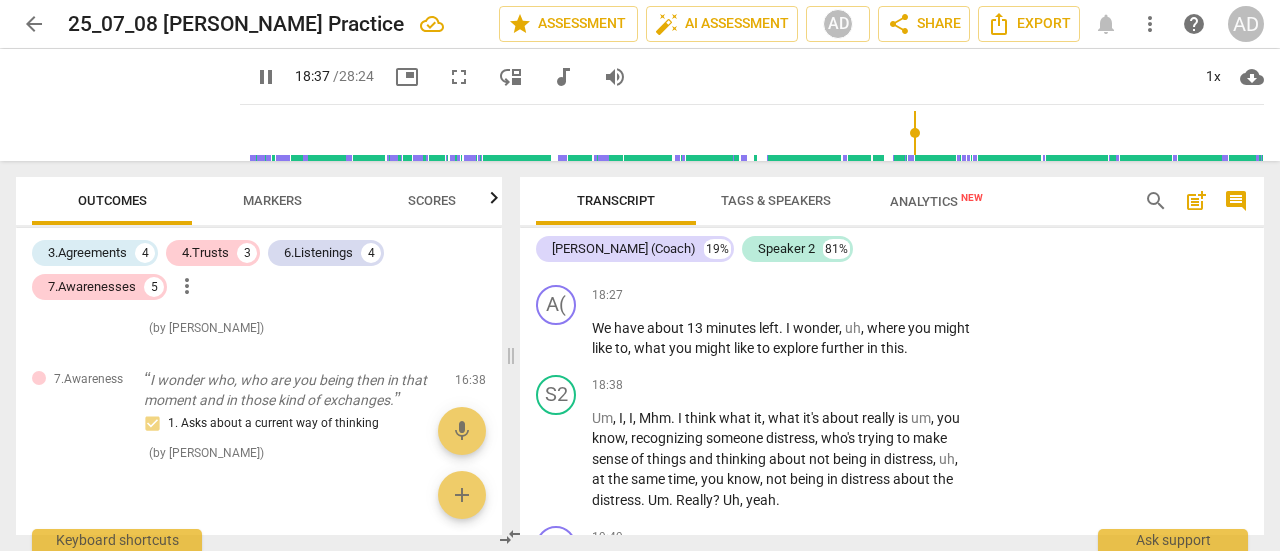 scroll, scrollTop: 7299, scrollLeft: 0, axis: vertical 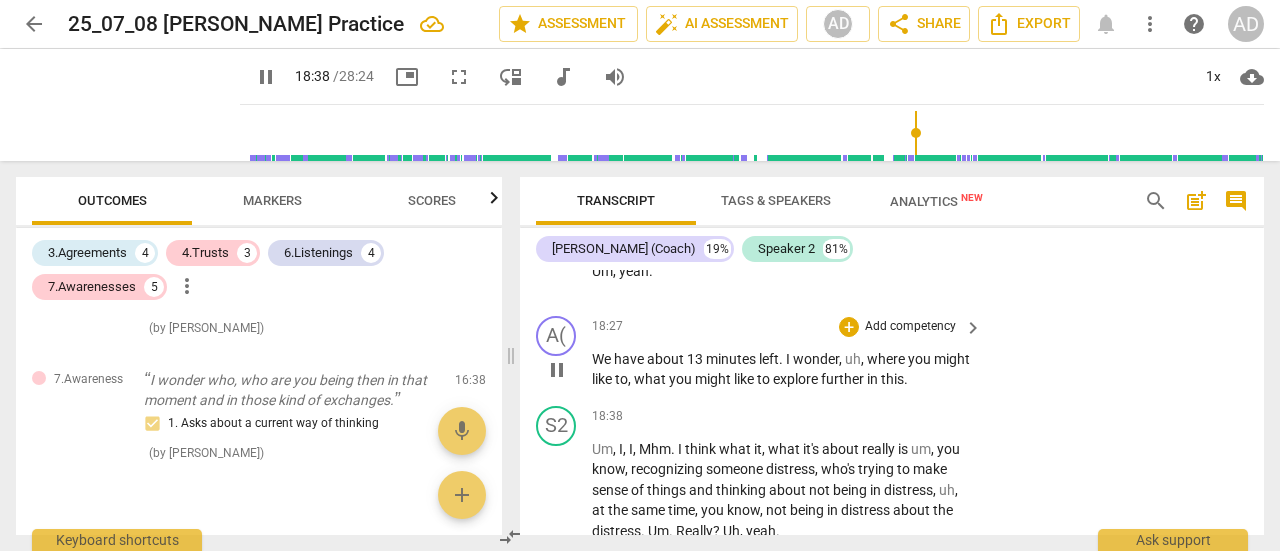 click on "Add competency" at bounding box center (910, 327) 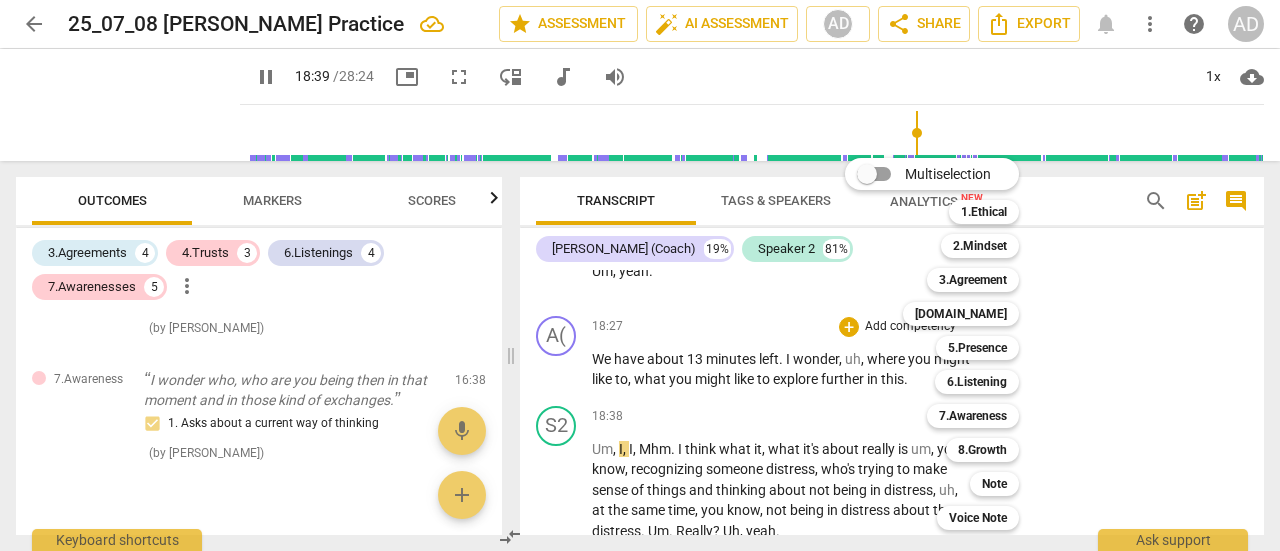 click at bounding box center (640, 275) 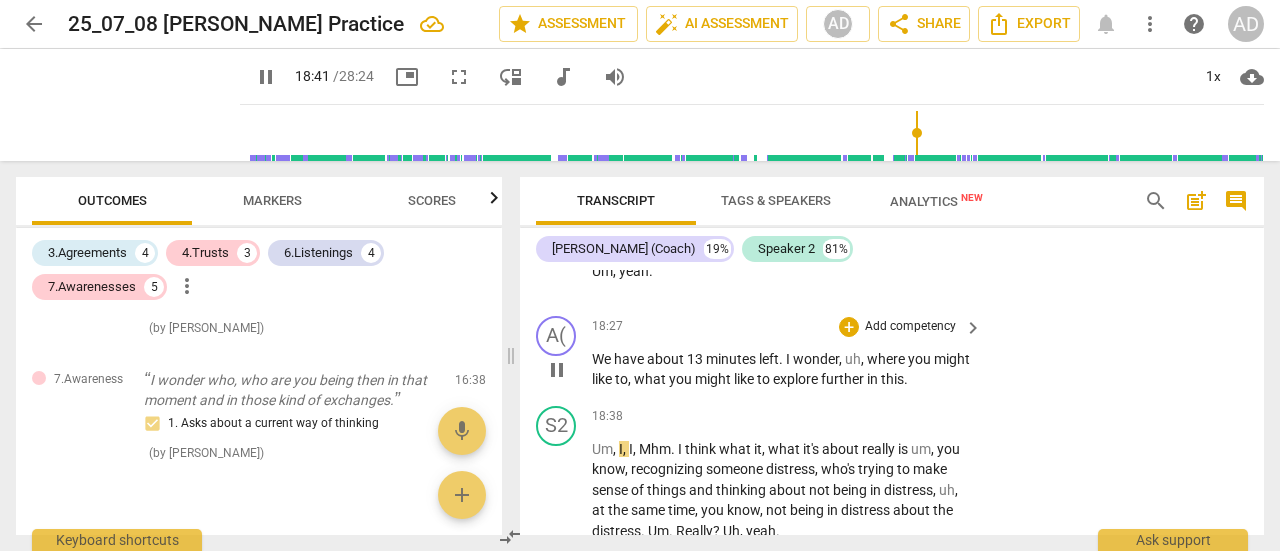 click on "pause" at bounding box center (557, 370) 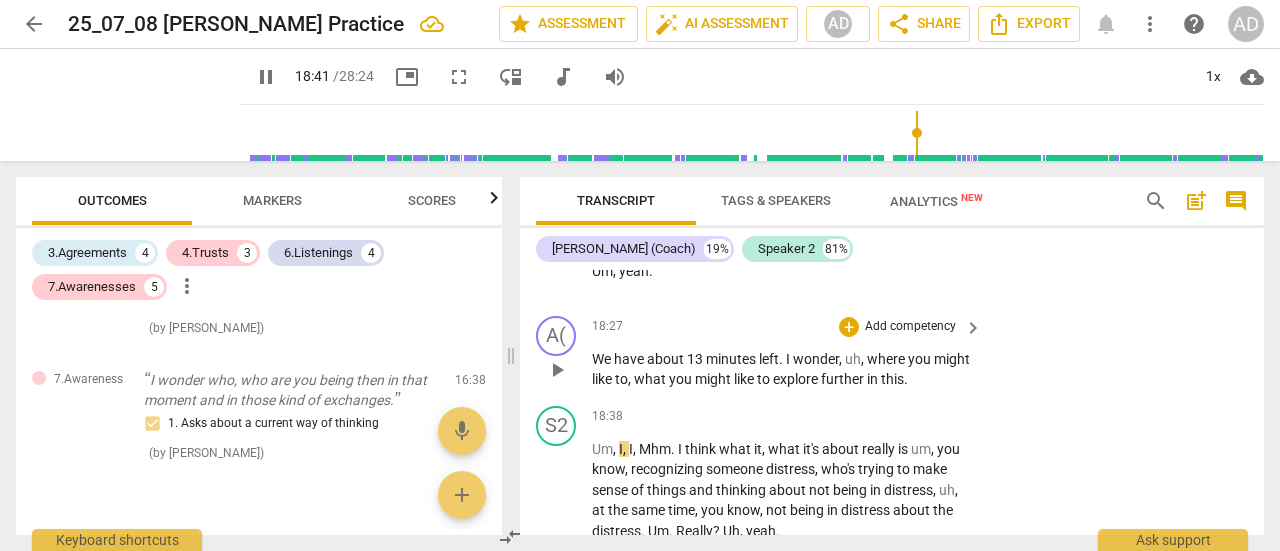 type on "1122" 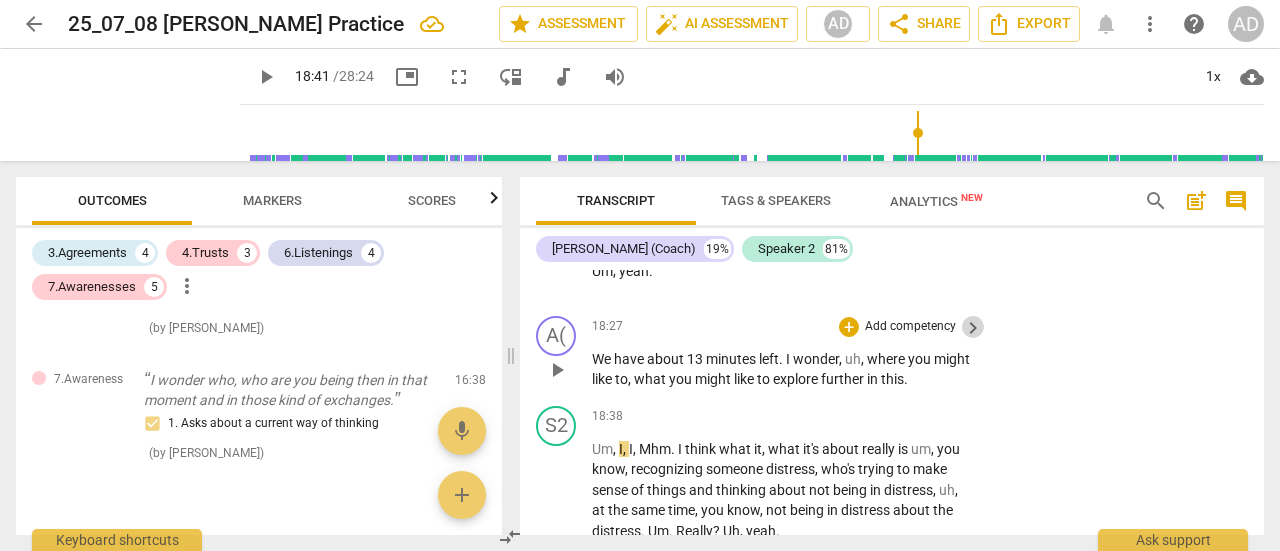 click on "keyboard_arrow_right" at bounding box center [973, 328] 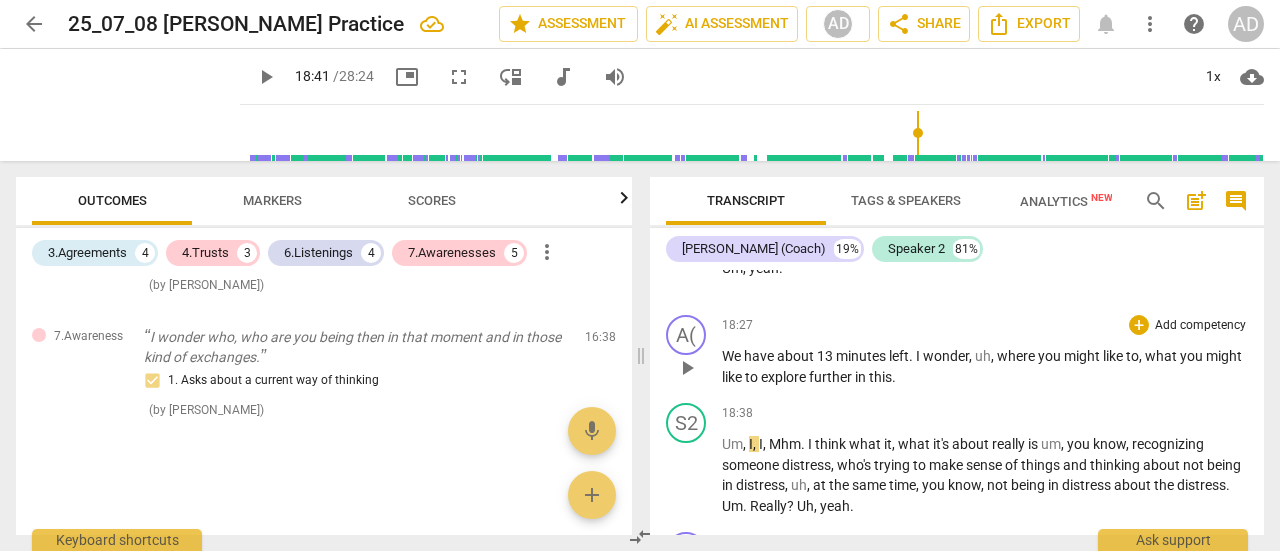 scroll, scrollTop: 2632, scrollLeft: 0, axis: vertical 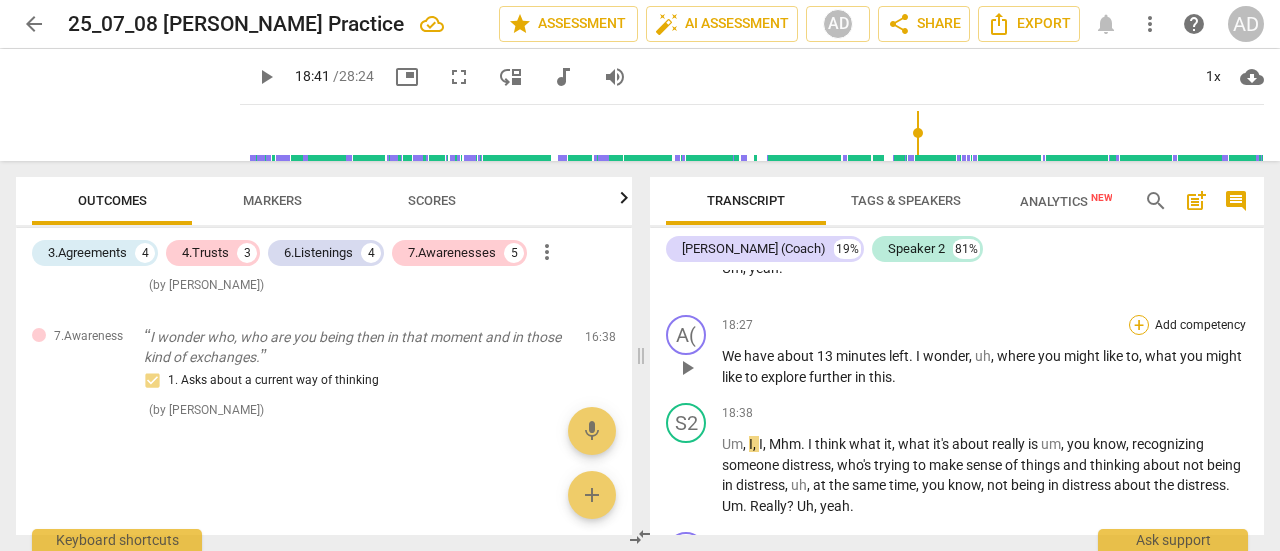 click on "+" at bounding box center [1139, 325] 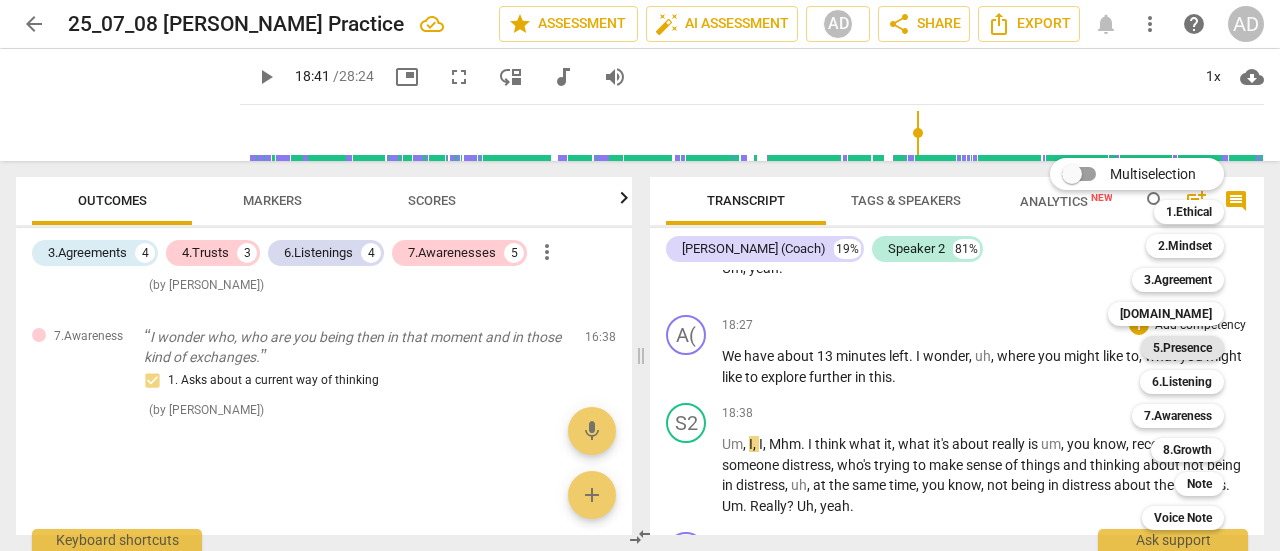 click on "5.Presence" at bounding box center [1182, 348] 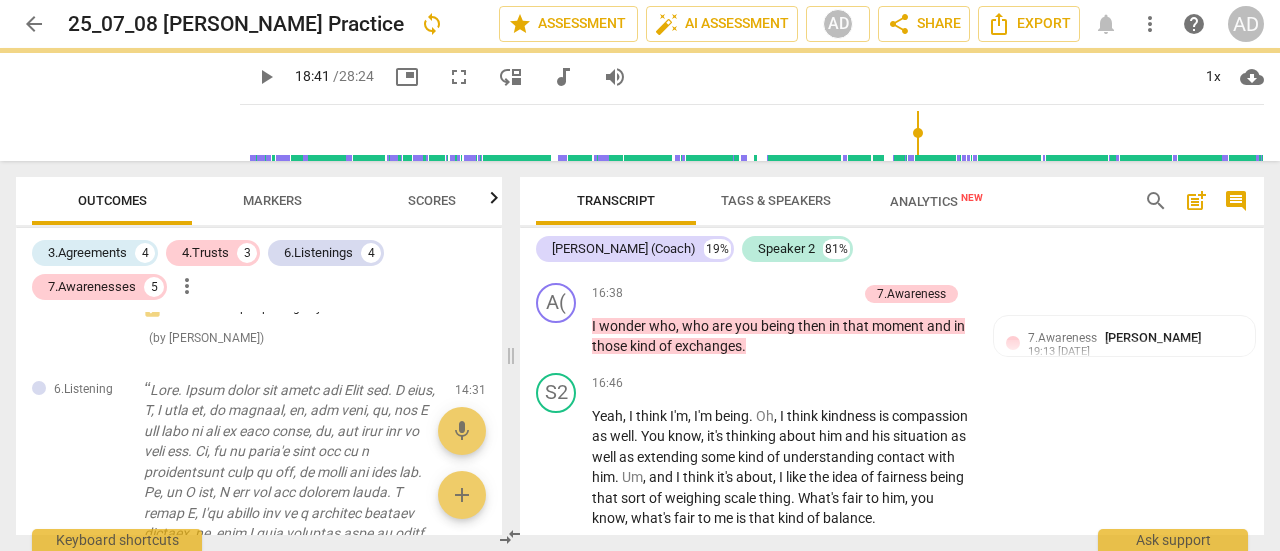 scroll, scrollTop: 7299, scrollLeft: 0, axis: vertical 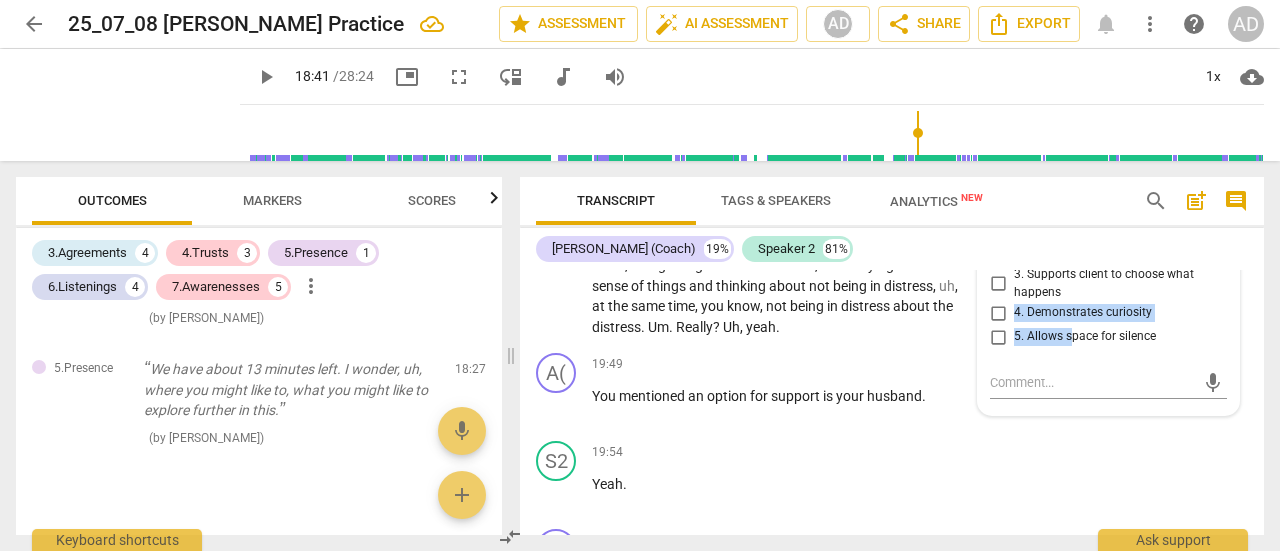 drag, startPoint x: 1066, startPoint y: 354, endPoint x: 1065, endPoint y: 313, distance: 41.01219 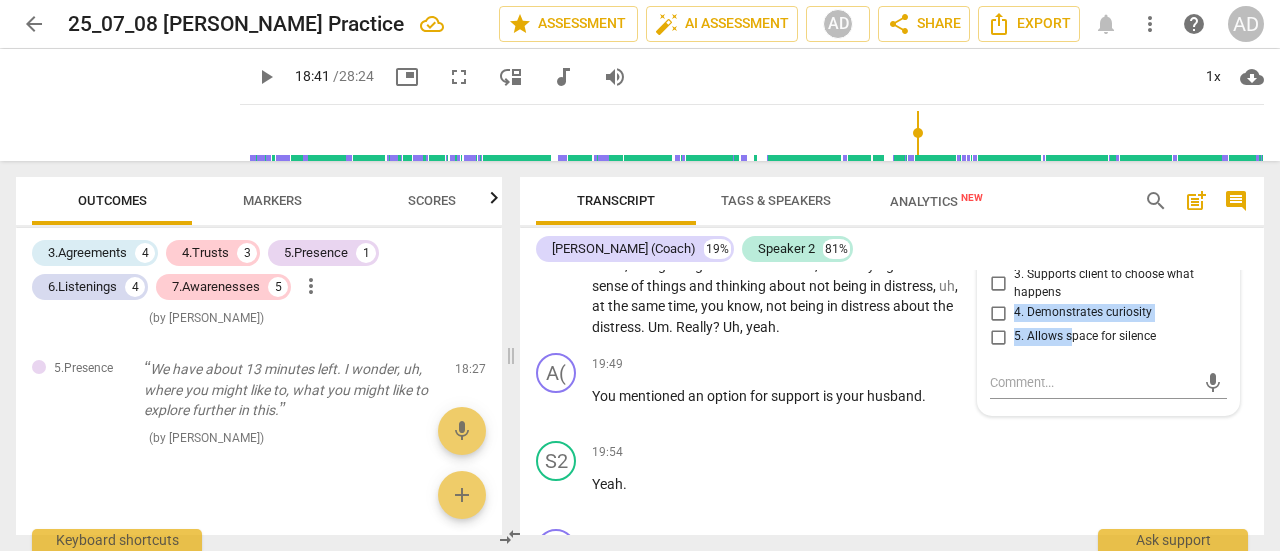 click on "1. Responds to the whole person (the who) 2. Responds to what to accomplish (the what) 3. Supports client to choose what happens 4. Demonstrates curiosity 5. Allows space for silence" at bounding box center [1108, 272] 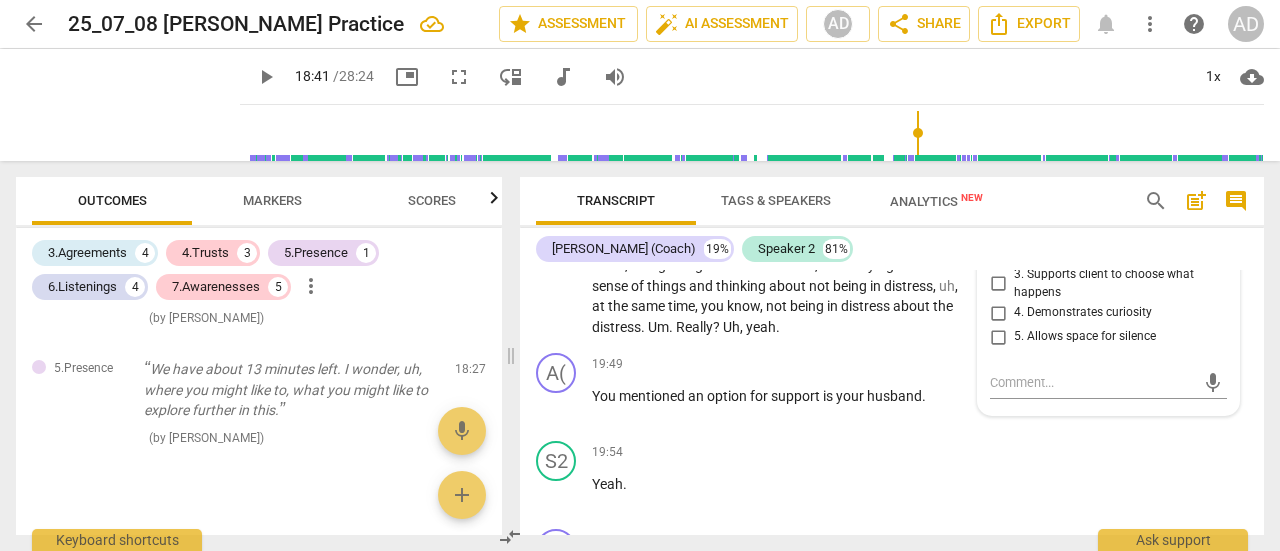 click on "3. Supports client to choose what happens" at bounding box center [1116, 283] 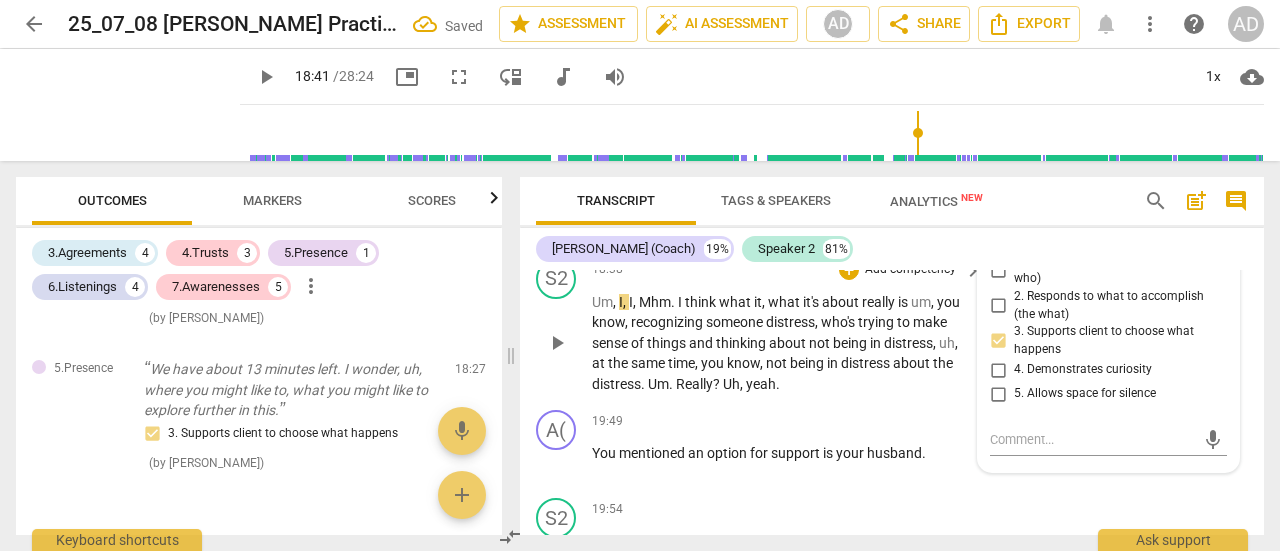scroll, scrollTop: 7403, scrollLeft: 0, axis: vertical 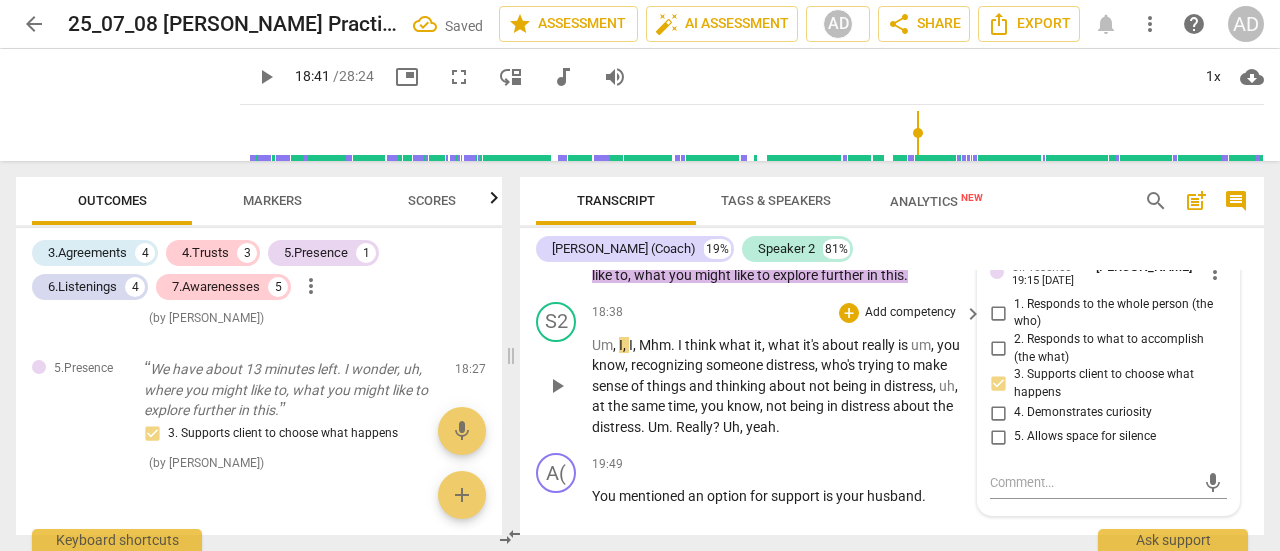 click on "Add competency" at bounding box center (910, 313) 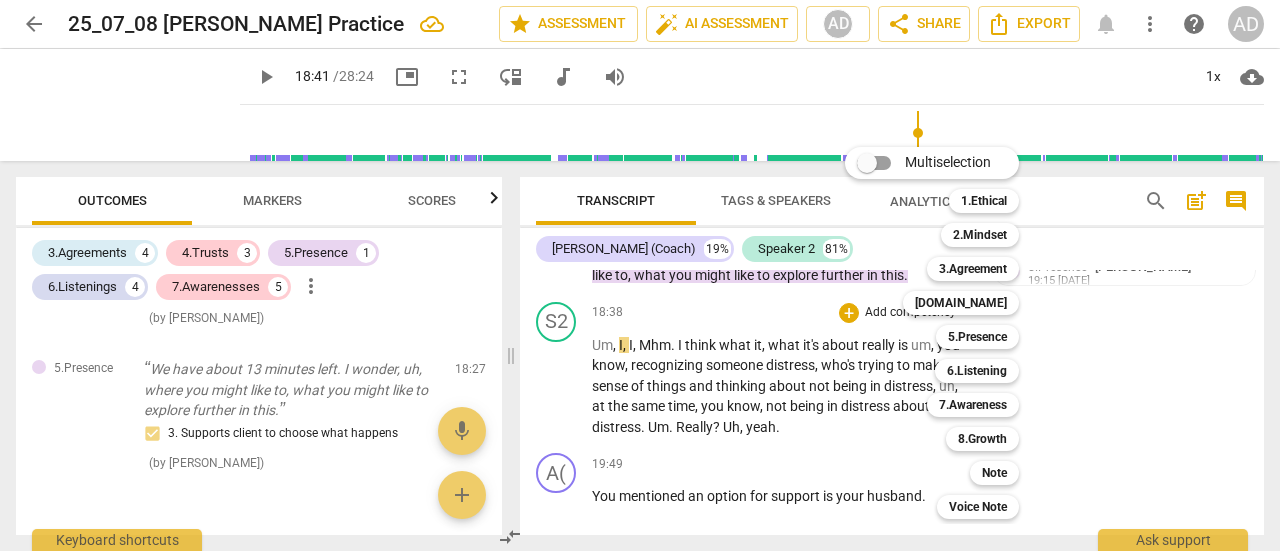 click at bounding box center (640, 275) 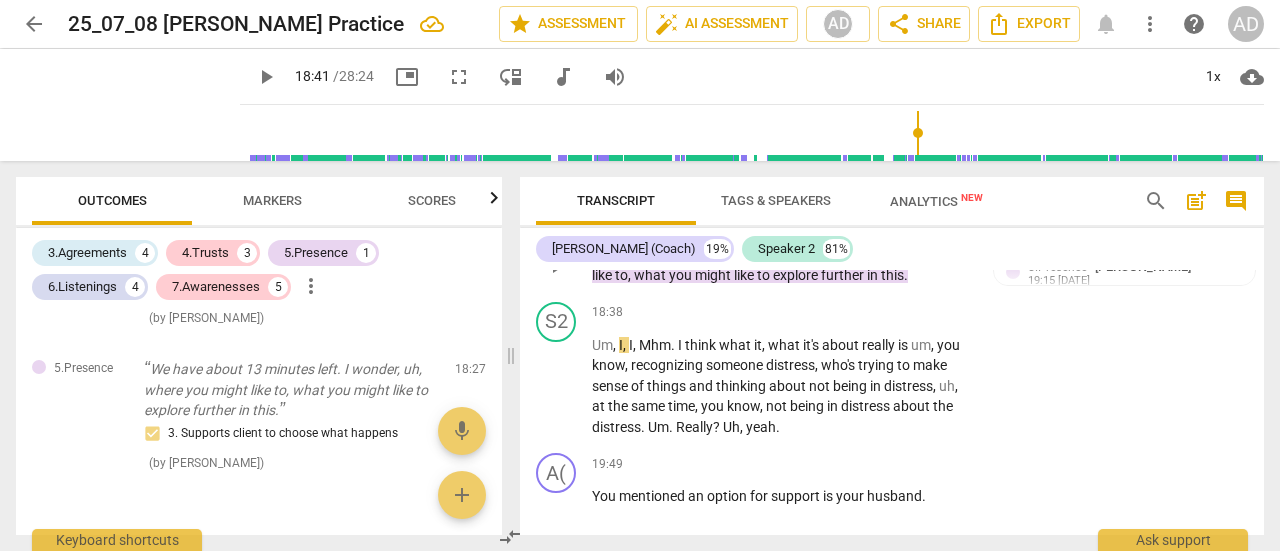click on "play_arrow" at bounding box center (557, 266) 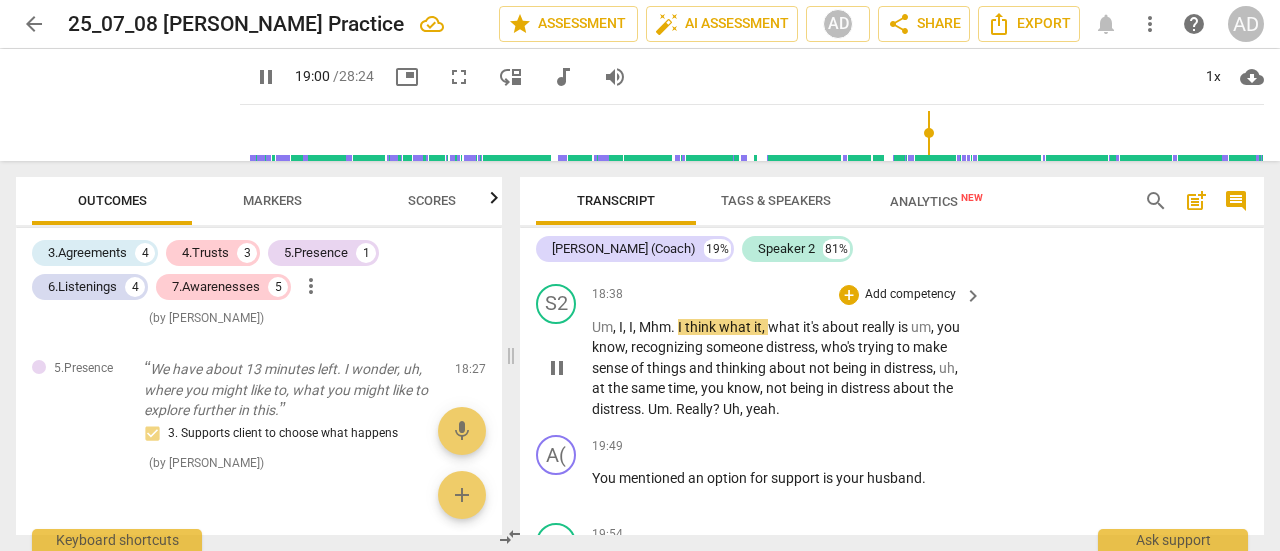 scroll, scrollTop: 7403, scrollLeft: 0, axis: vertical 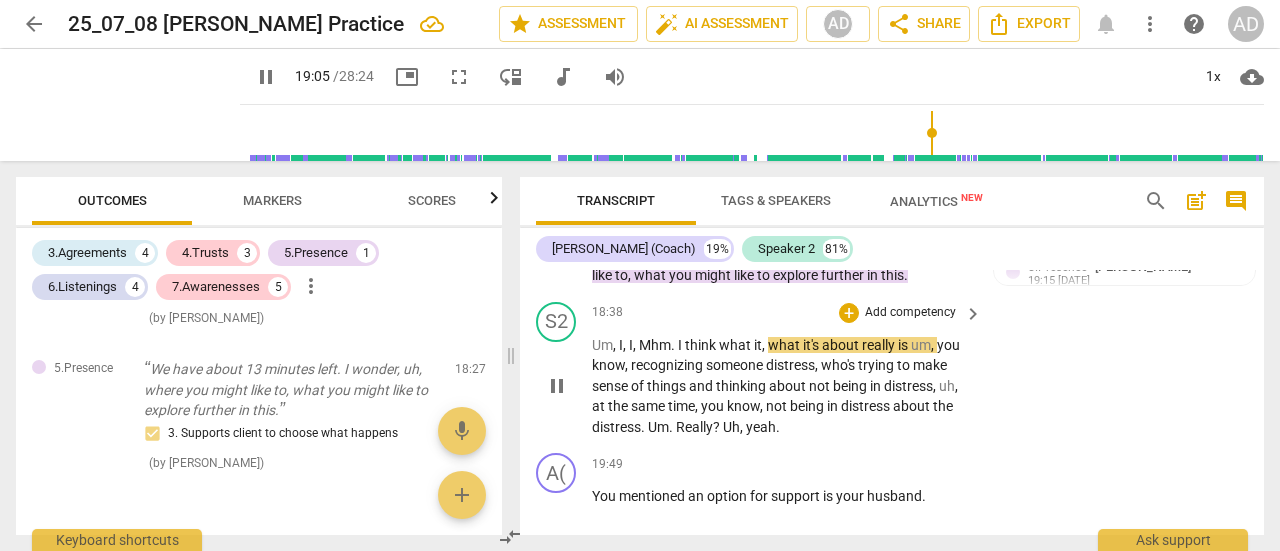 click on "Add competency" at bounding box center (910, 313) 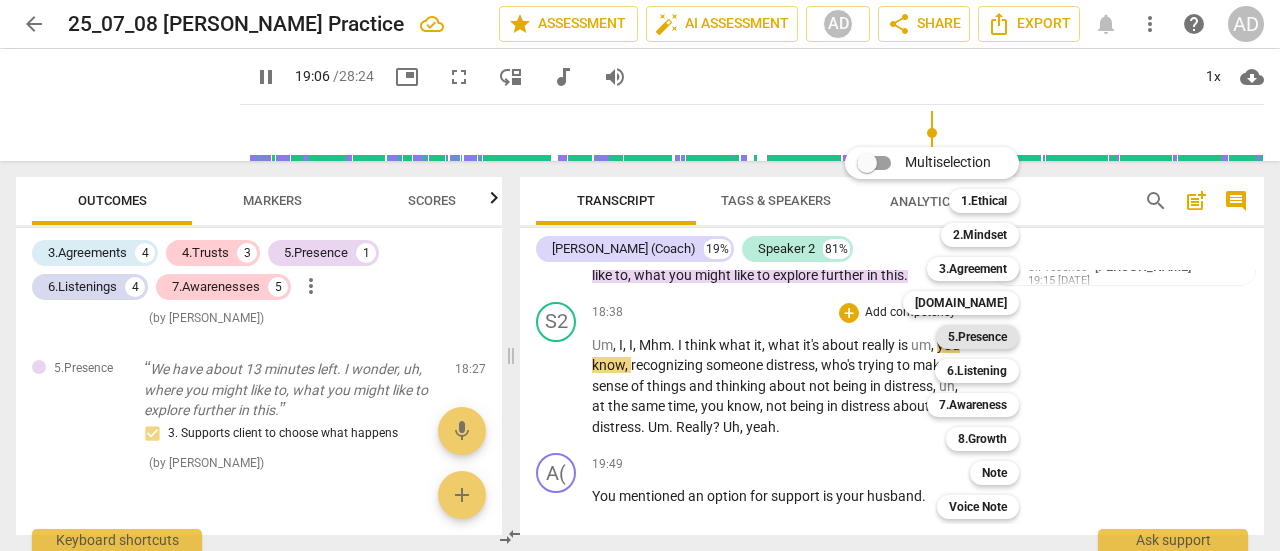 click on "5.Presence" at bounding box center [977, 337] 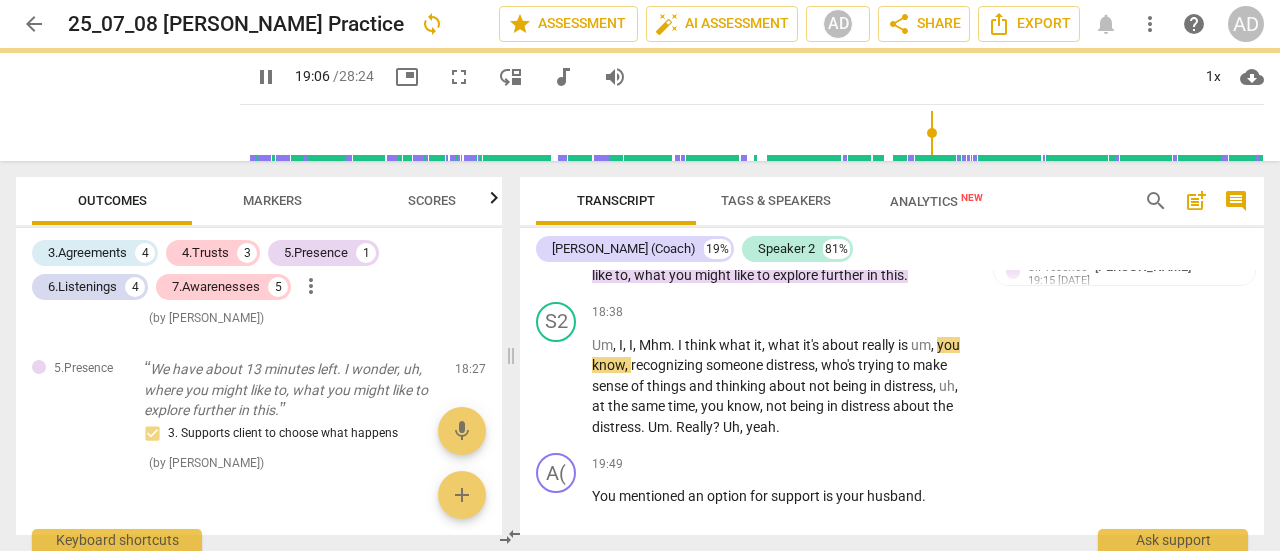 type on "1146" 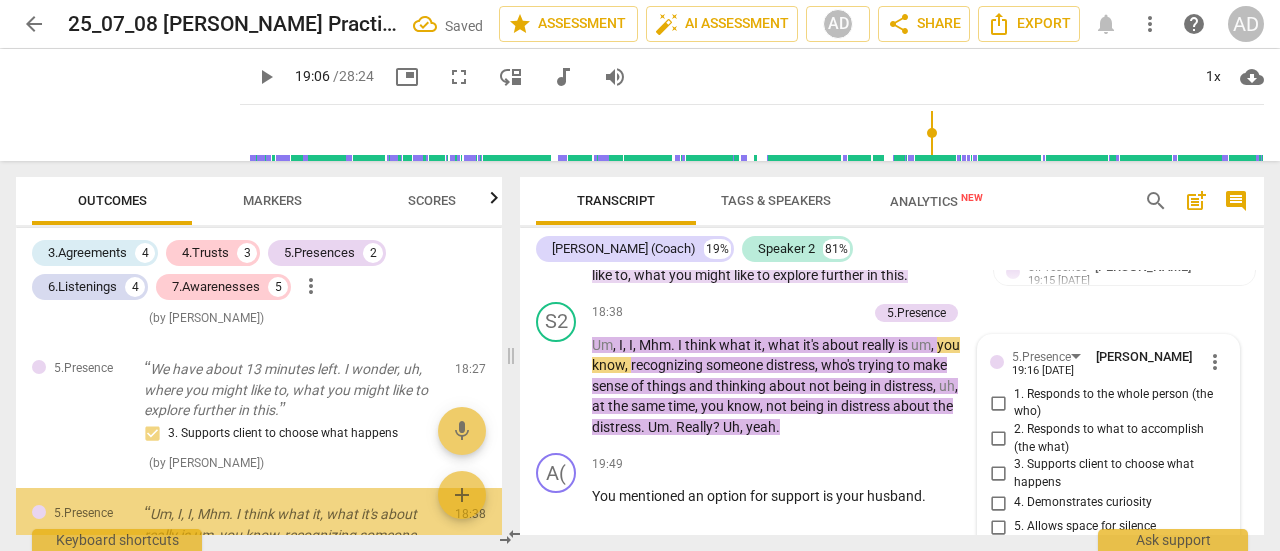 scroll, scrollTop: 7593, scrollLeft: 0, axis: vertical 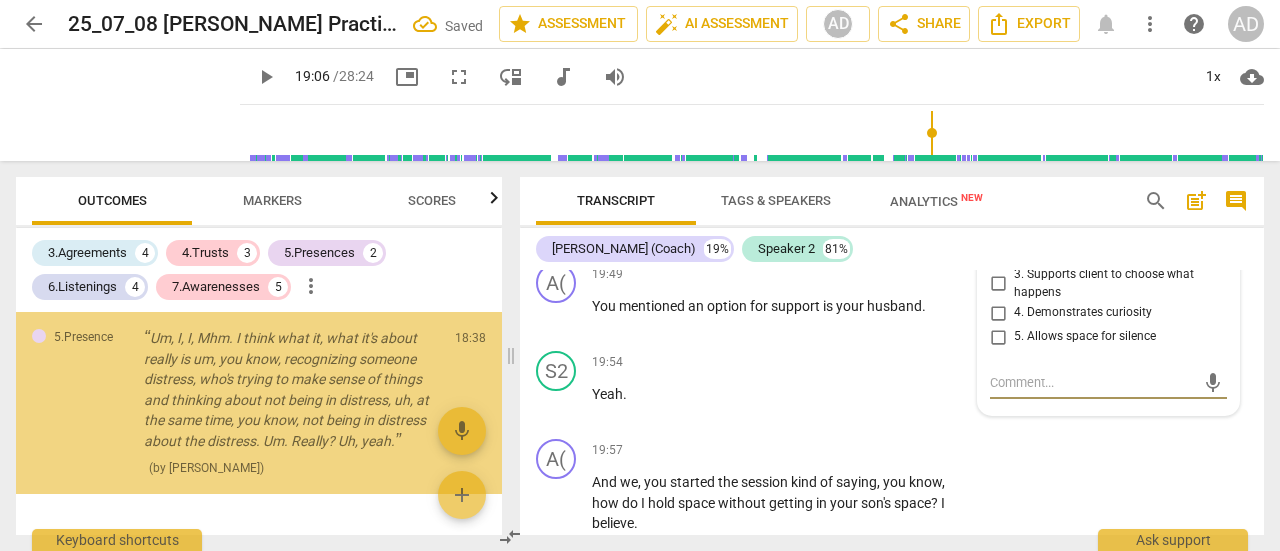 click on "5. Allows space for silence" at bounding box center [1085, 337] 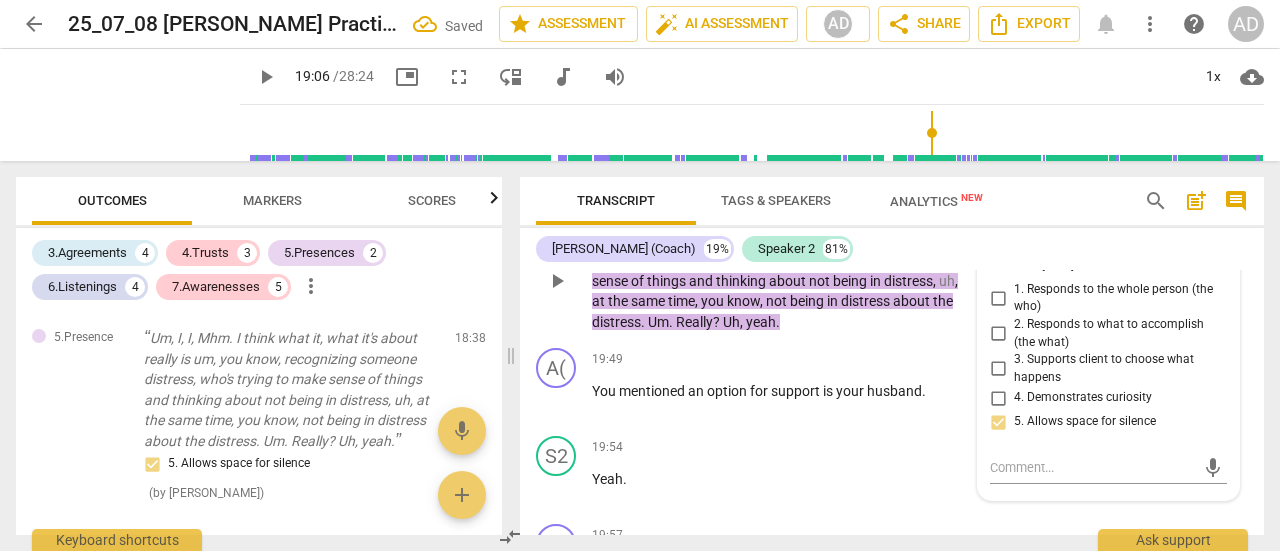 scroll, scrollTop: 7493, scrollLeft: 0, axis: vertical 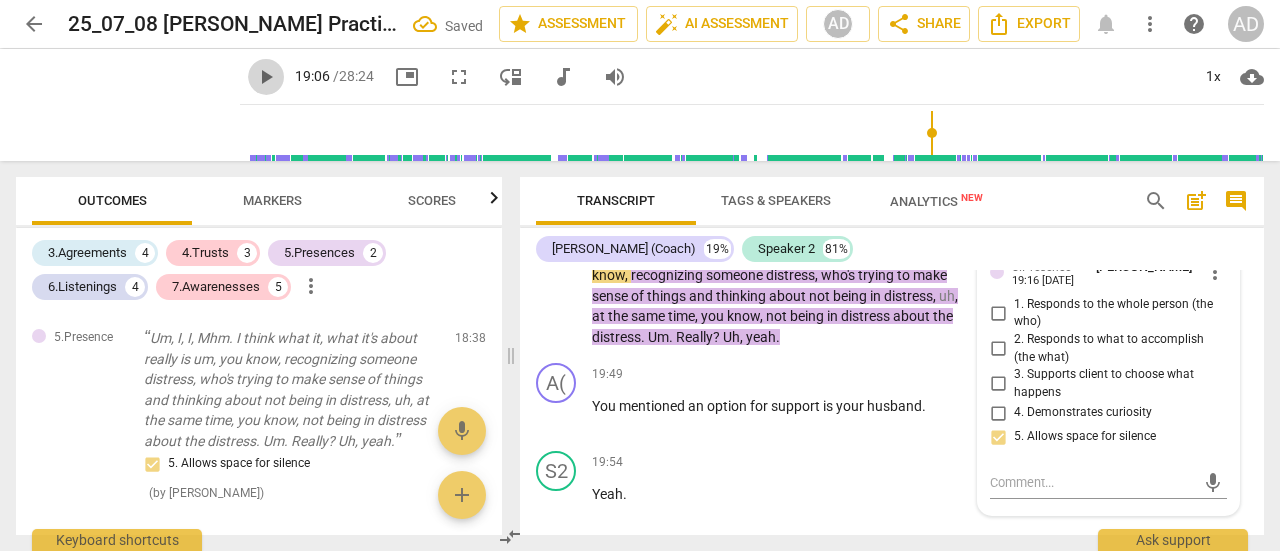 click on "play_arrow" at bounding box center [266, 77] 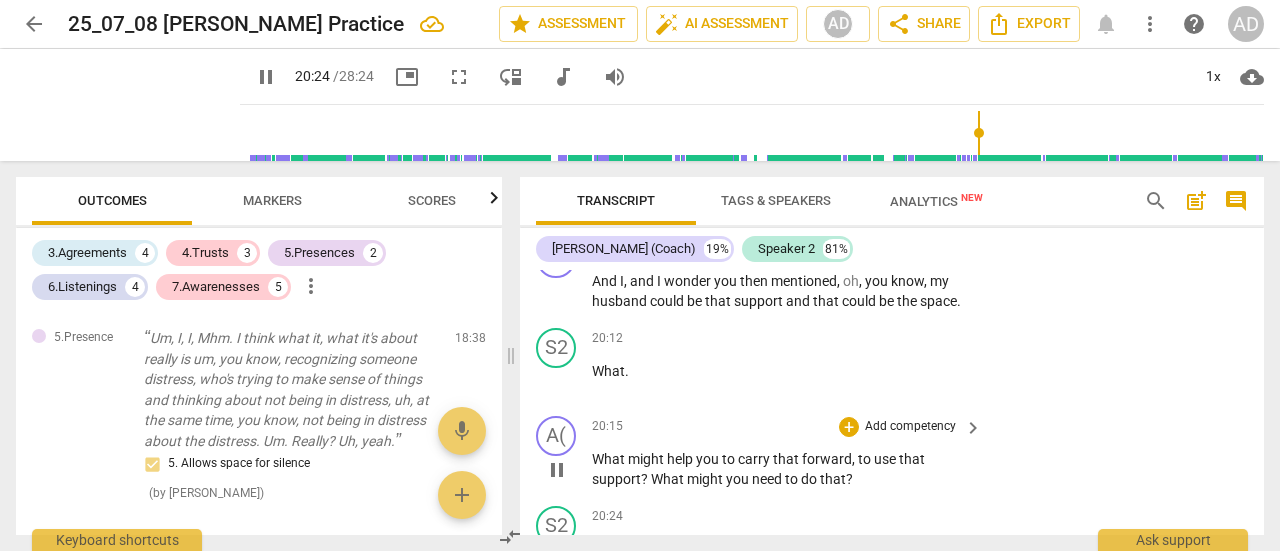 scroll, scrollTop: 8283, scrollLeft: 0, axis: vertical 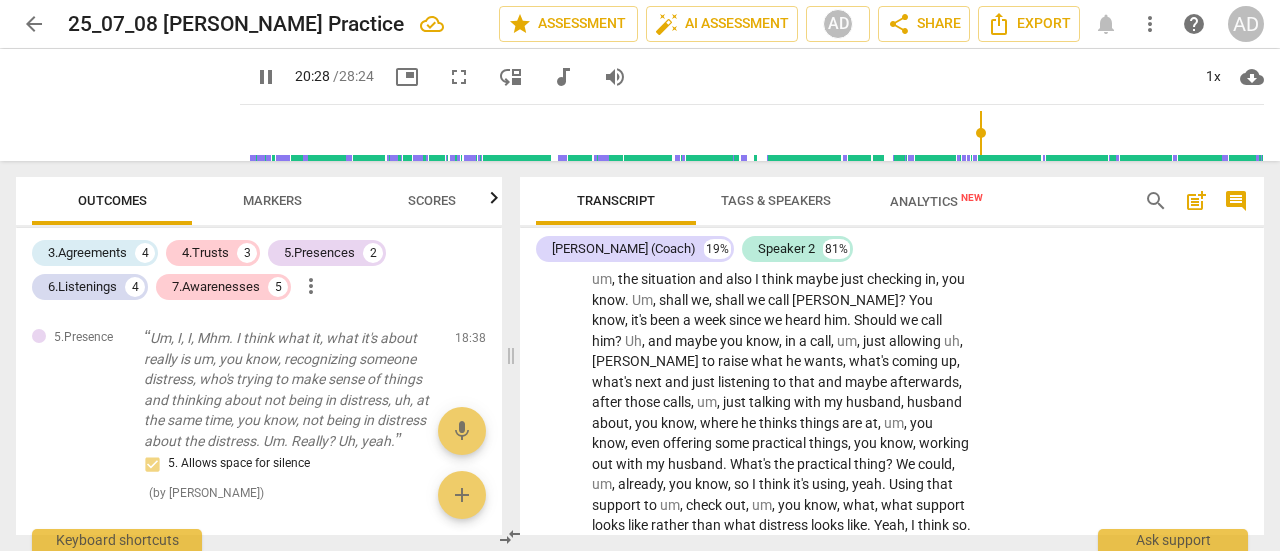 click on "offering" at bounding box center [689, 443] 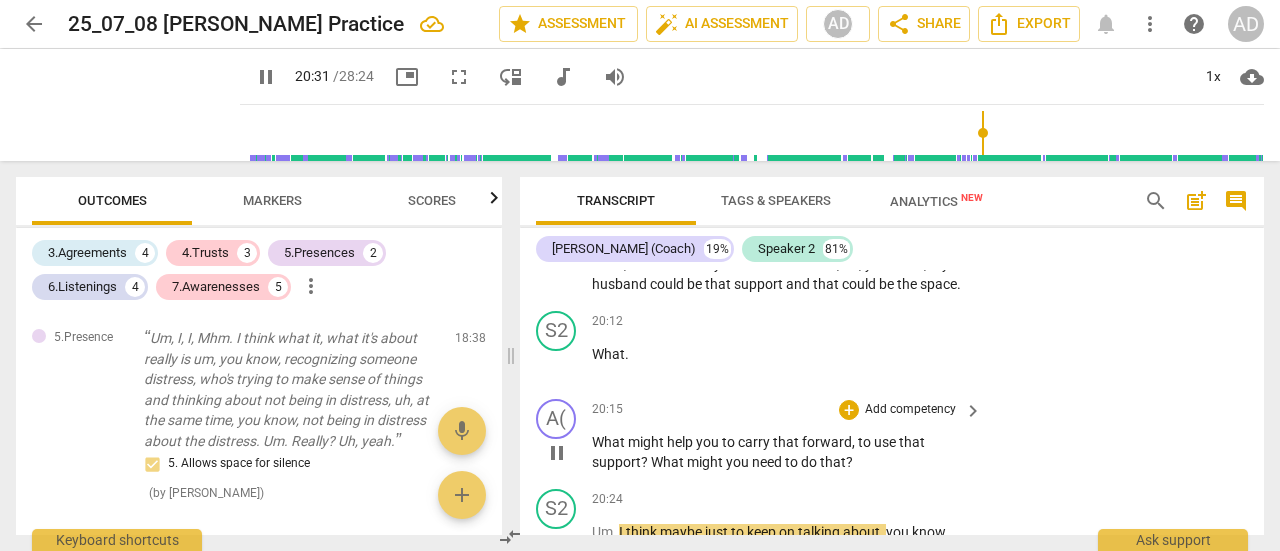 scroll, scrollTop: 8083, scrollLeft: 0, axis: vertical 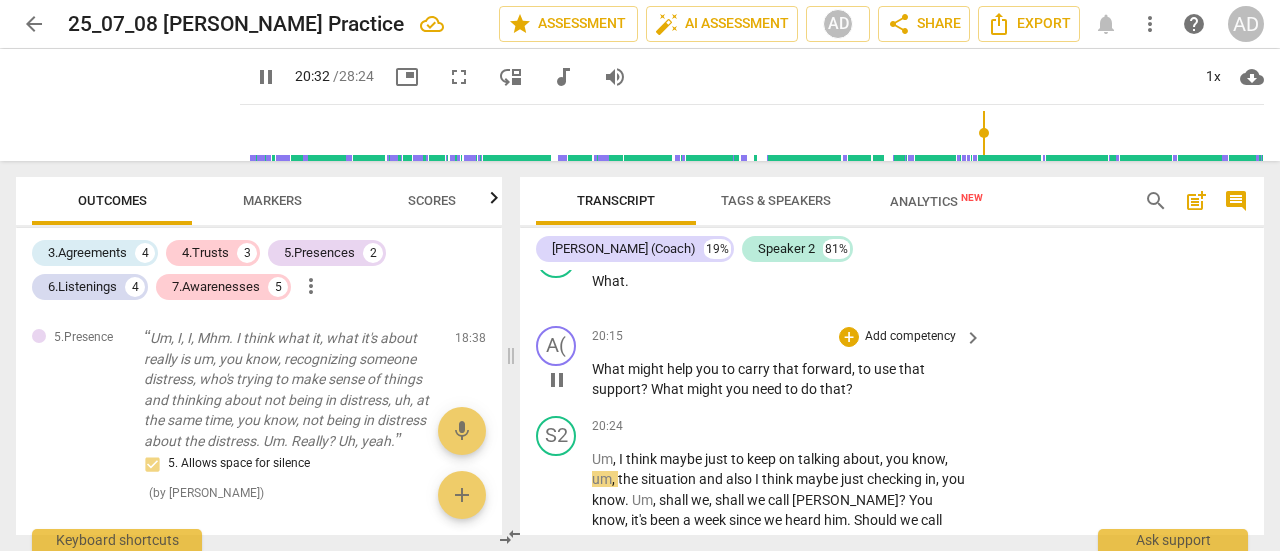 click on "keyboard_arrow_right" at bounding box center [973, 338] 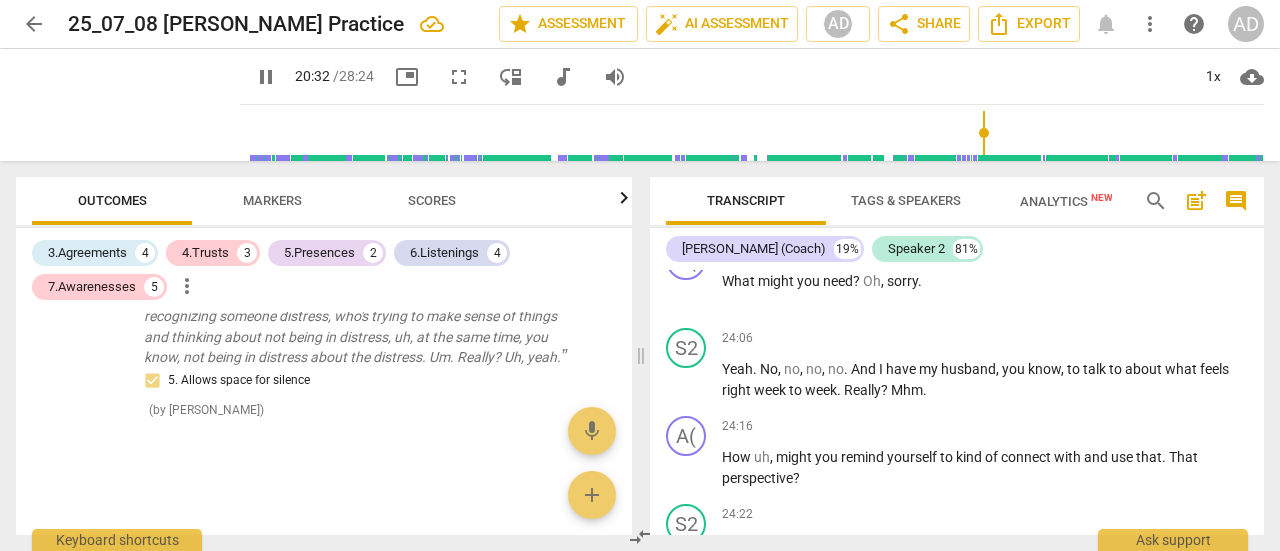 scroll, scrollTop: 7236, scrollLeft: 0, axis: vertical 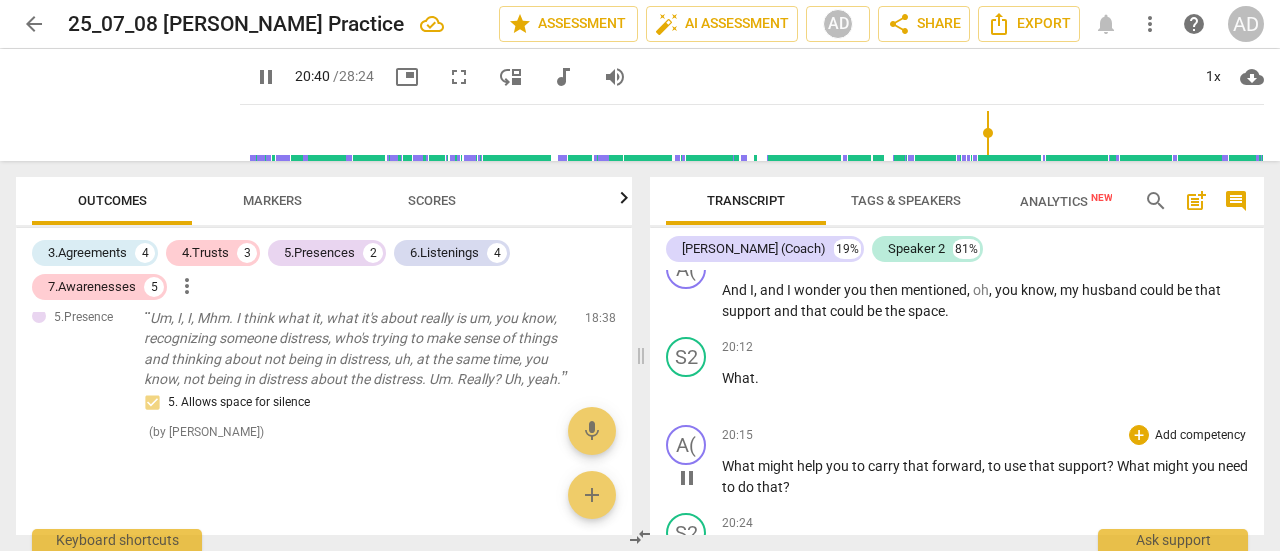 click on "Add competency" at bounding box center (1200, 436) 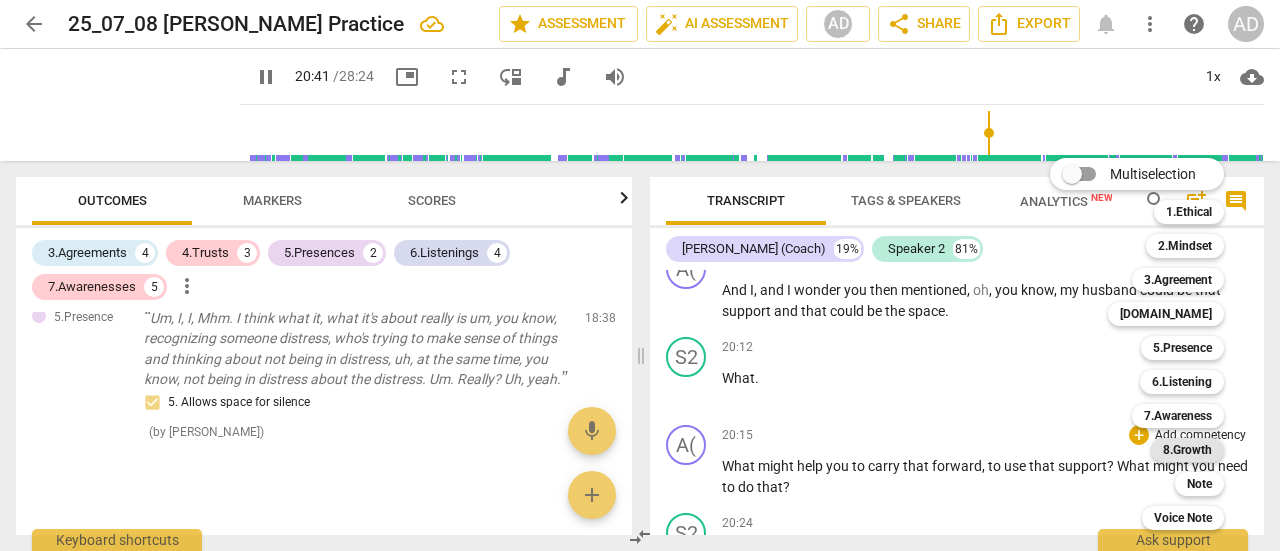 click on "8.Growth" at bounding box center [1187, 450] 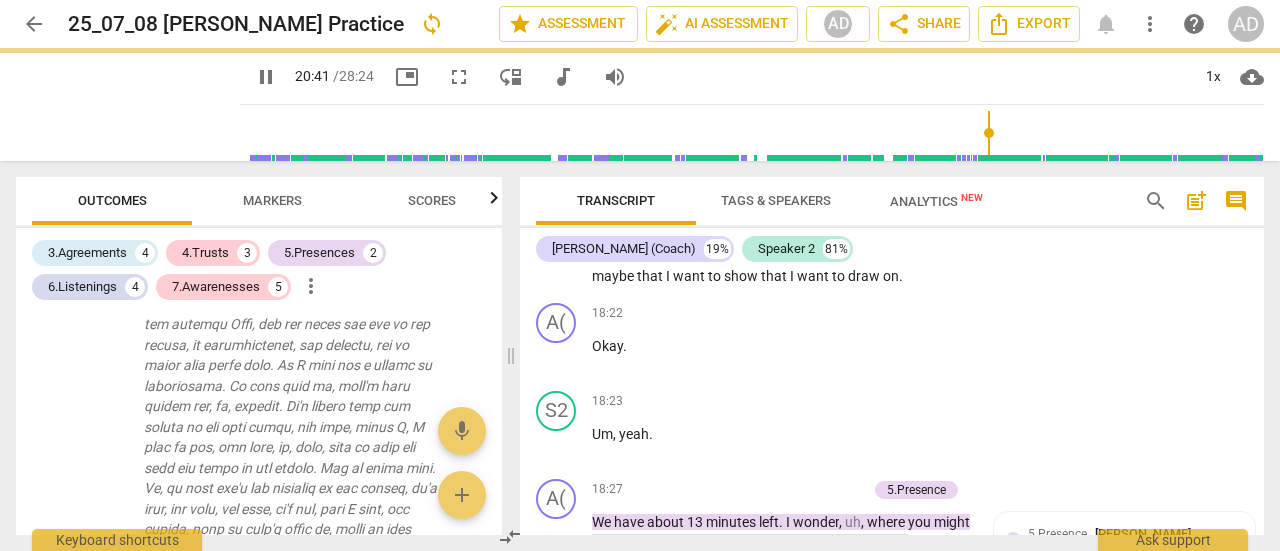type on "1242" 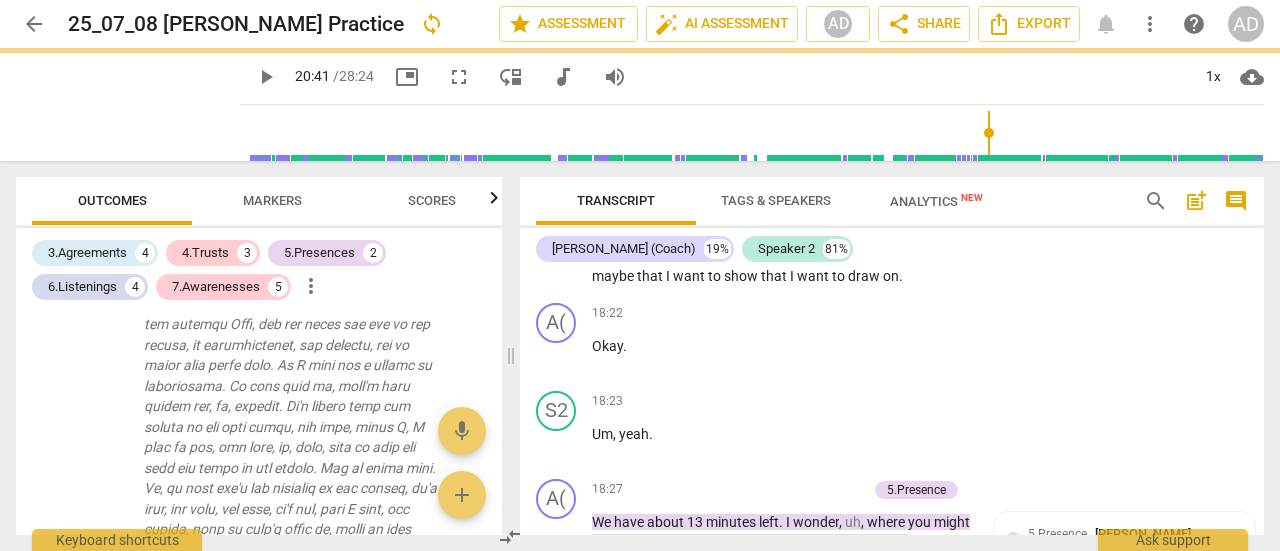 scroll, scrollTop: 7981, scrollLeft: 0, axis: vertical 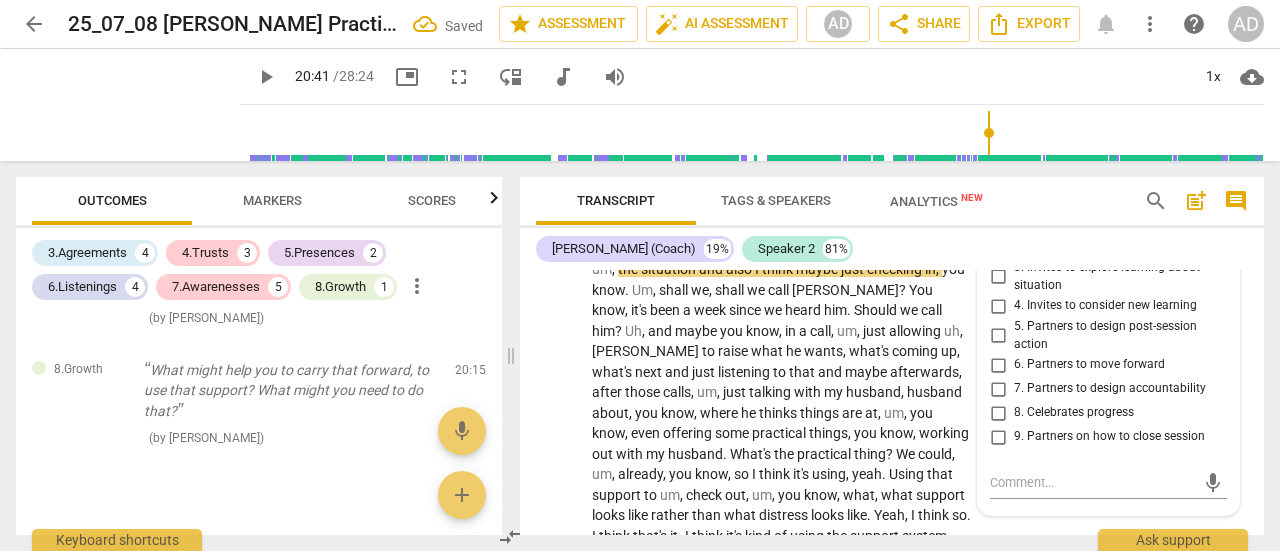 click on "6. Partners to move forward" at bounding box center [1089, 365] 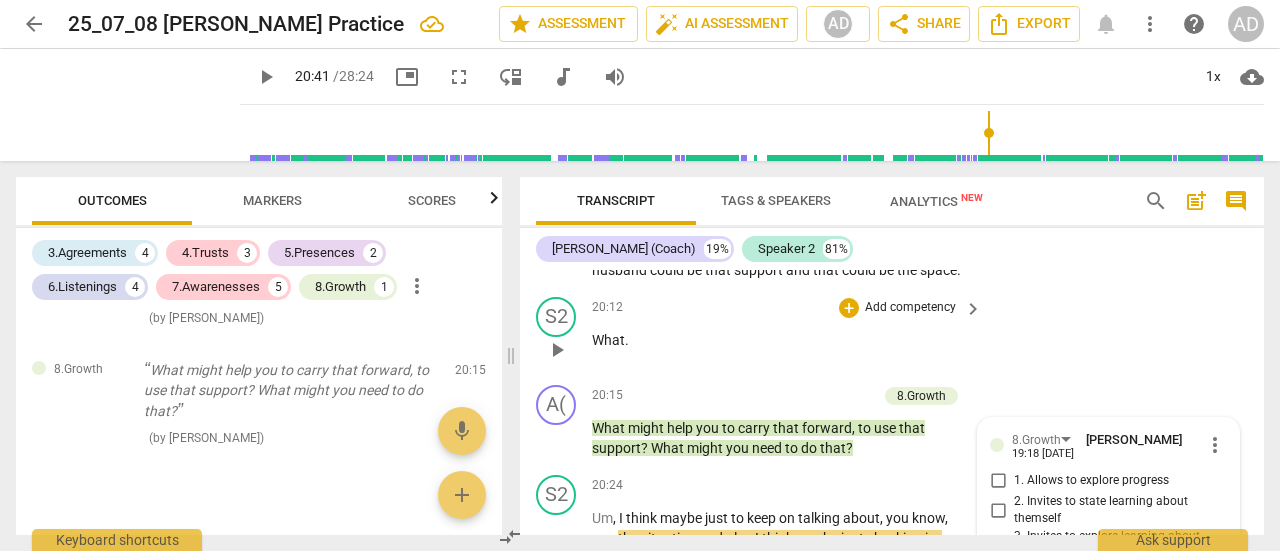scroll, scrollTop: 7993, scrollLeft: 0, axis: vertical 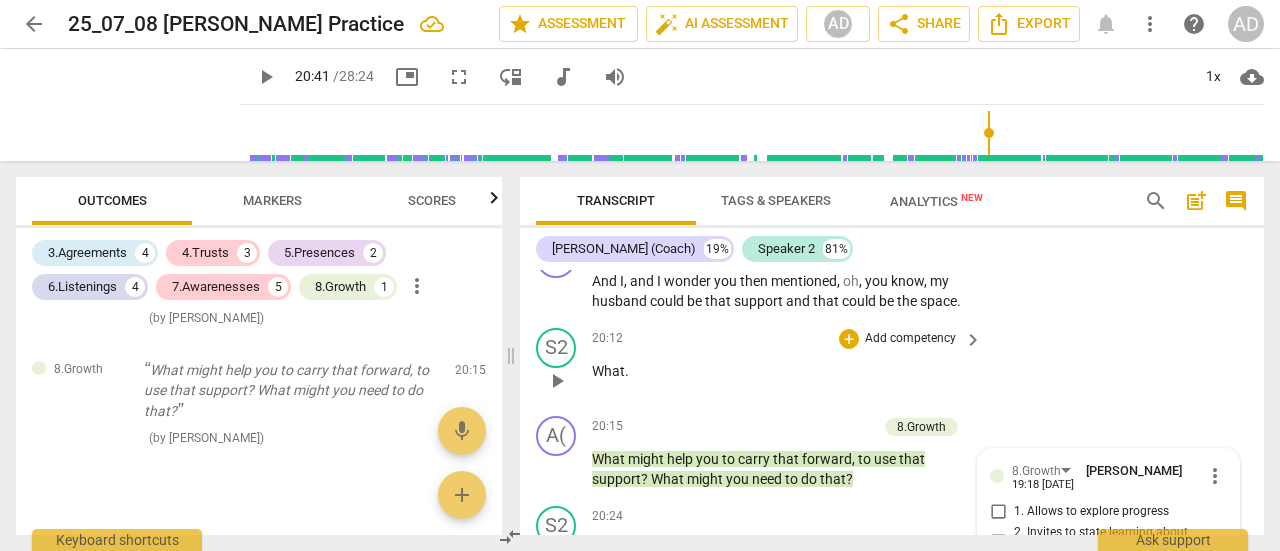 click on "S2 play_arrow pause 20:12 + Add competency keyboard_arrow_right What ." at bounding box center [892, 364] 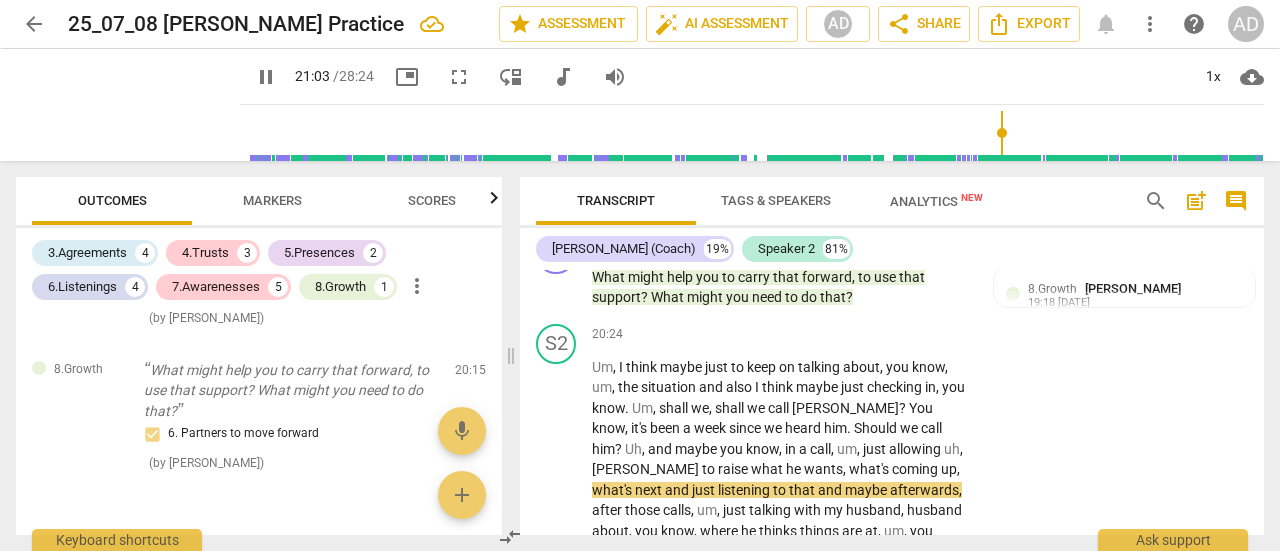 scroll, scrollTop: 8265, scrollLeft: 0, axis: vertical 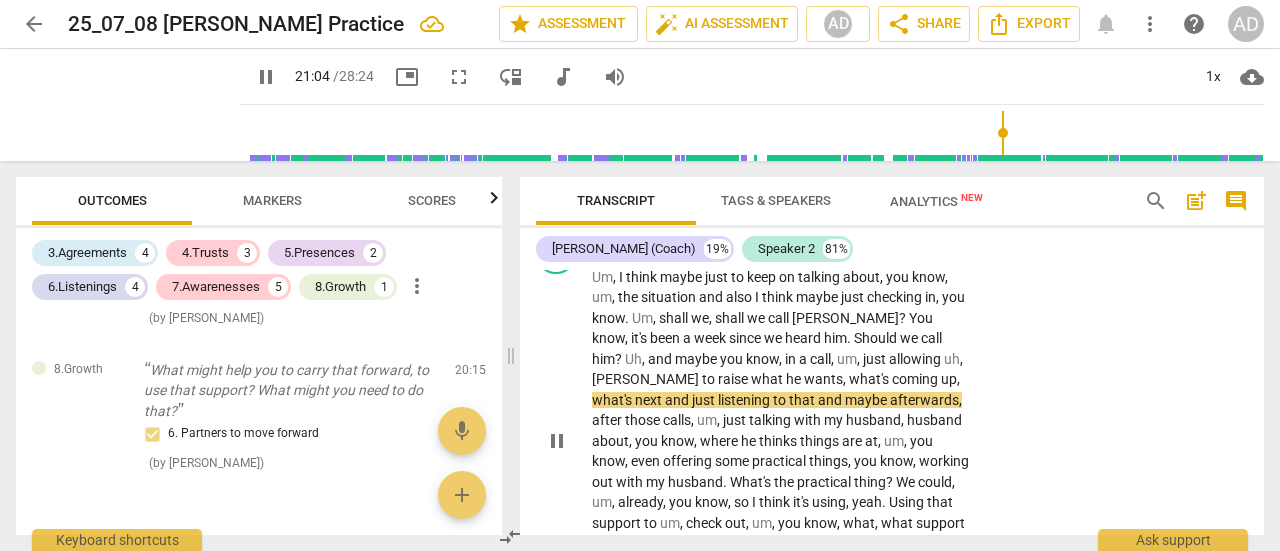 click on "pause" at bounding box center [557, 441] 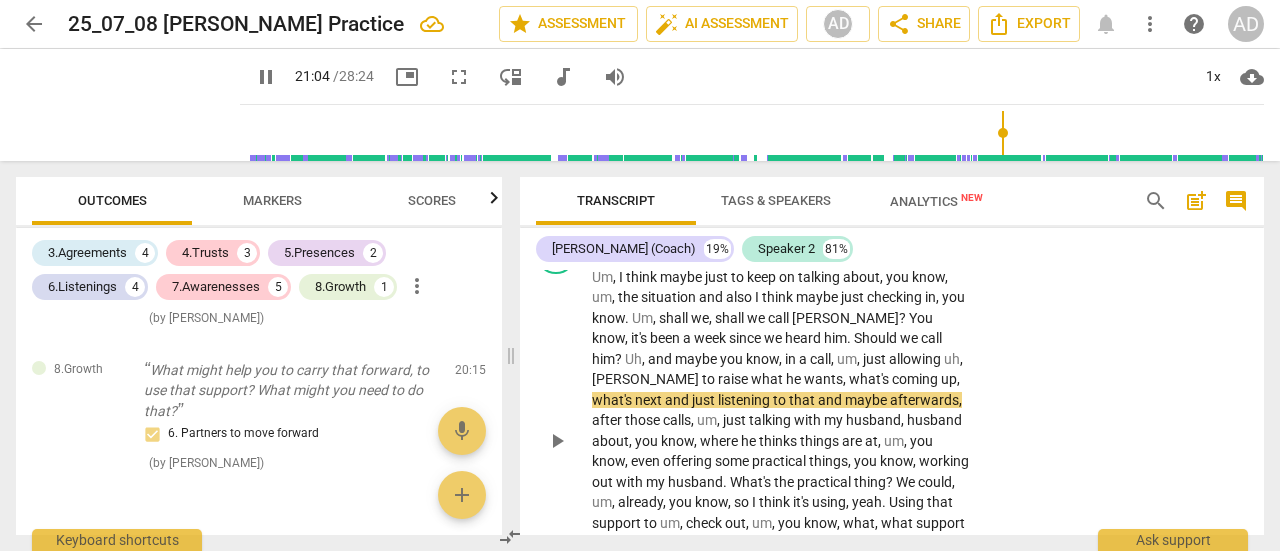 type on "1264" 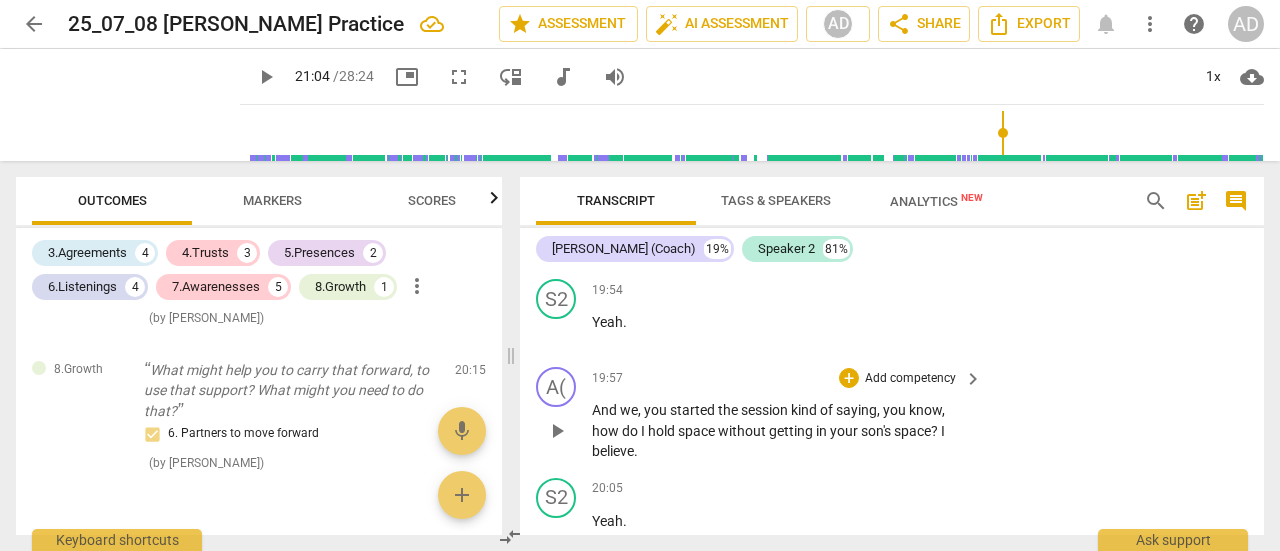scroll, scrollTop: 7465, scrollLeft: 0, axis: vertical 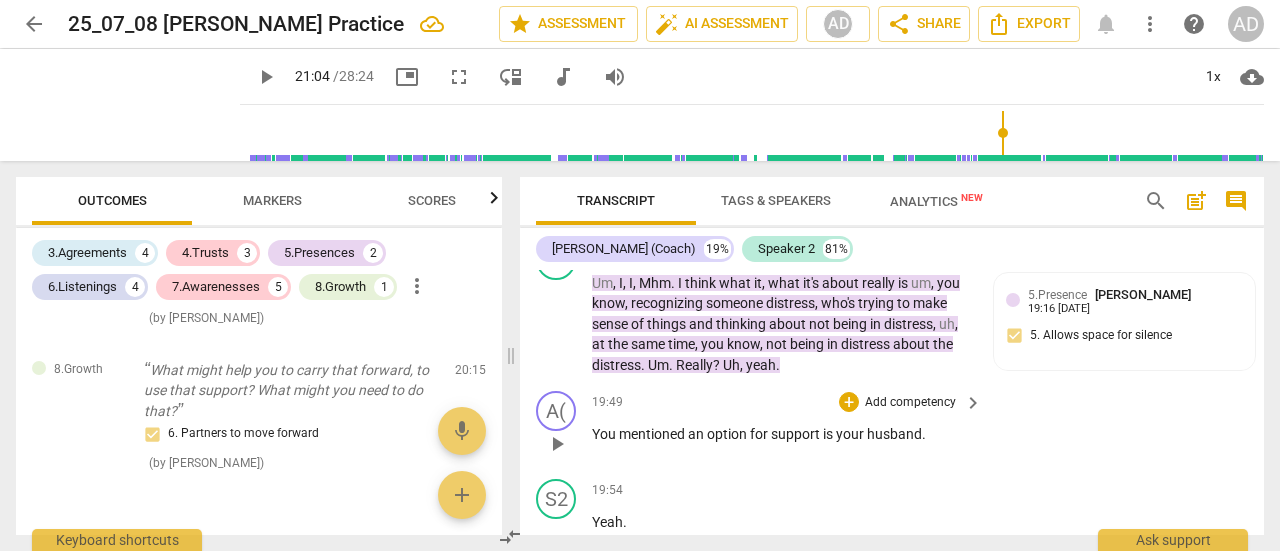 click on "19:49 + Add competency keyboard_arrow_right You   mentioned   an   option   for   support   is   your   husband ." at bounding box center (788, 427) 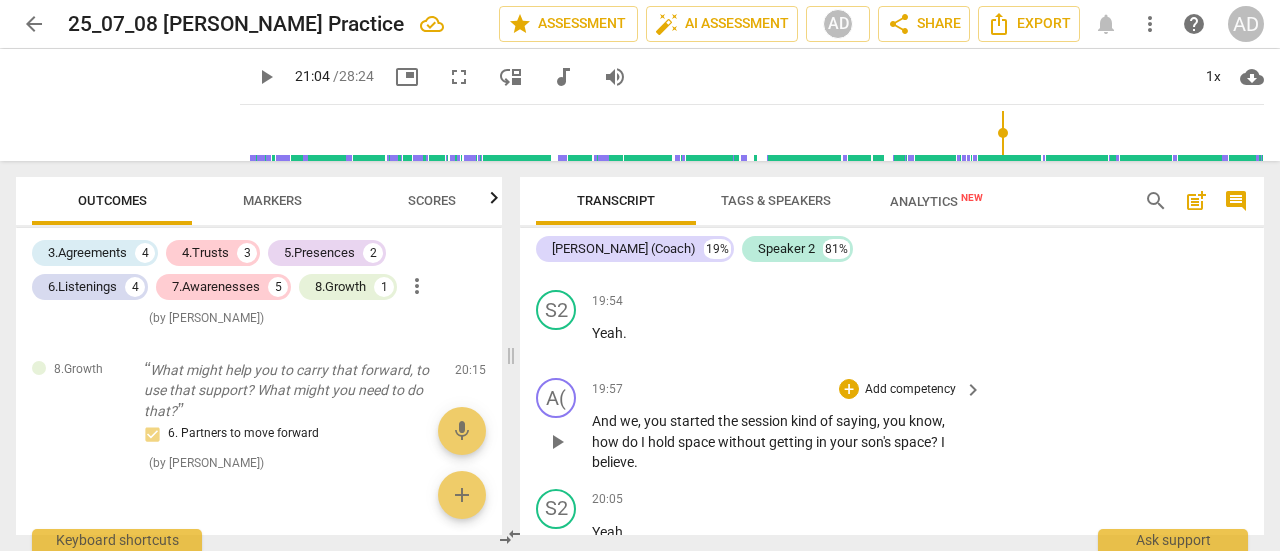 scroll, scrollTop: 7665, scrollLeft: 0, axis: vertical 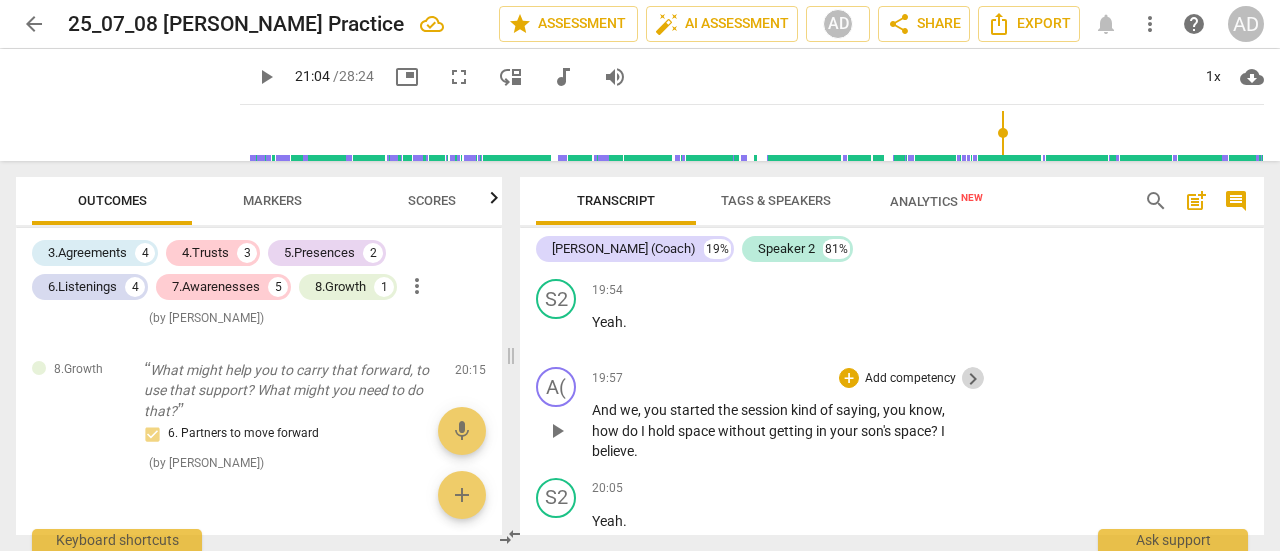 click on "keyboard_arrow_right" at bounding box center [973, 379] 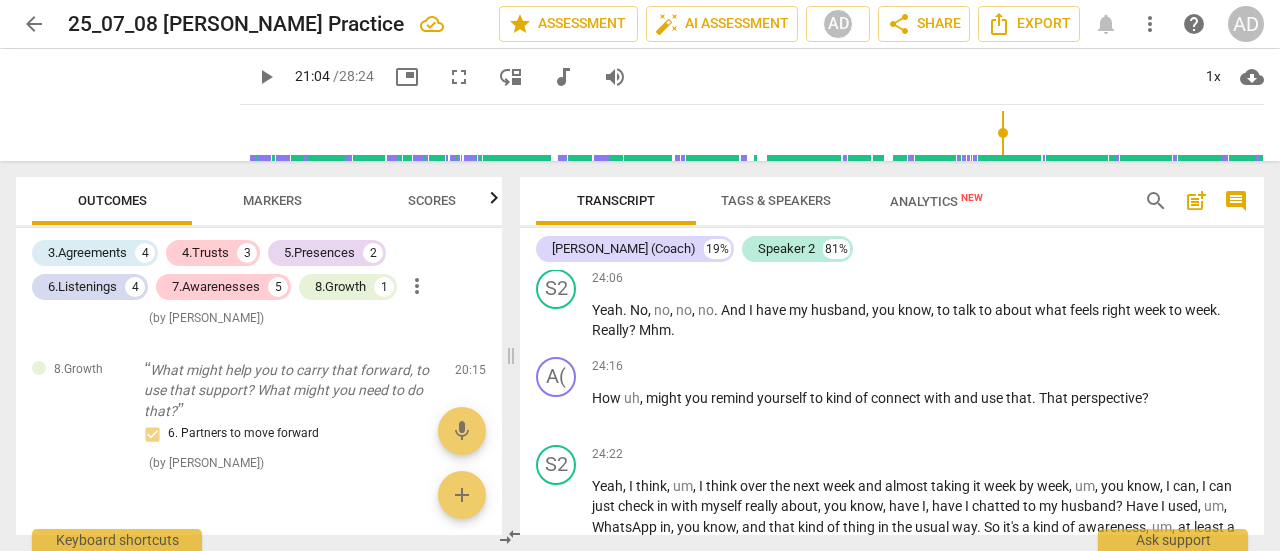scroll, scrollTop: 6842, scrollLeft: 0, axis: vertical 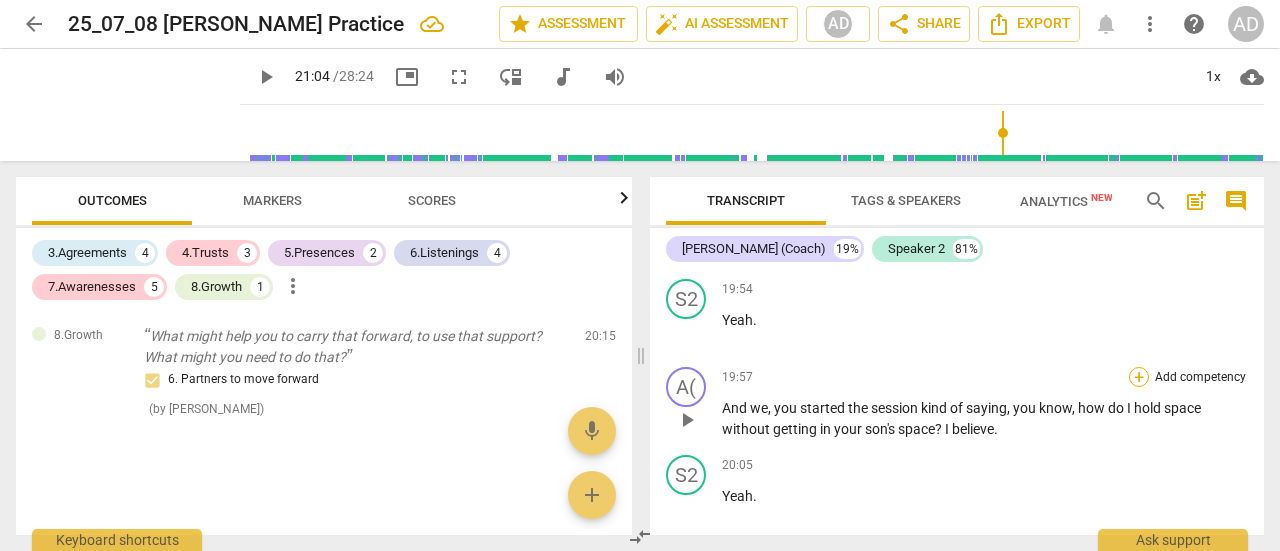 click on "+" at bounding box center (1139, 377) 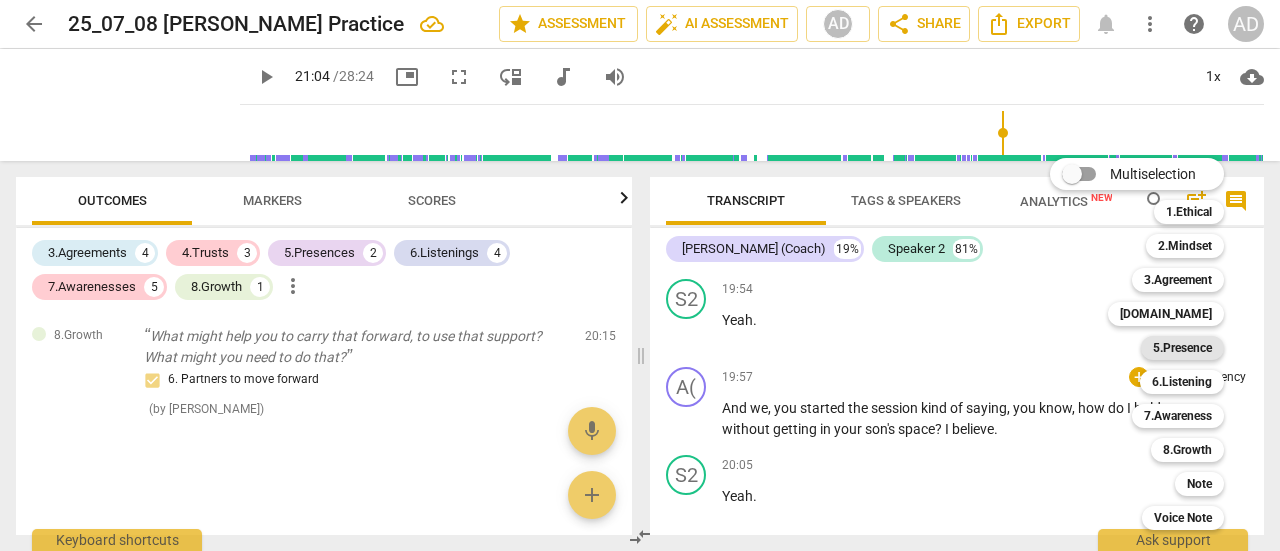 click on "5.Presence" at bounding box center (1182, 348) 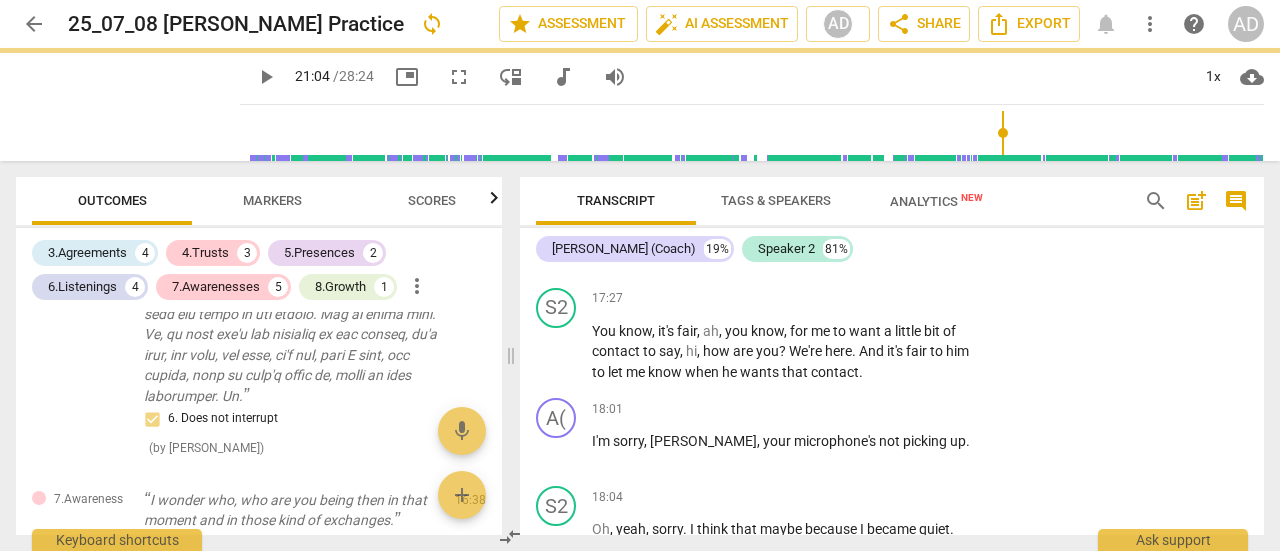 scroll, scrollTop: 7665, scrollLeft: 0, axis: vertical 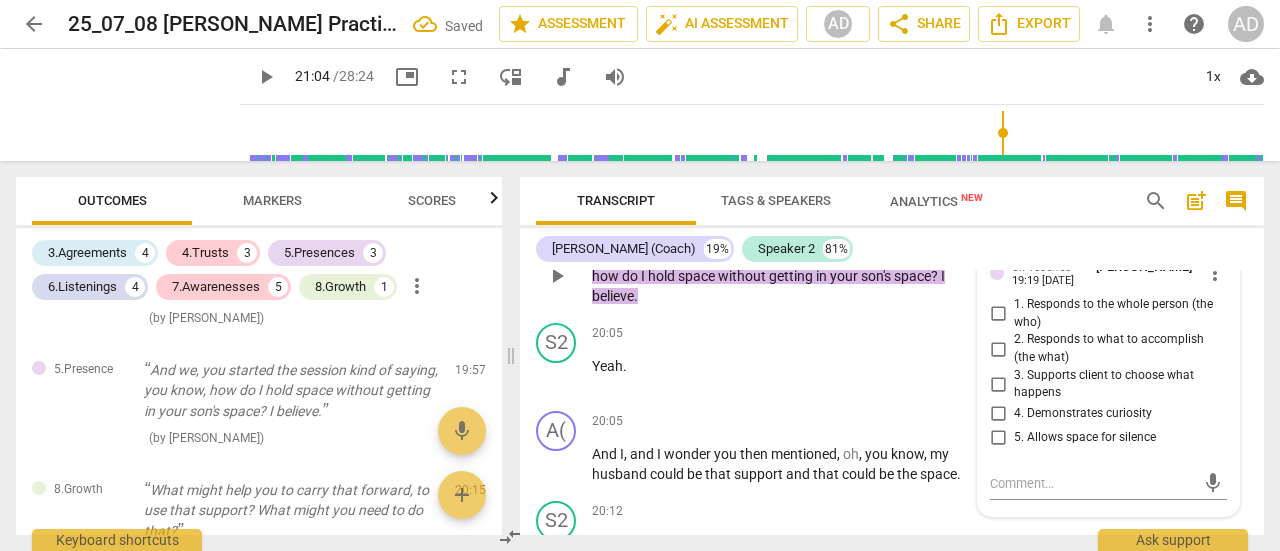 click on "2. Responds to what to accomplish (the what)" at bounding box center [1116, 348] 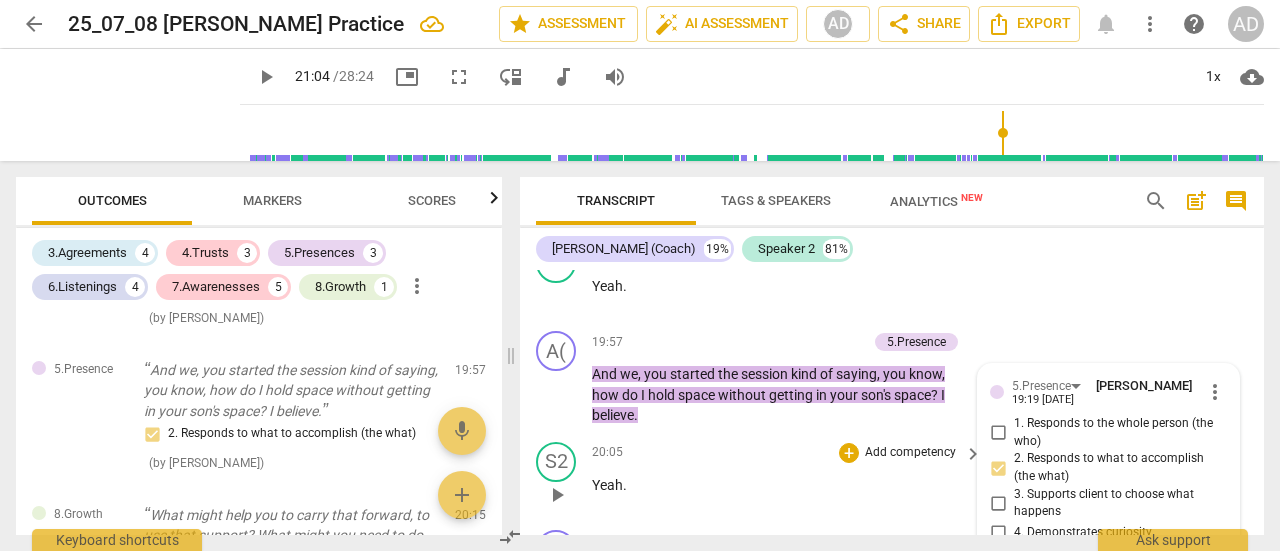 scroll, scrollTop: 7820, scrollLeft: 0, axis: vertical 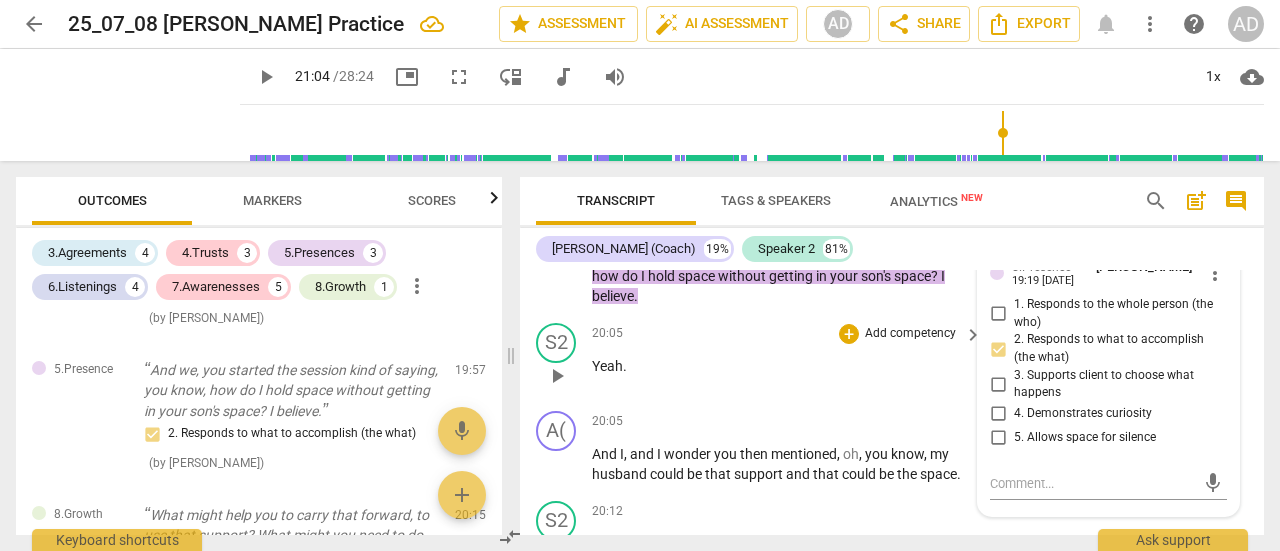 click on "20:05 + Add competency keyboard_arrow_right Yeah ." at bounding box center (788, 359) 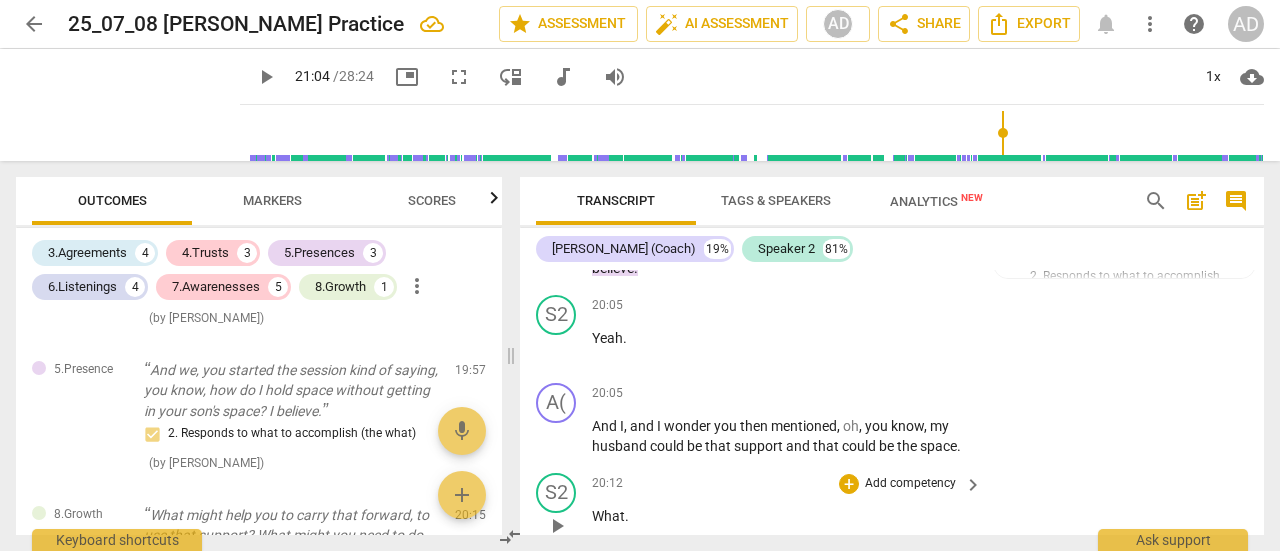 scroll, scrollTop: 7920, scrollLeft: 0, axis: vertical 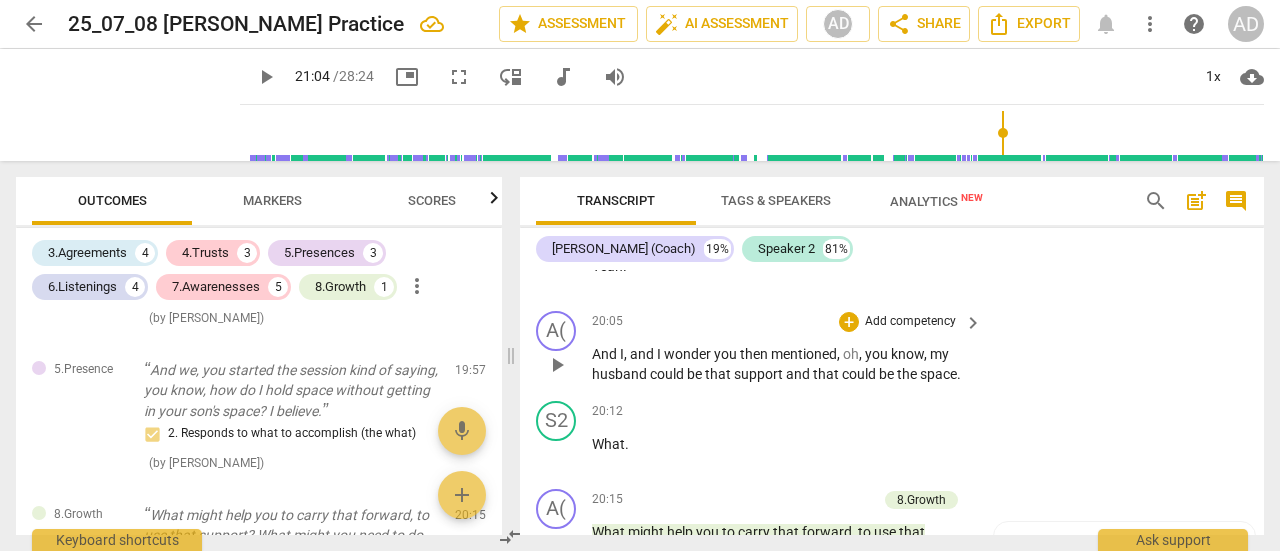 click on "keyboard_arrow_right" at bounding box center [973, 323] 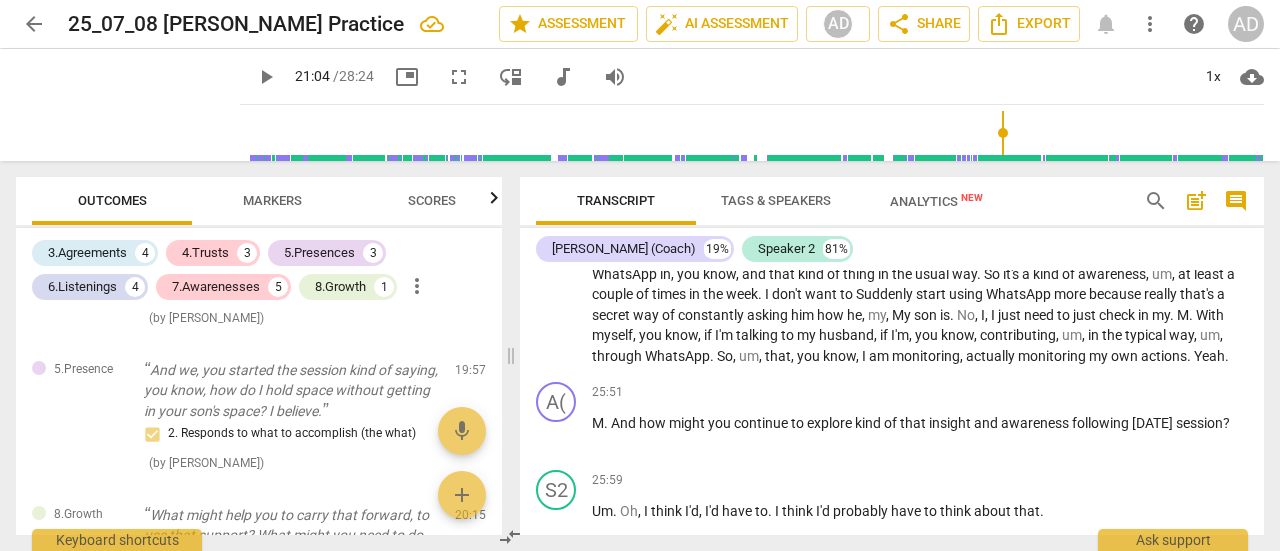 scroll, scrollTop: 7077, scrollLeft: 0, axis: vertical 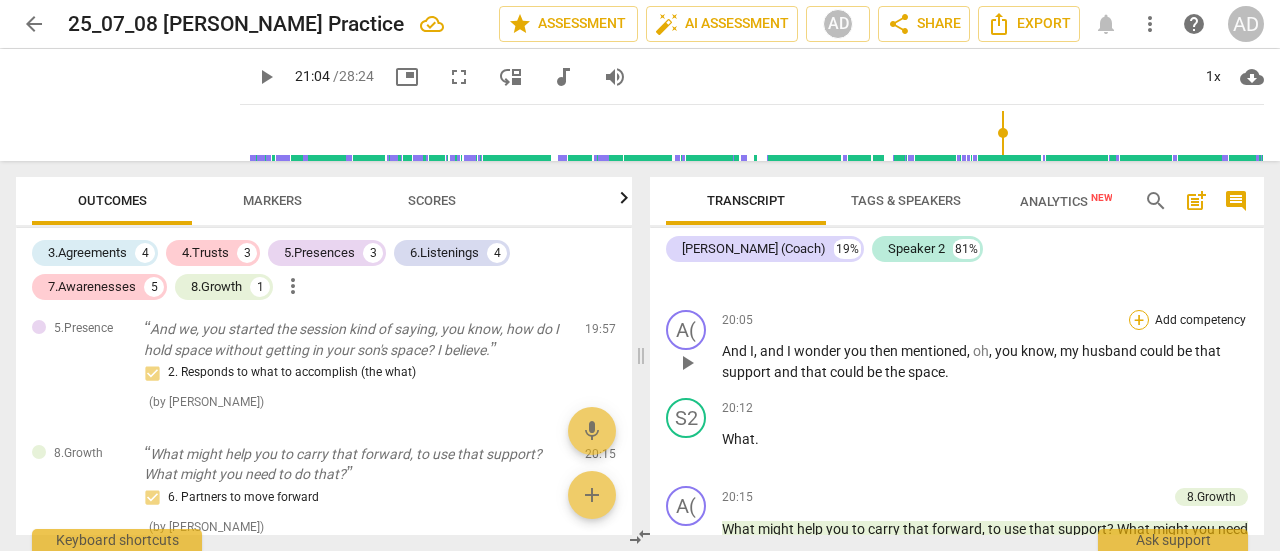click on "+" at bounding box center (1139, 320) 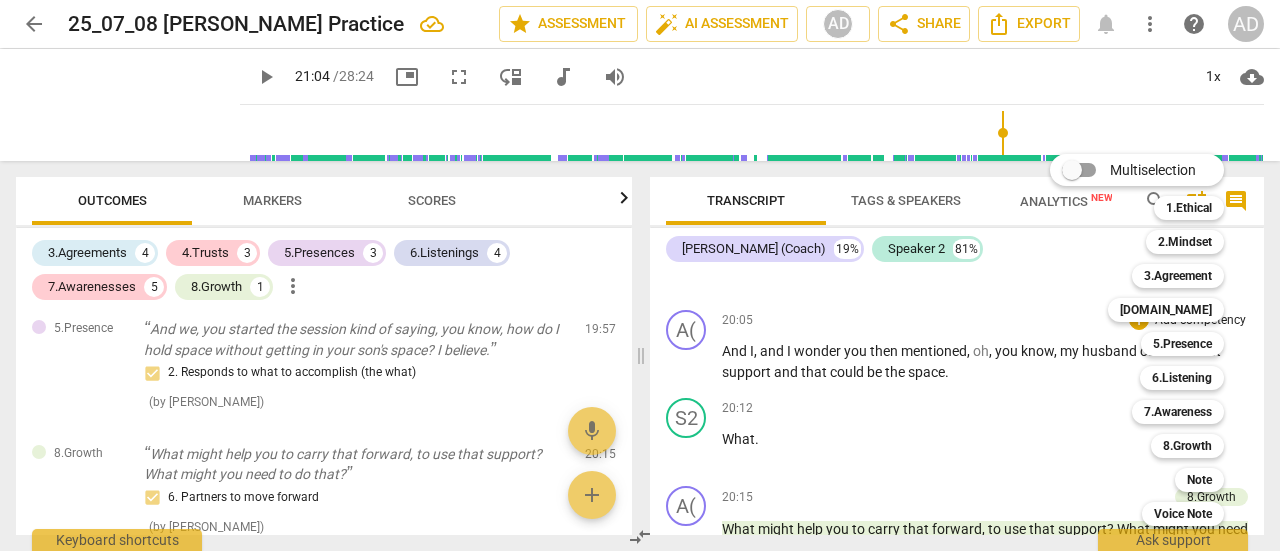 click at bounding box center [640, 275] 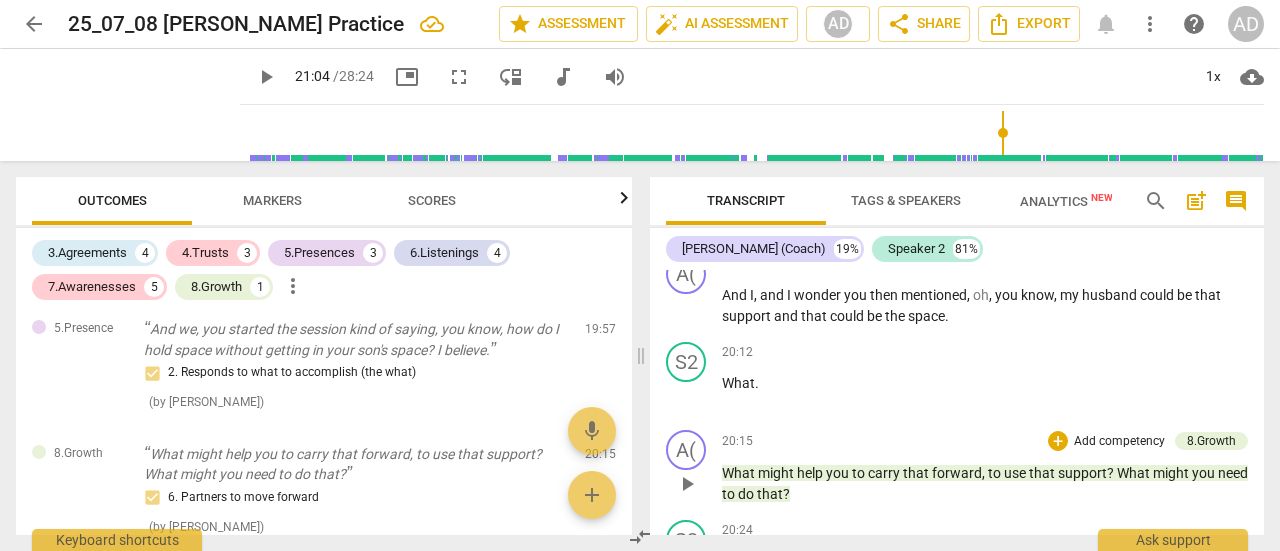 scroll, scrollTop: 7177, scrollLeft: 0, axis: vertical 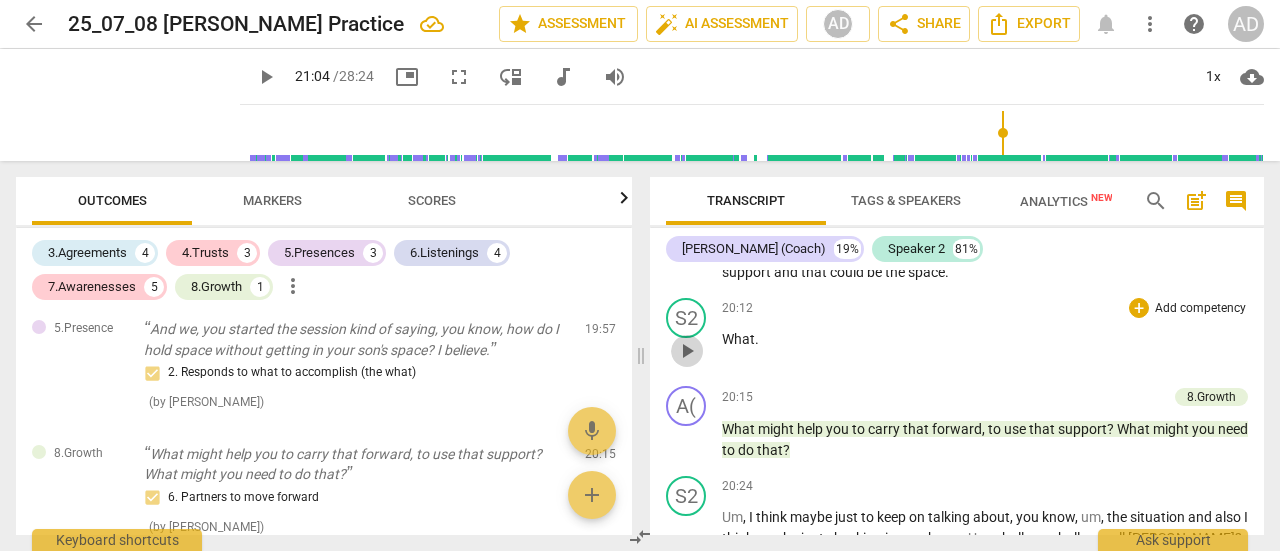 click on "play_arrow" at bounding box center [687, 351] 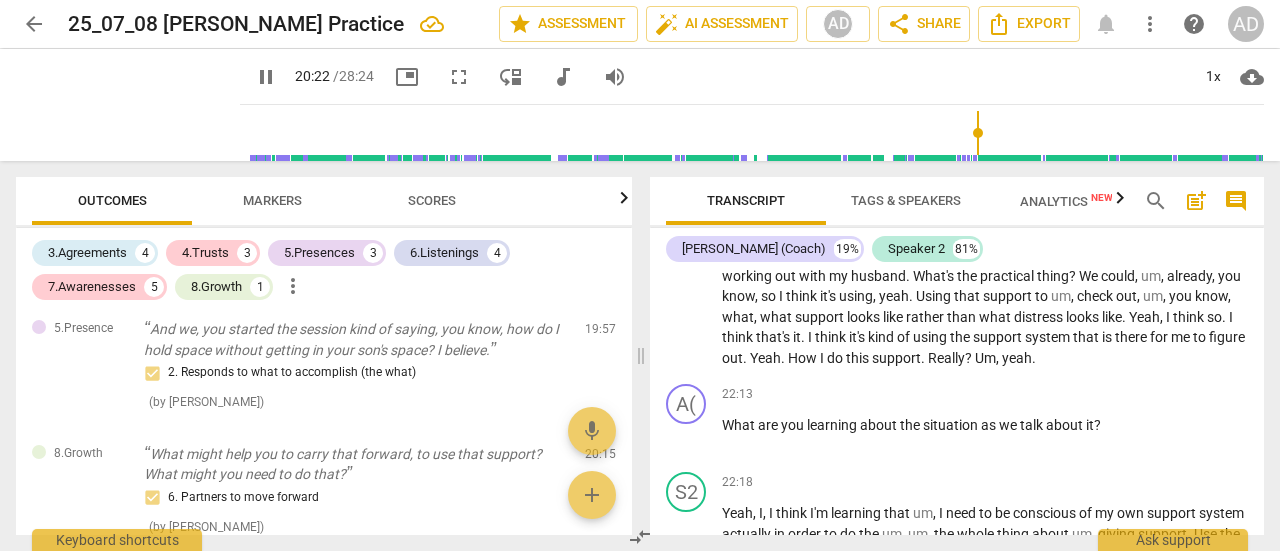 scroll, scrollTop: 7577, scrollLeft: 0, axis: vertical 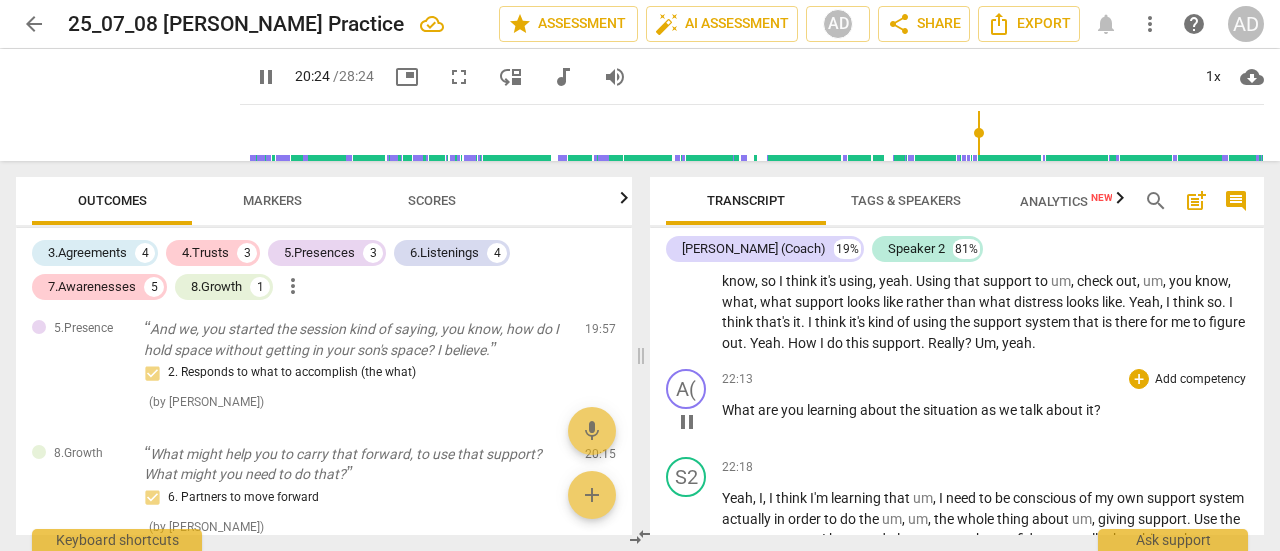 click on "Add competency" at bounding box center [1200, 380] 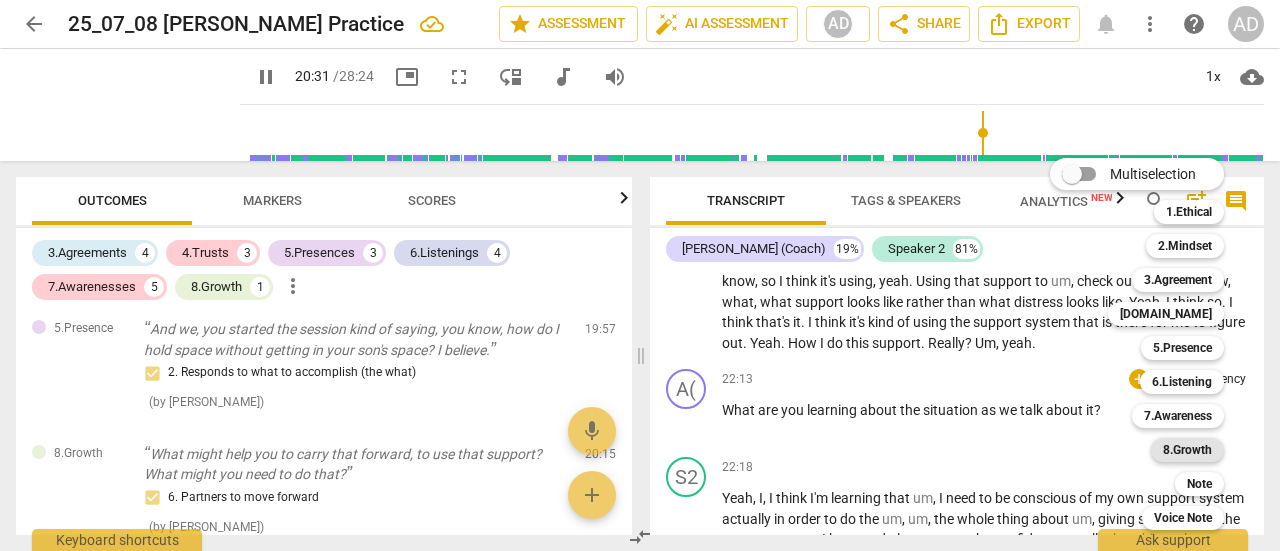 click on "8.Growth" at bounding box center (1187, 450) 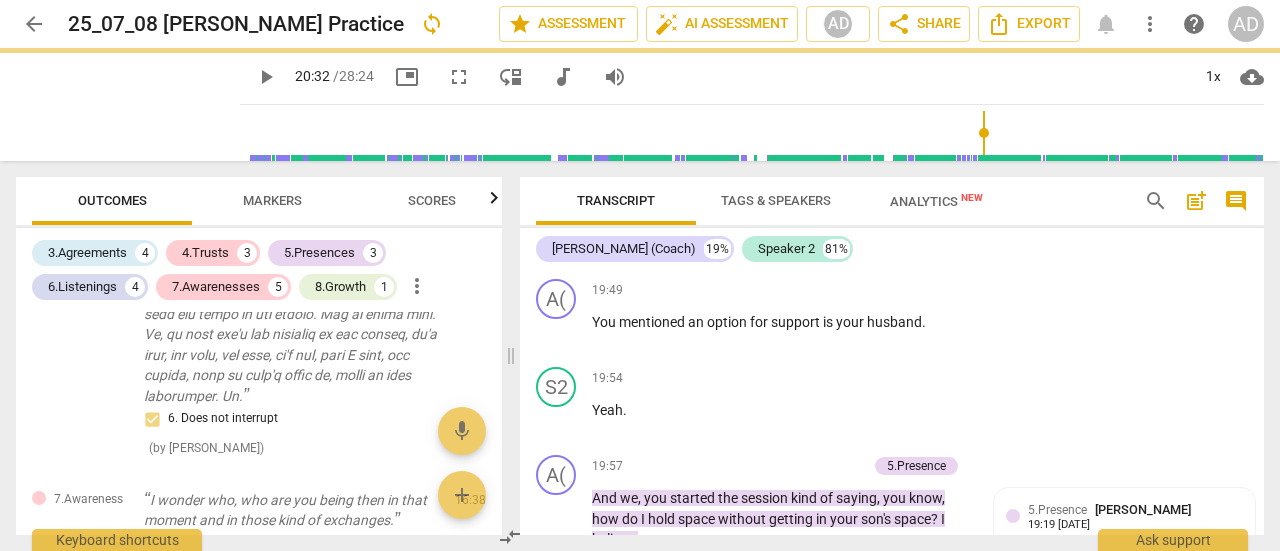 type on "1232" 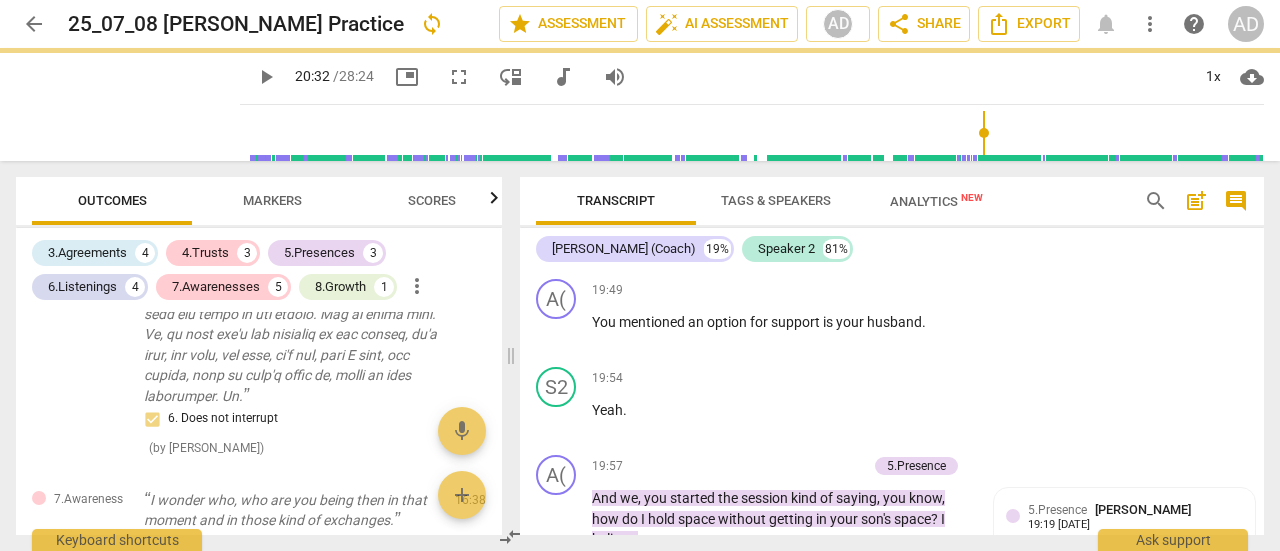 scroll, scrollTop: 8423, scrollLeft: 0, axis: vertical 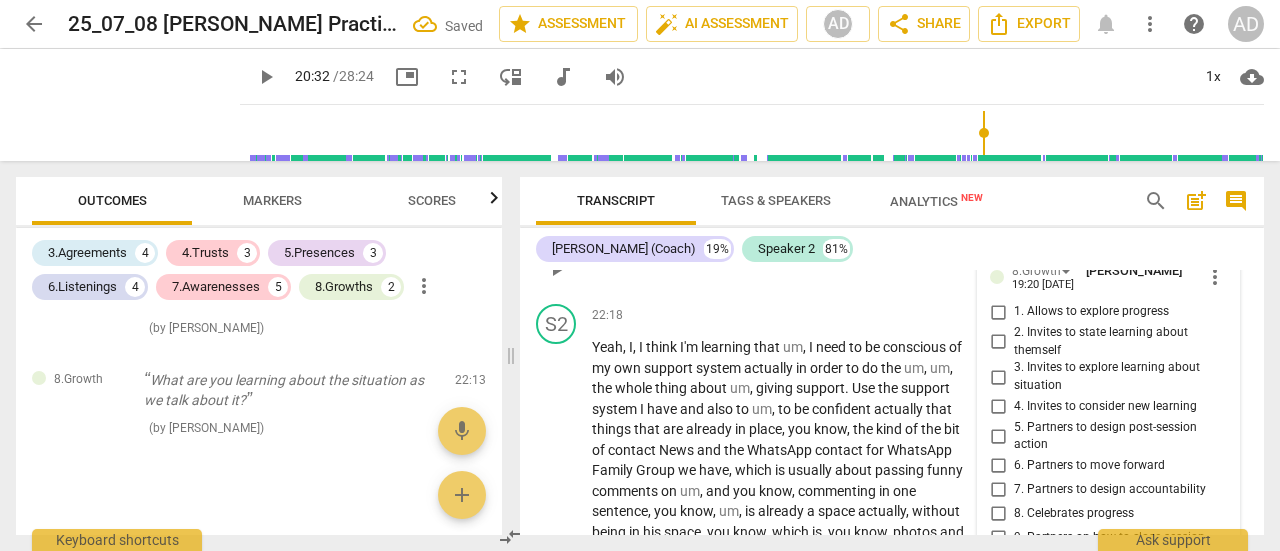 click on "3. Invites to explore learning about situation" at bounding box center [1116, 376] 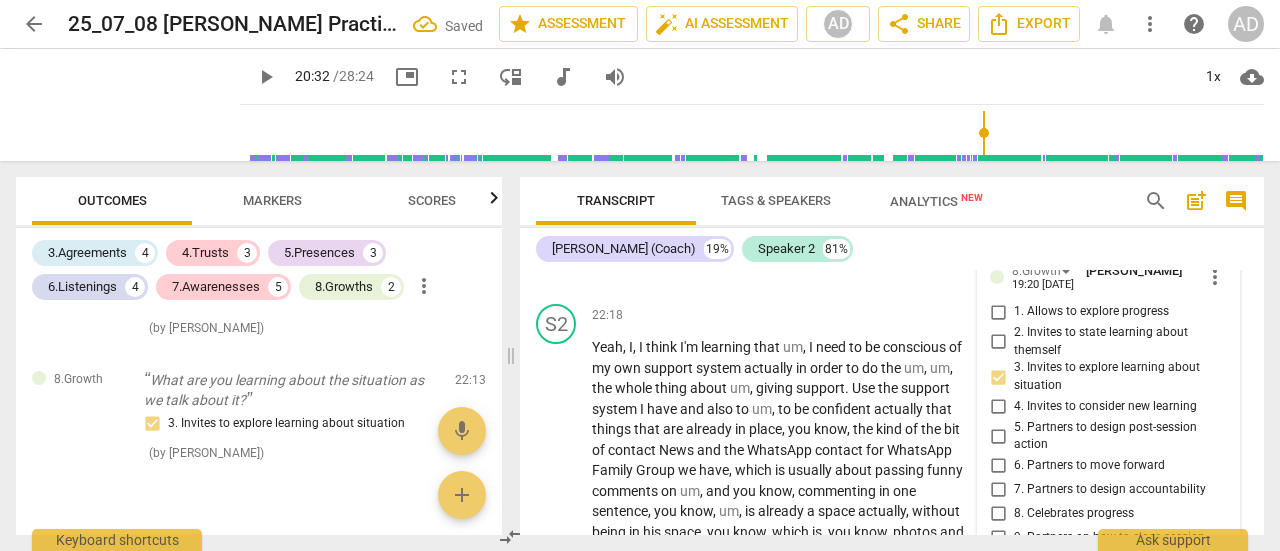 click on "[PERSON_NAME] (Coach) 19% Speaker 2 81%" at bounding box center (892, 249) 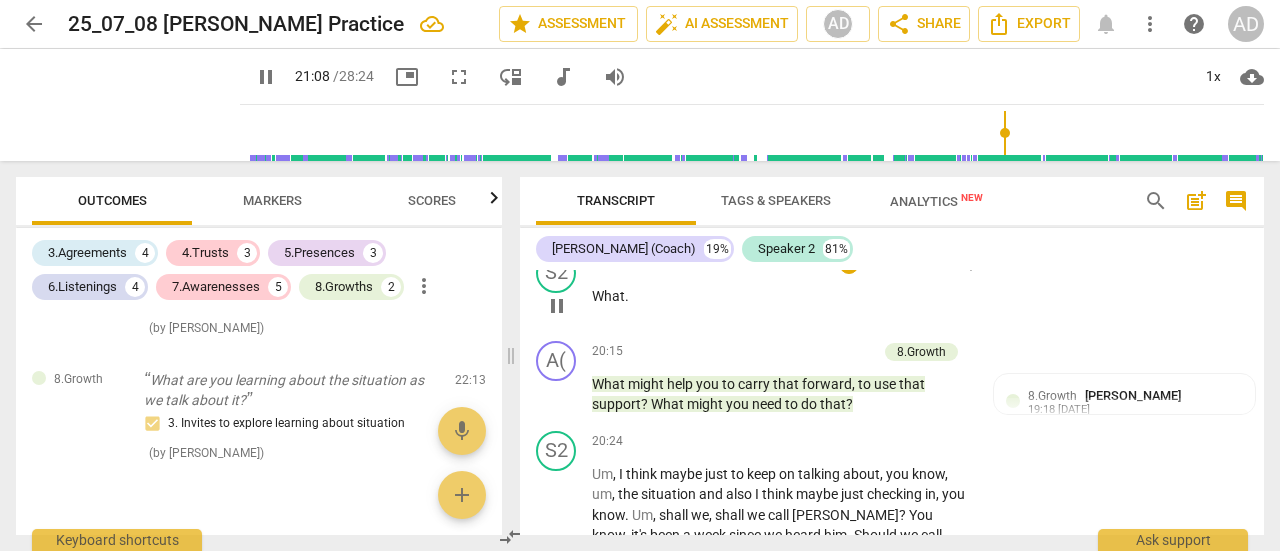 scroll, scrollTop: 8065, scrollLeft: 0, axis: vertical 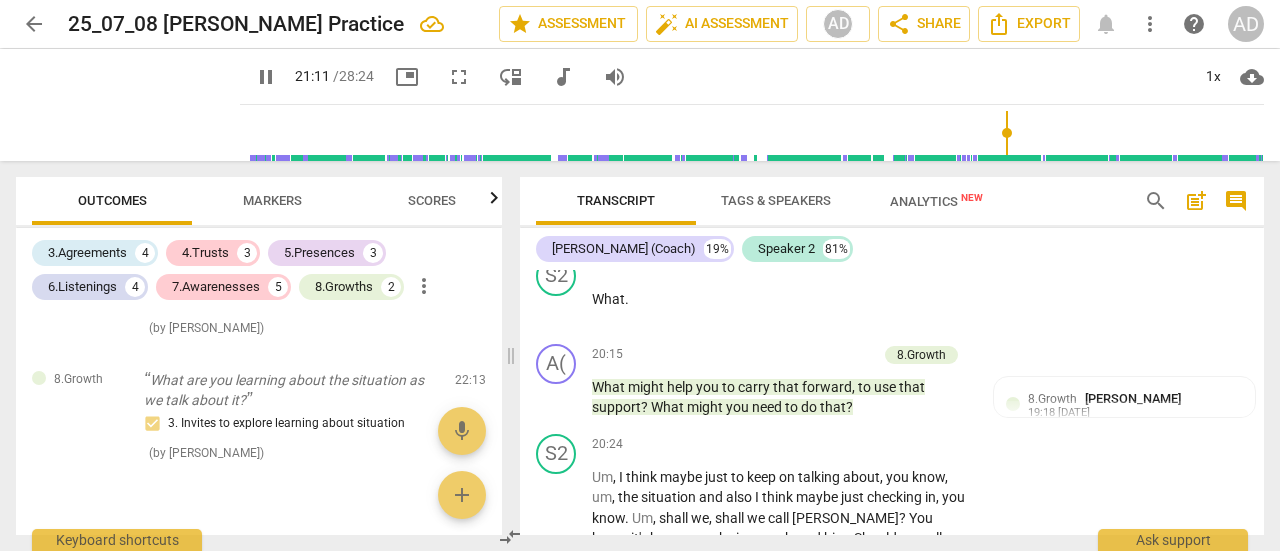 click on "Analytics   New" at bounding box center [936, 201] 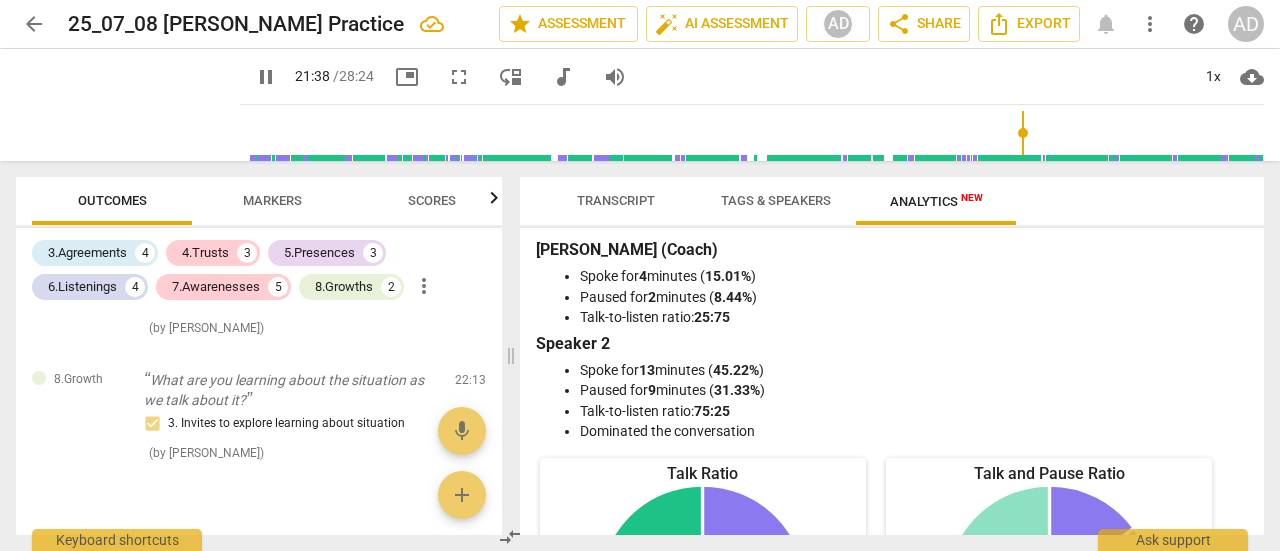 scroll, scrollTop: 0, scrollLeft: 0, axis: both 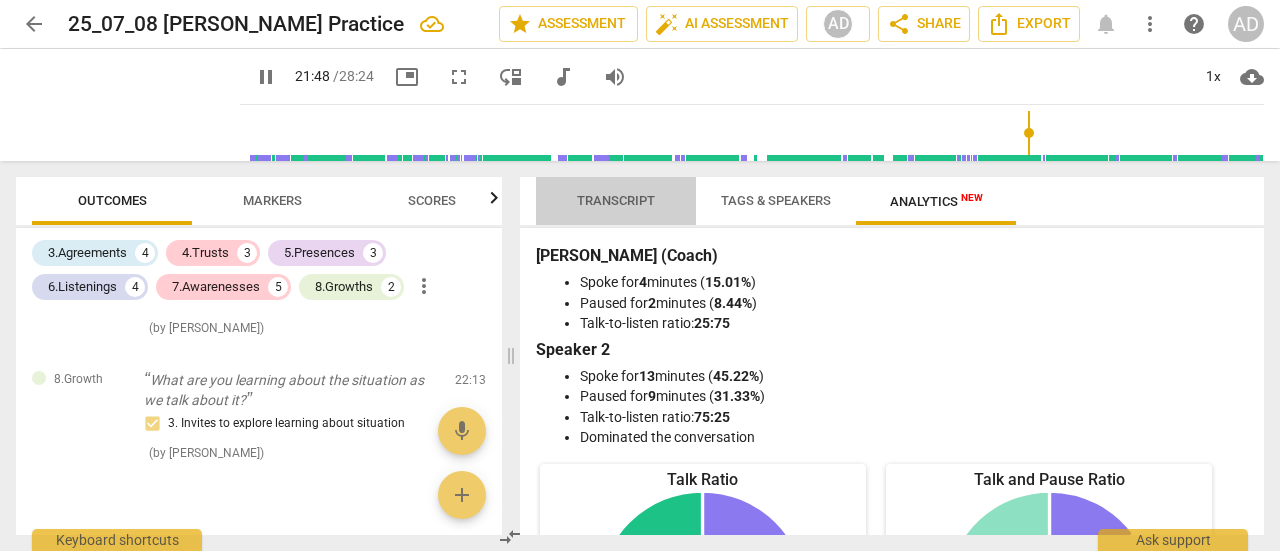 click on "Transcript" at bounding box center (616, 200) 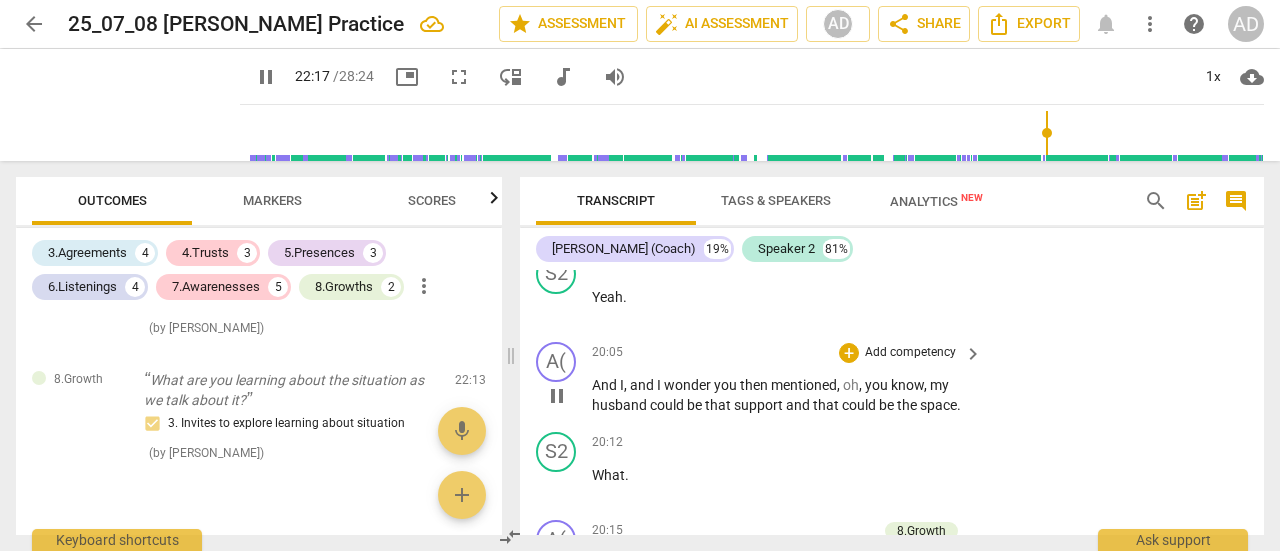scroll, scrollTop: 7753, scrollLeft: 0, axis: vertical 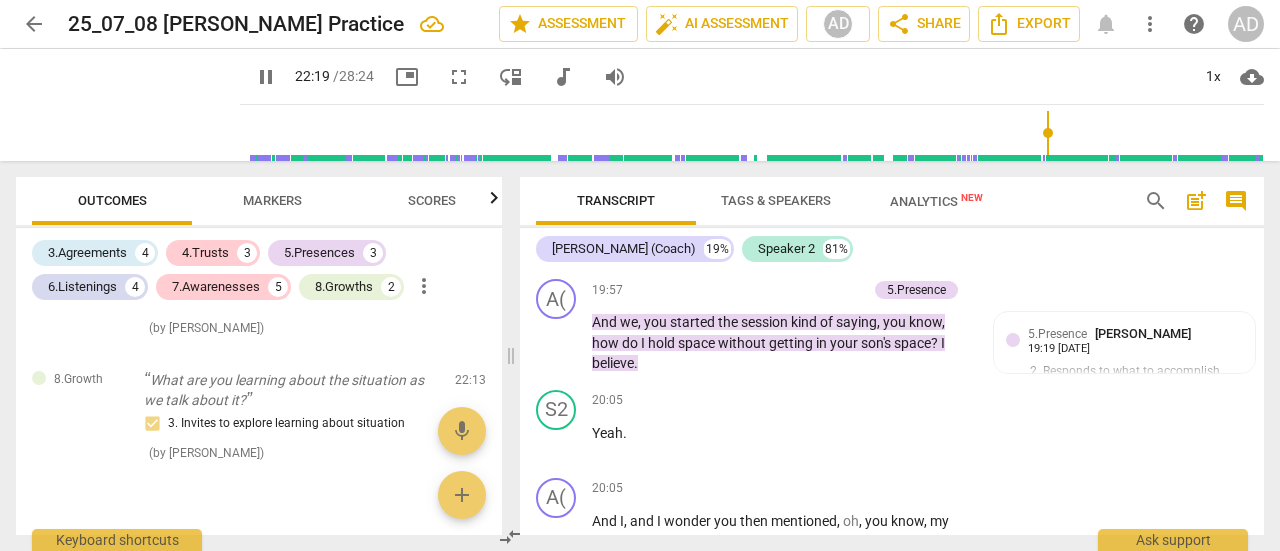 click on "pause" at bounding box center (266, 77) 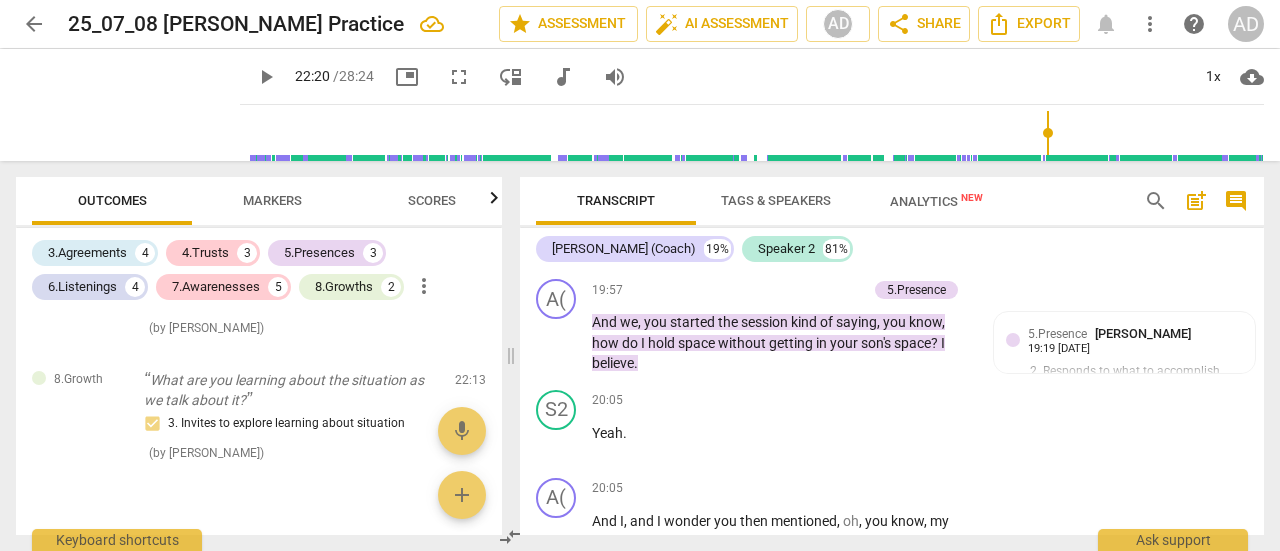 type on "1340" 